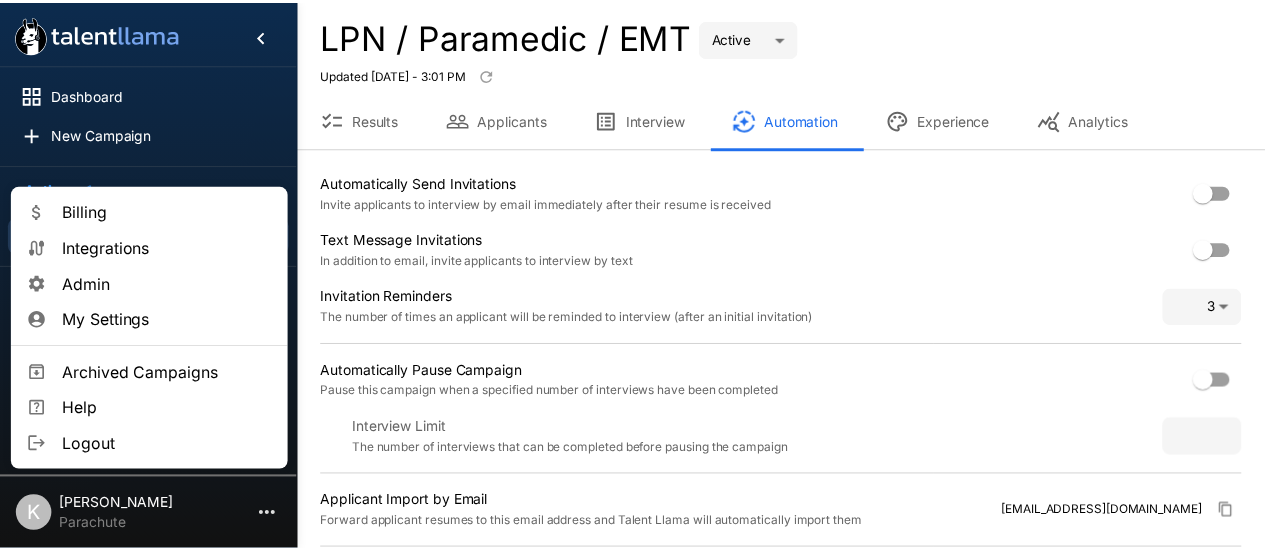 scroll, scrollTop: 0, scrollLeft: 0, axis: both 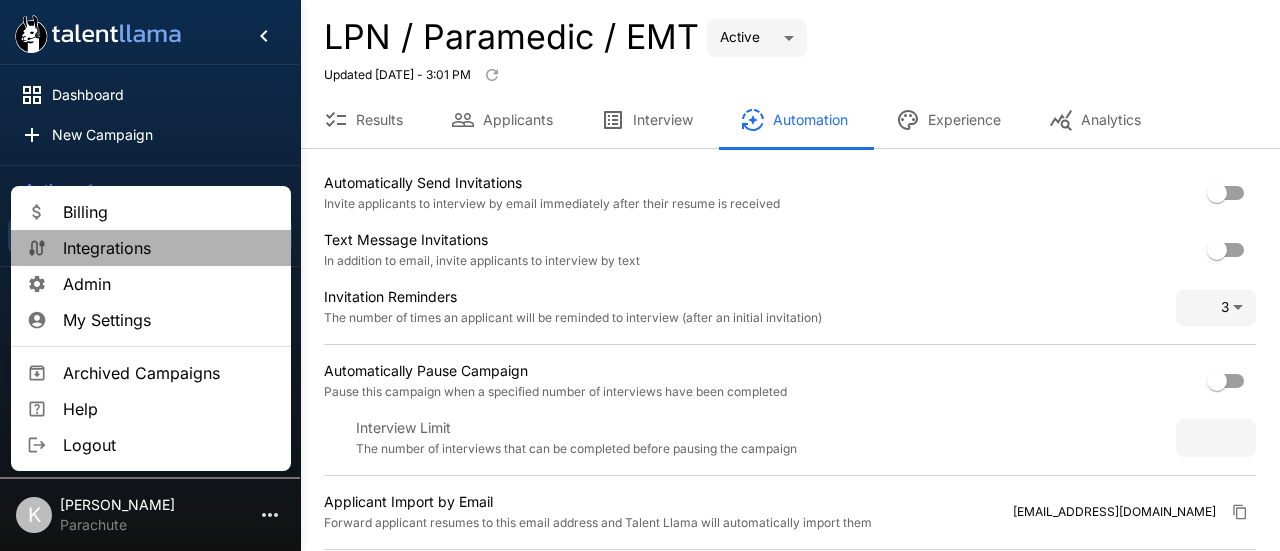 click on "Integrations" at bounding box center [169, 248] 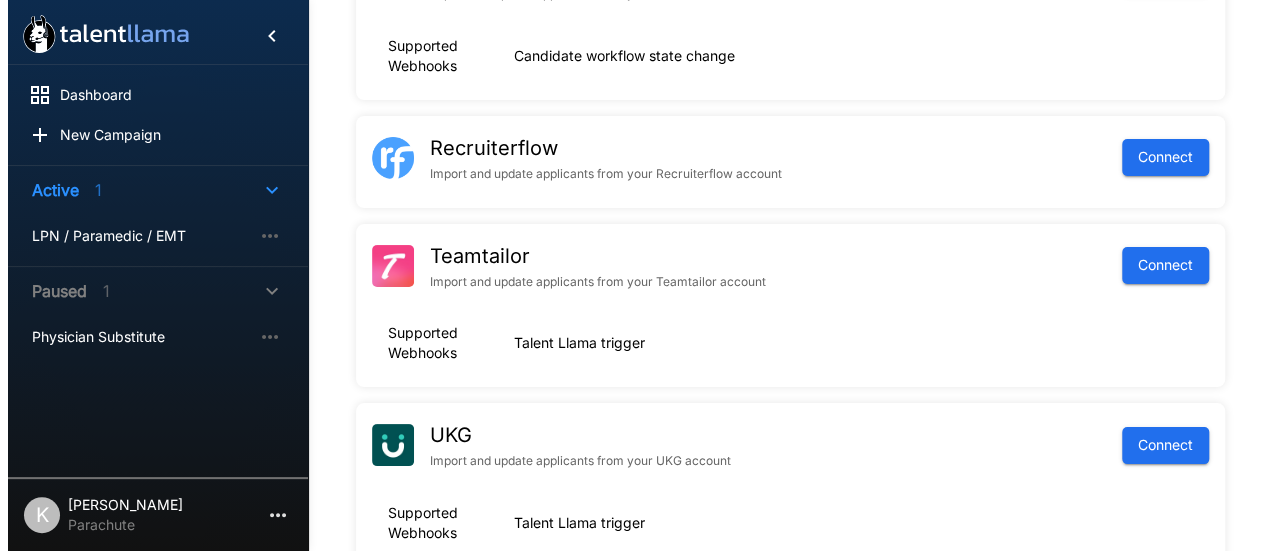 scroll, scrollTop: 774, scrollLeft: 0, axis: vertical 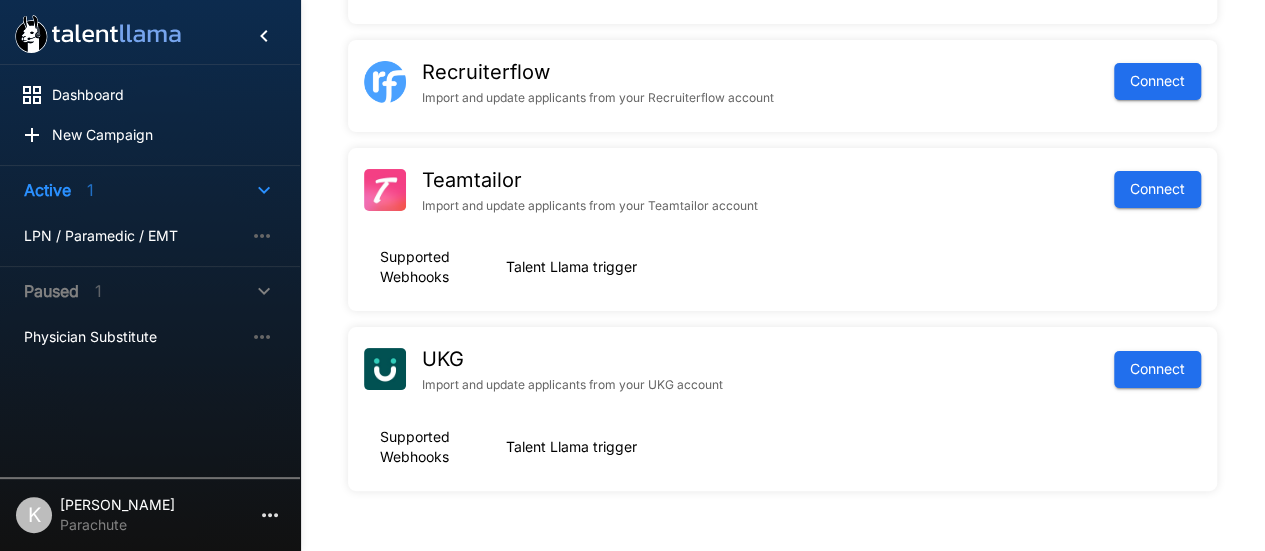click on "[PERSON_NAME]" at bounding box center (117, 505) 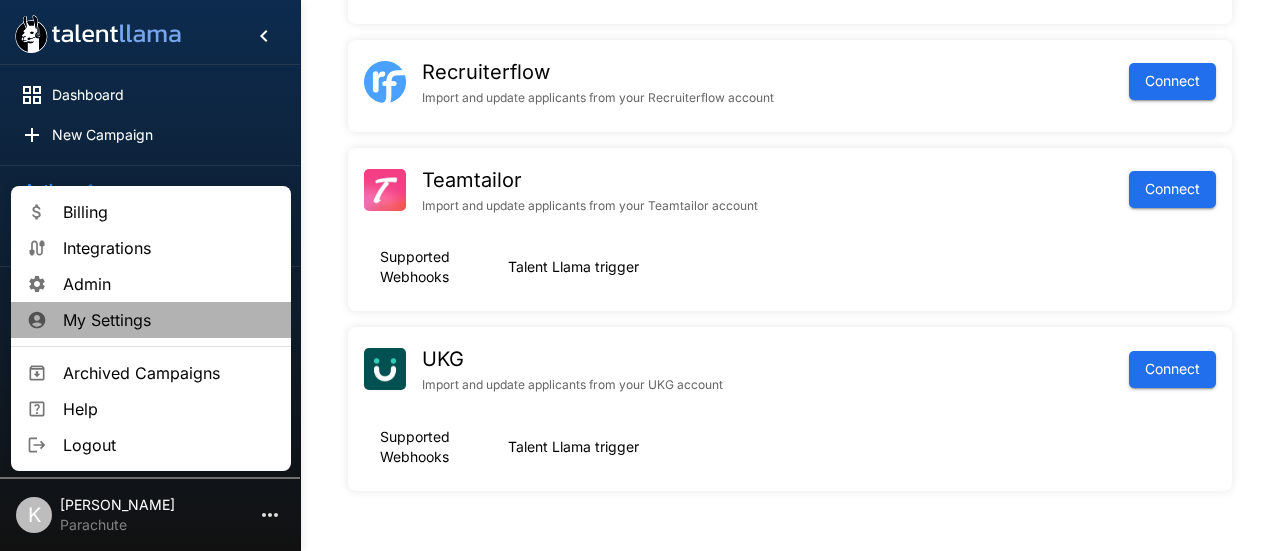 click on "My Settings" at bounding box center [169, 320] 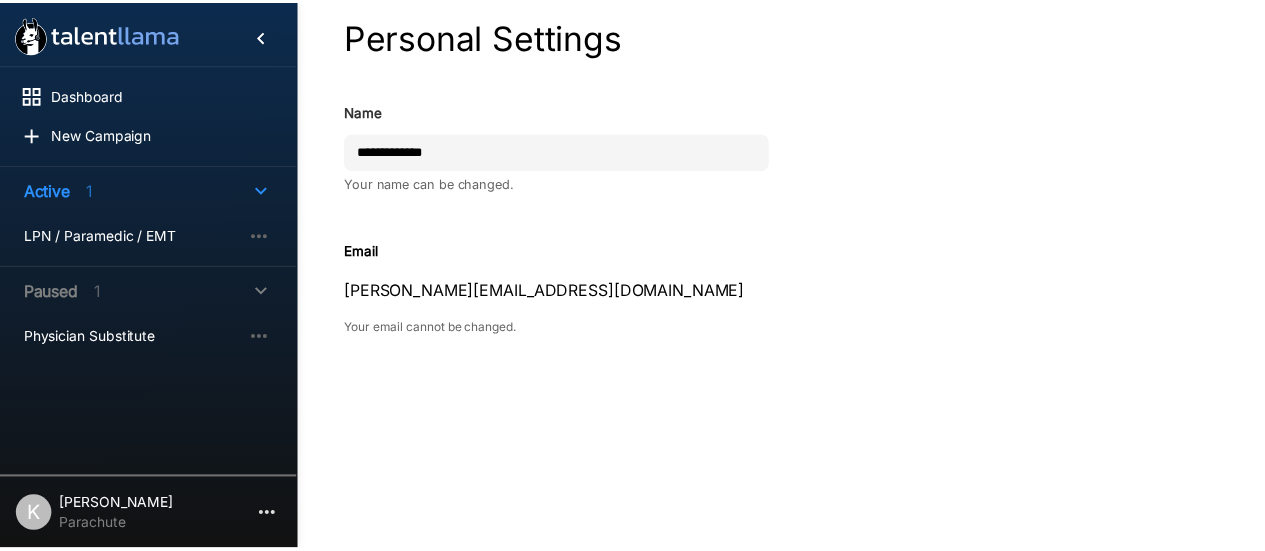 scroll, scrollTop: 0, scrollLeft: 0, axis: both 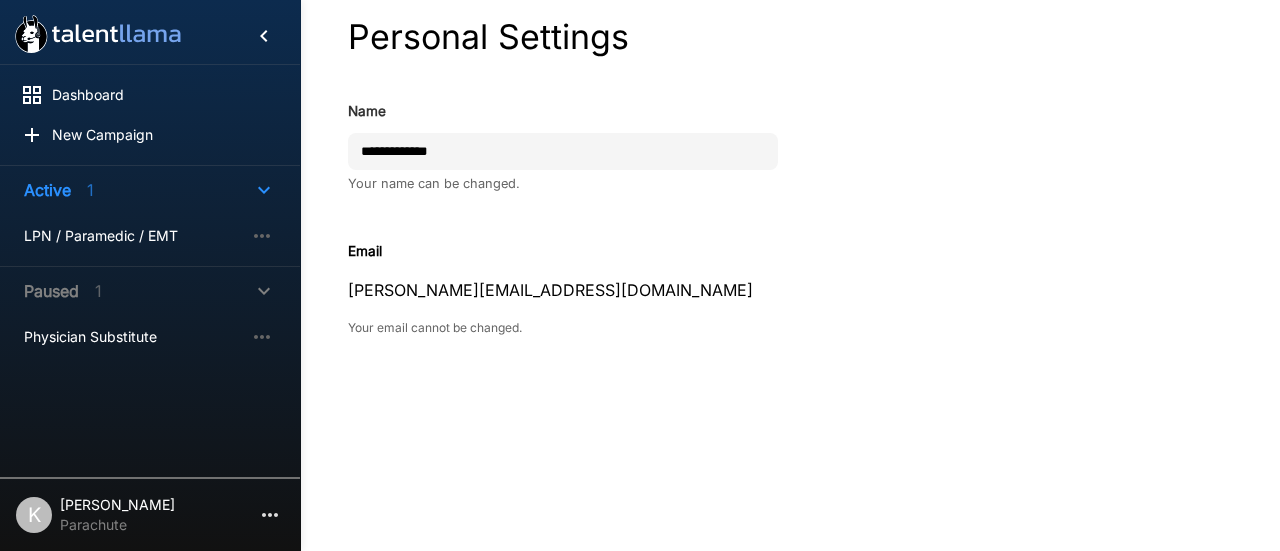 click on "[PERSON_NAME]" at bounding box center [117, 505] 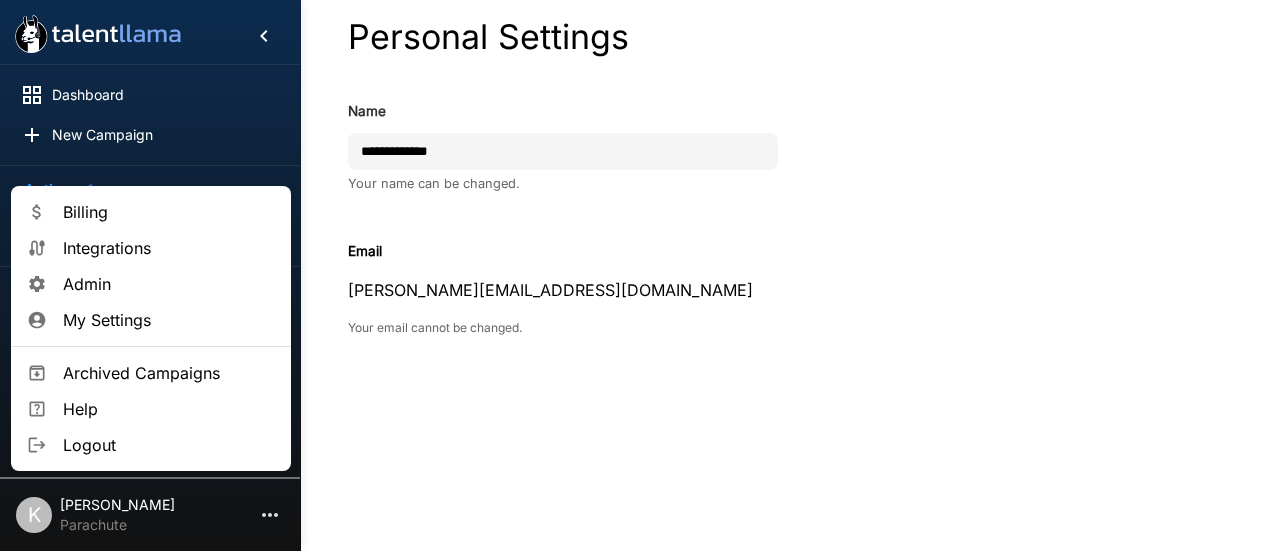 click on "Admin" at bounding box center (169, 284) 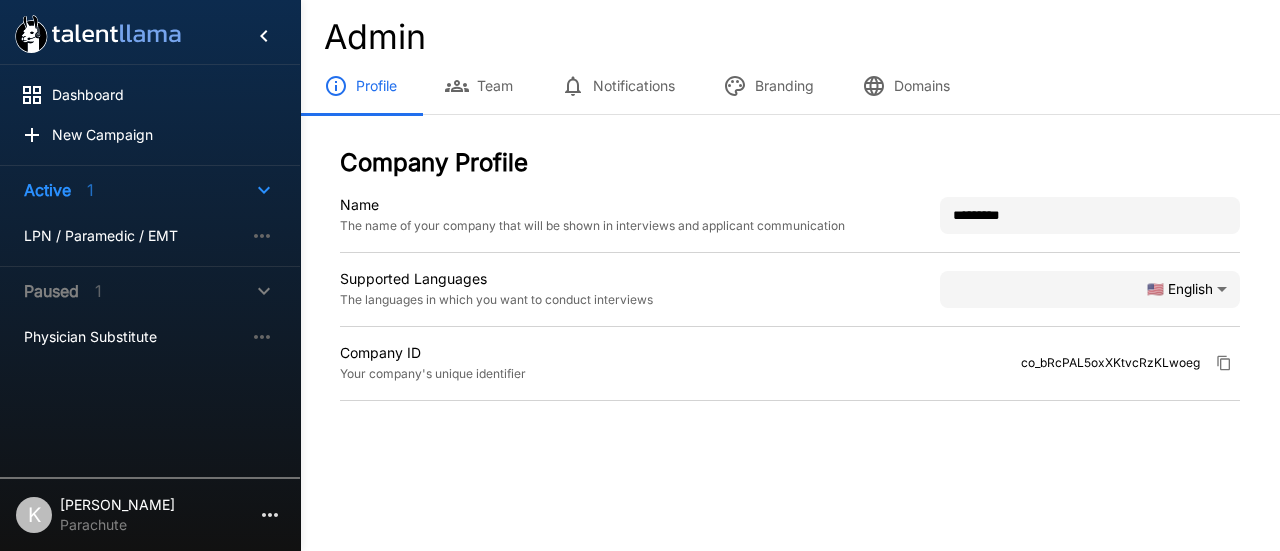 click on "Team" at bounding box center [479, 86] 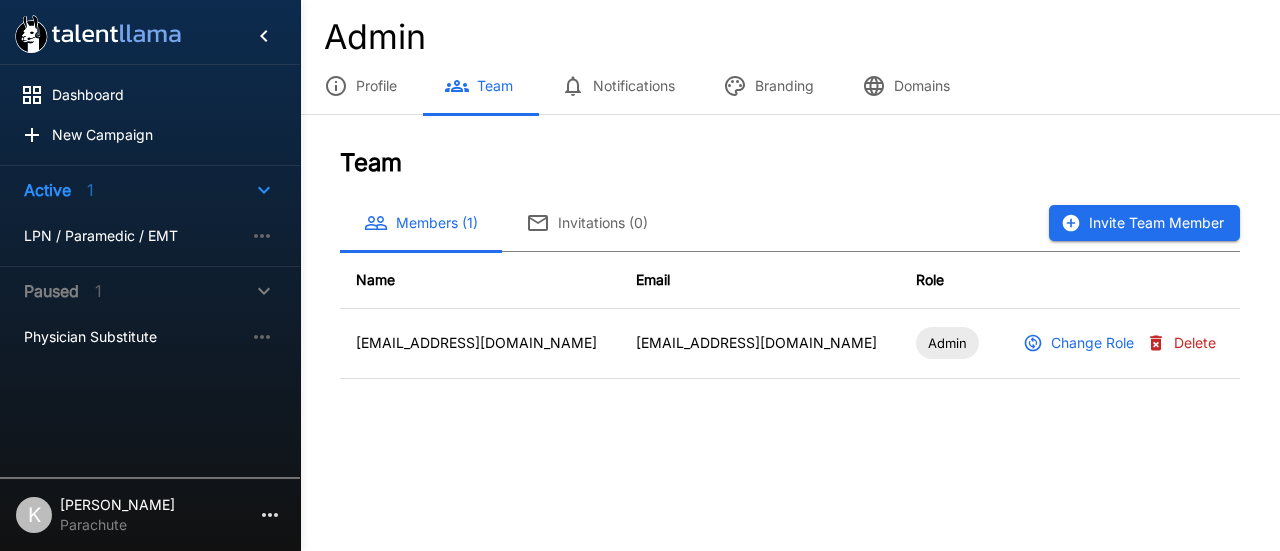 click on "Domains" at bounding box center (906, 86) 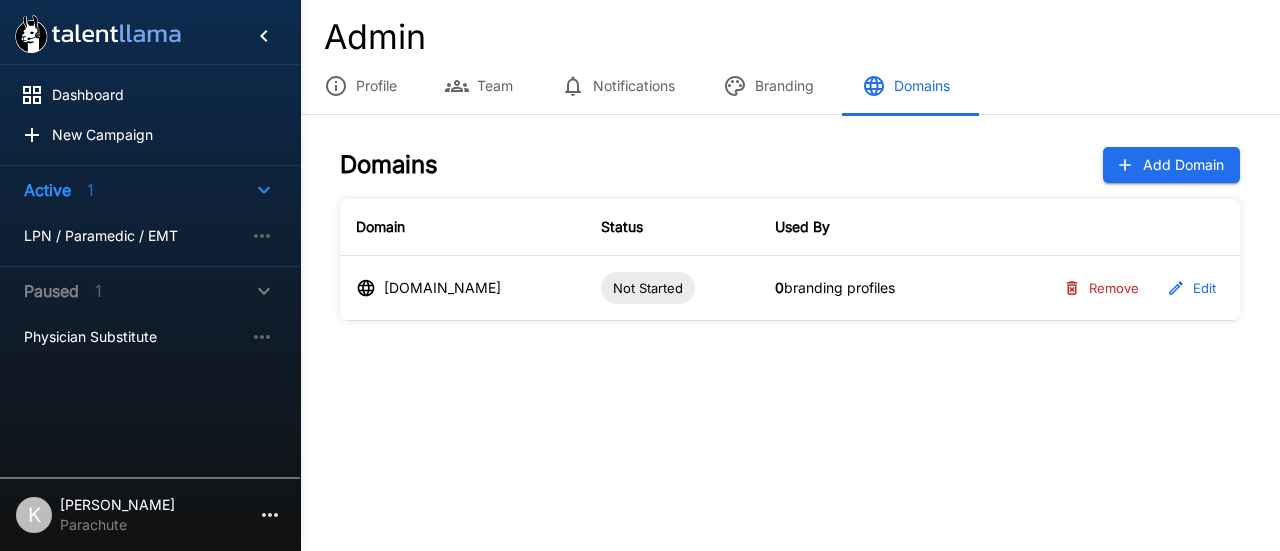click on "Edit" at bounding box center (1192, 288) 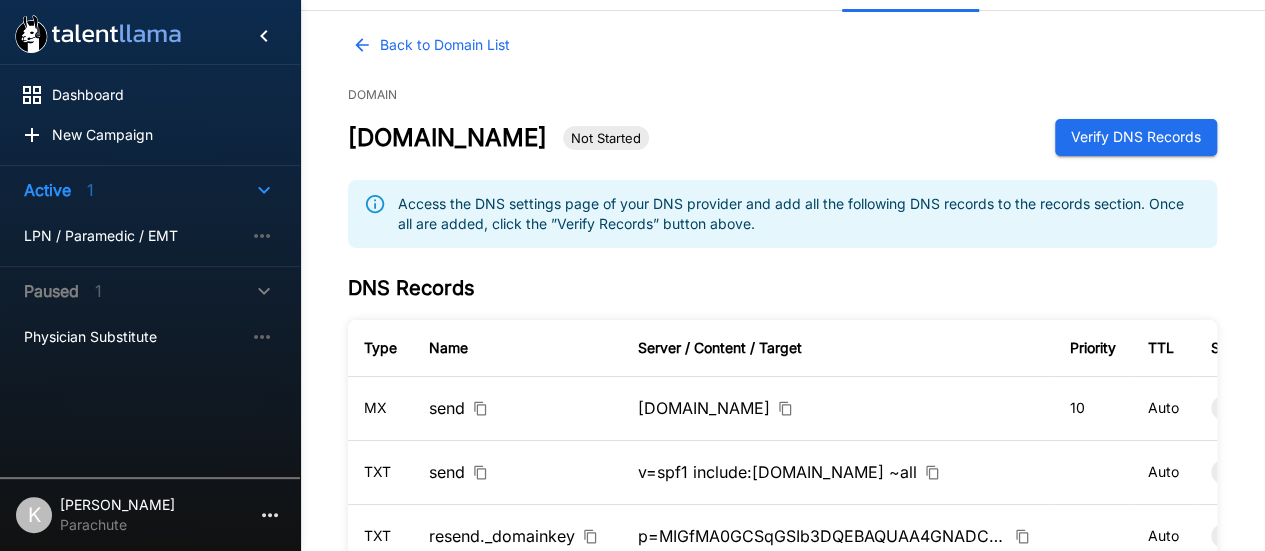 scroll, scrollTop: 49, scrollLeft: 0, axis: vertical 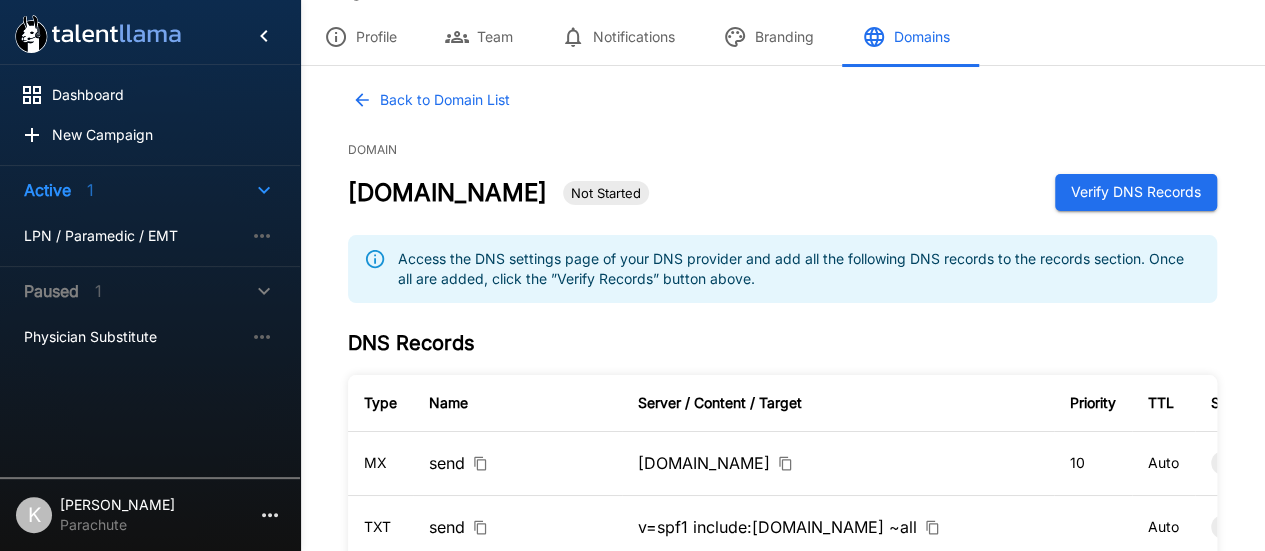 click on "Verify DNS Records" at bounding box center (1136, 192) 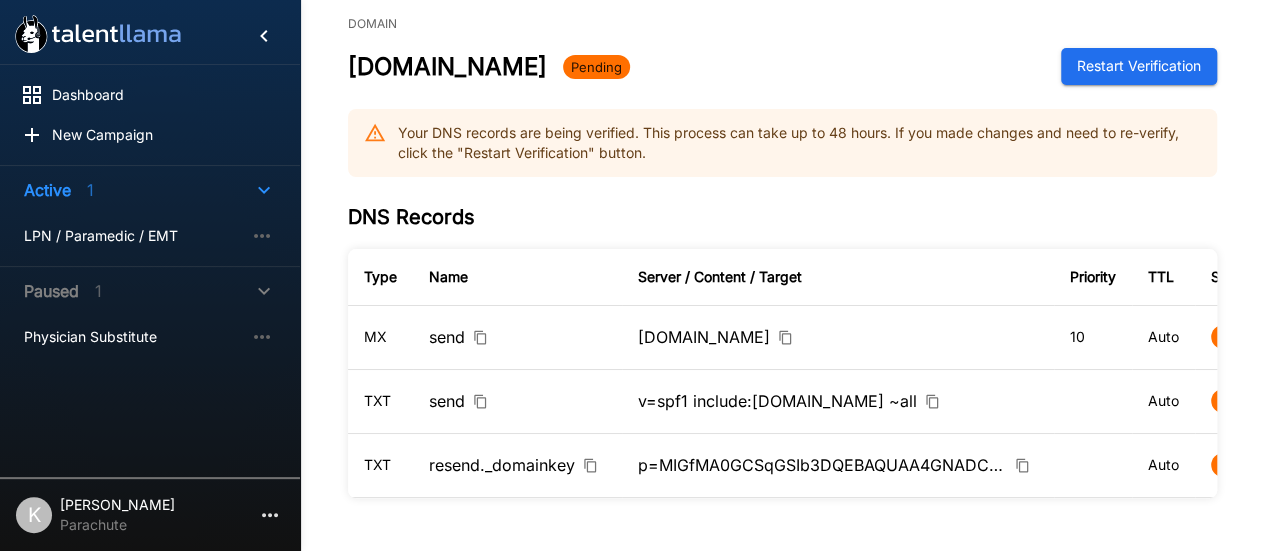 scroll, scrollTop: 177, scrollLeft: 0, axis: vertical 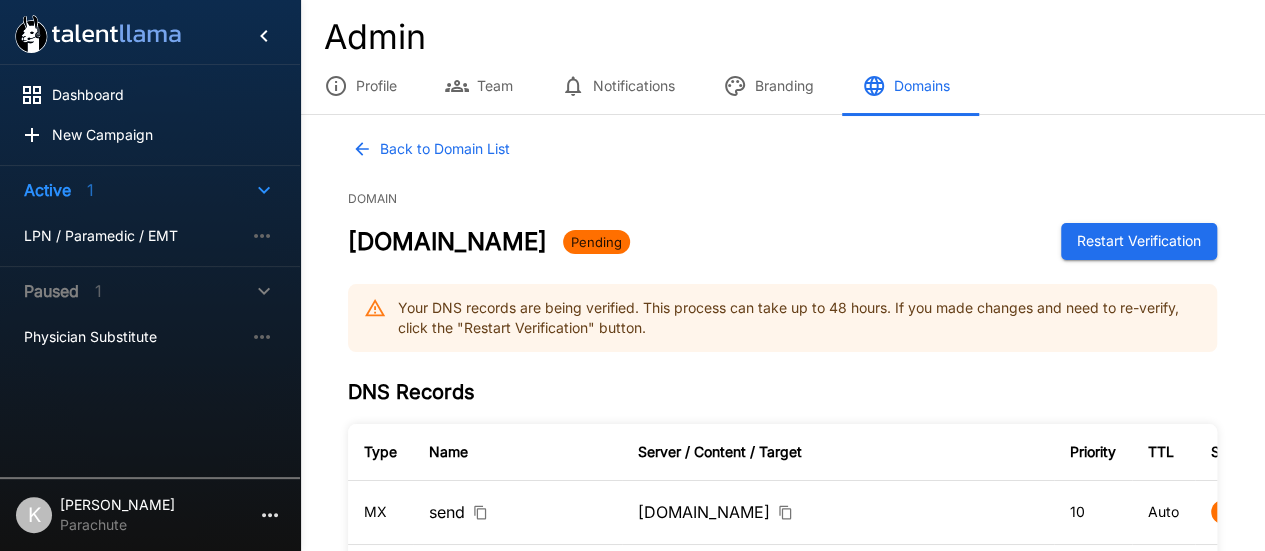 click on "Branding" at bounding box center (768, 86) 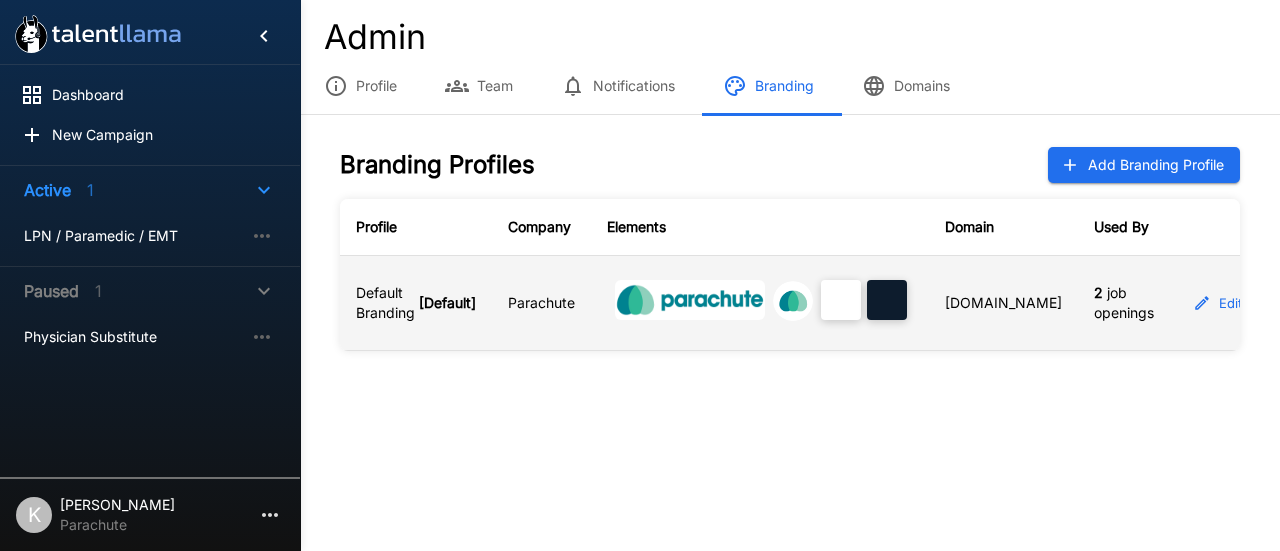 click on "Edit" at bounding box center [1218, 303] 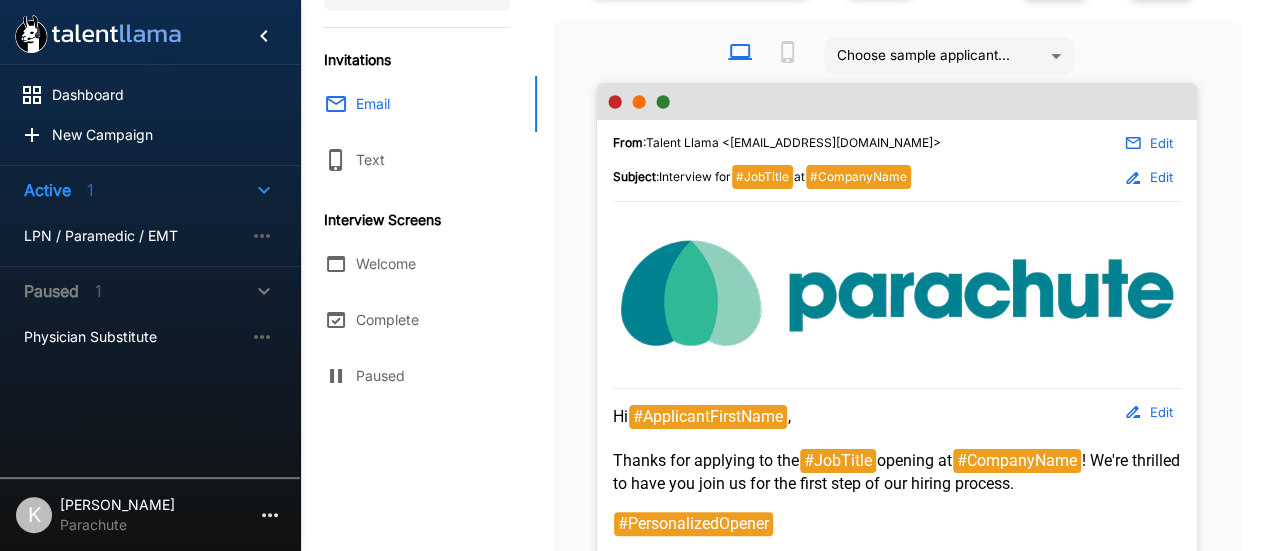 scroll, scrollTop: 317, scrollLeft: 0, axis: vertical 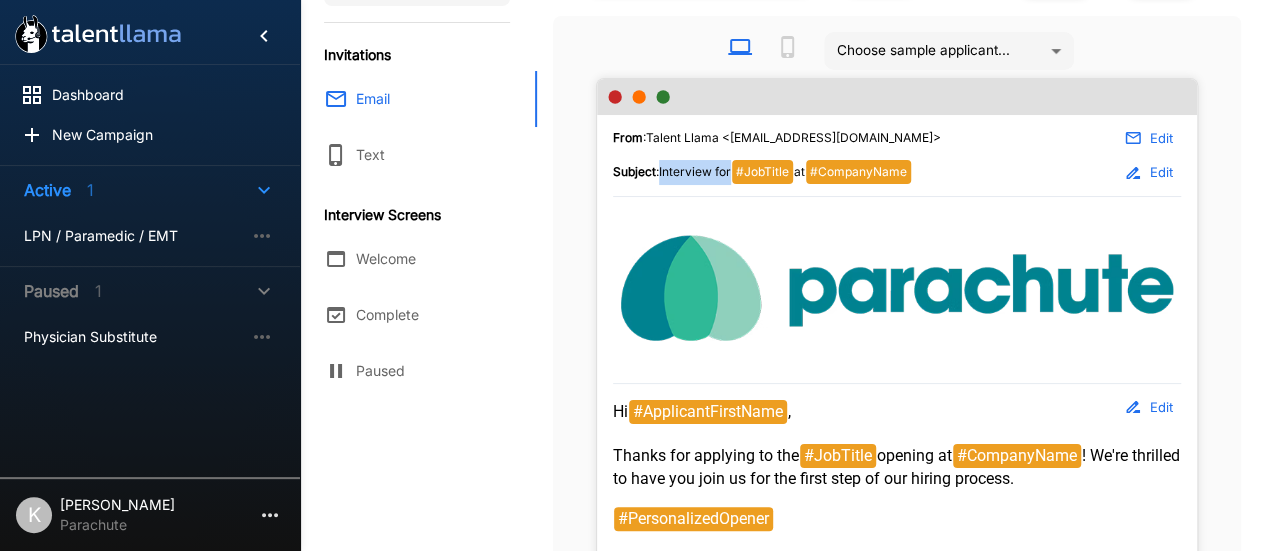 drag, startPoint x: 734, startPoint y: 167, endPoint x: 631, endPoint y: 170, distance: 103.04368 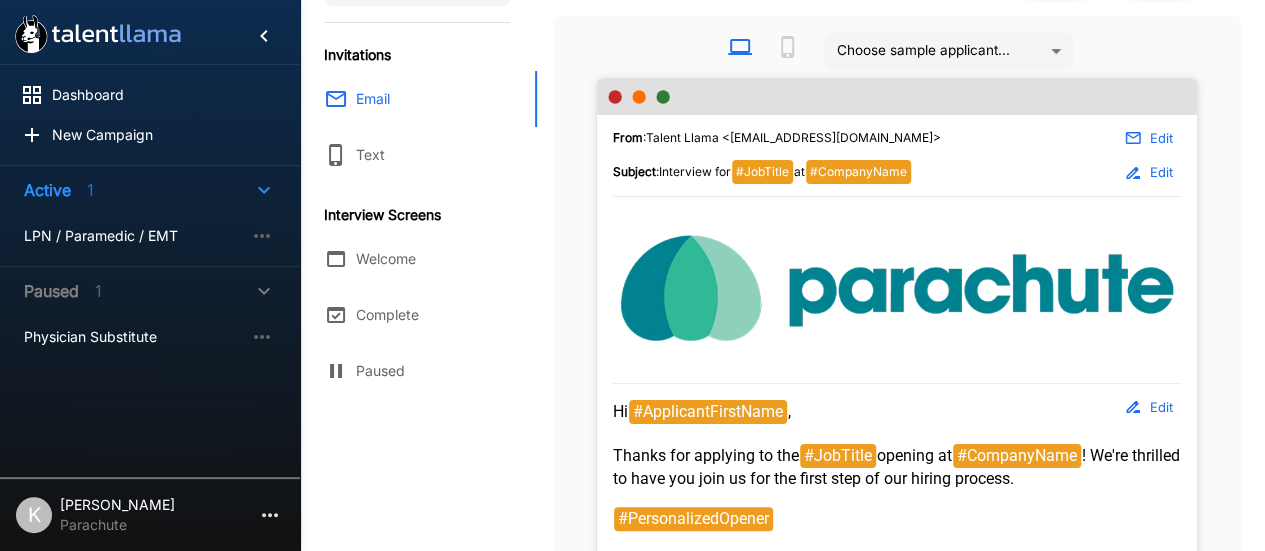 drag, startPoint x: 631, startPoint y: 170, endPoint x: 726, endPoint y: 138, distance: 100.2447 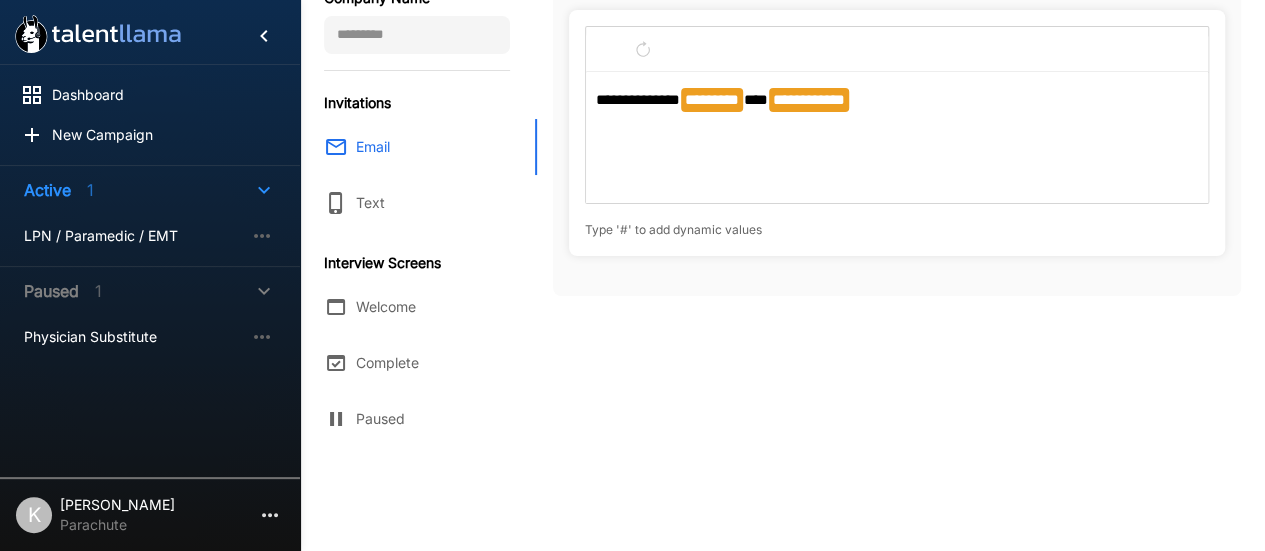 scroll, scrollTop: 266, scrollLeft: 0, axis: vertical 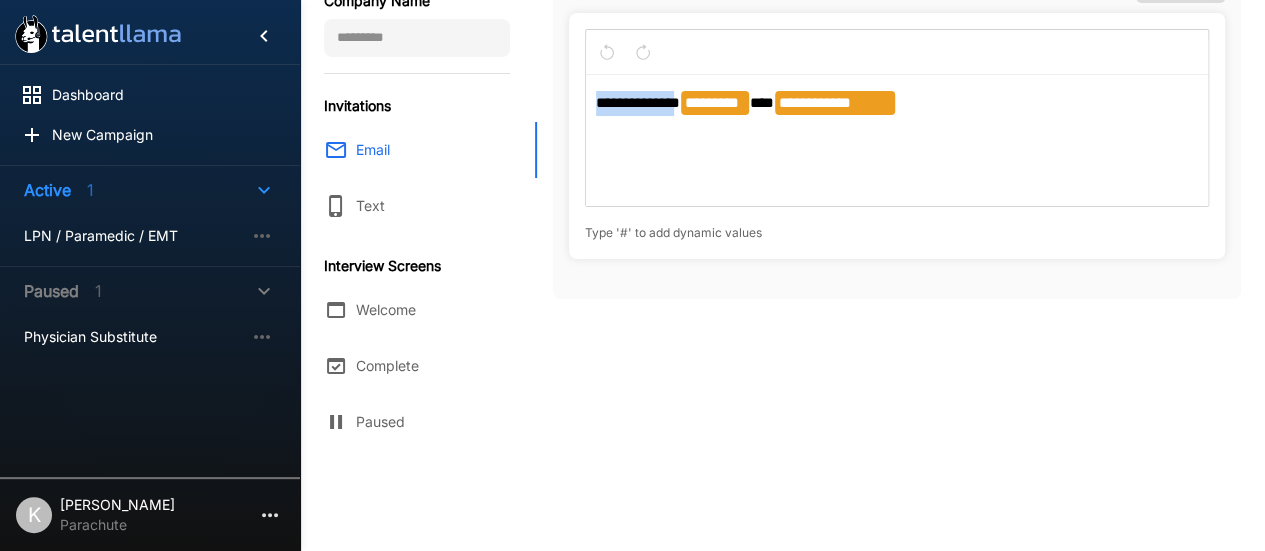drag, startPoint x: 678, startPoint y: 105, endPoint x: 541, endPoint y: 106, distance: 137.00365 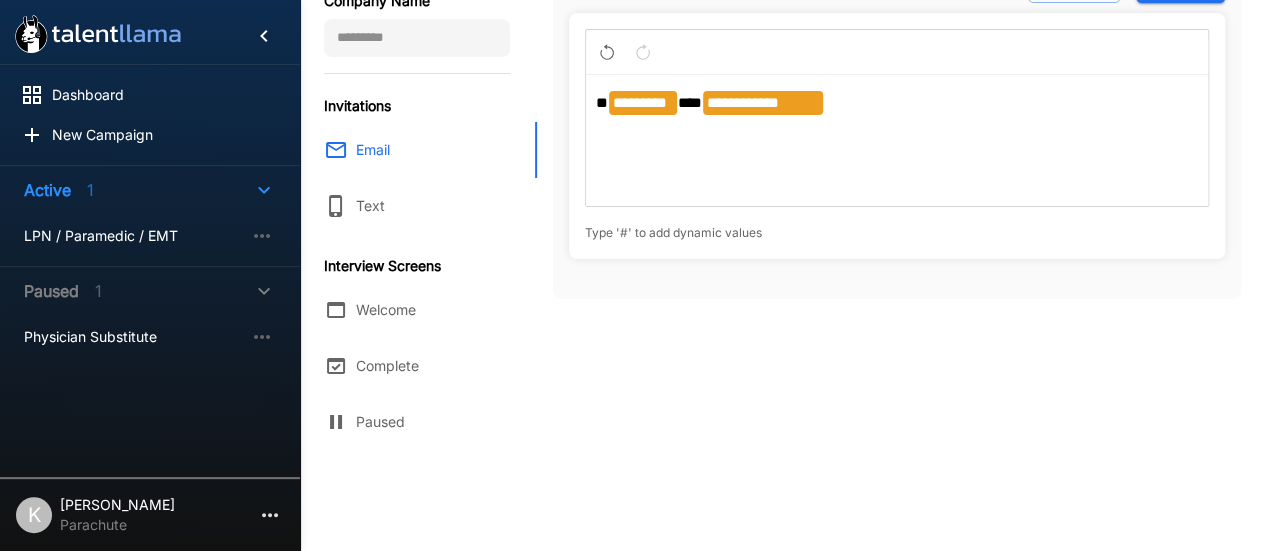 type 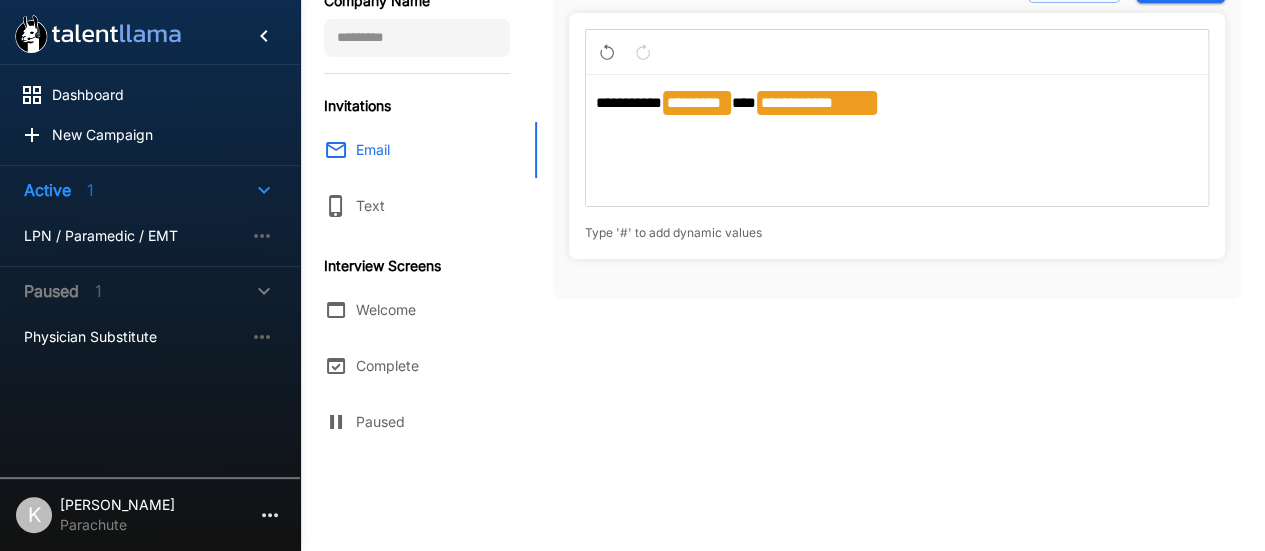 click on "**********" at bounding box center (817, 102) 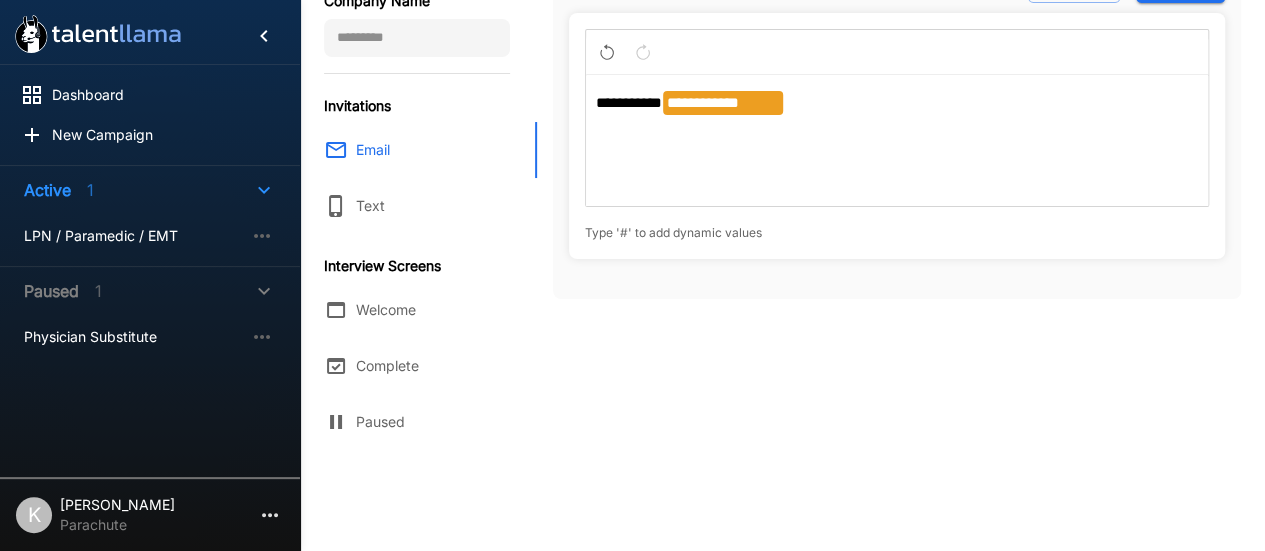 click on "**********" at bounding box center (897, 141) 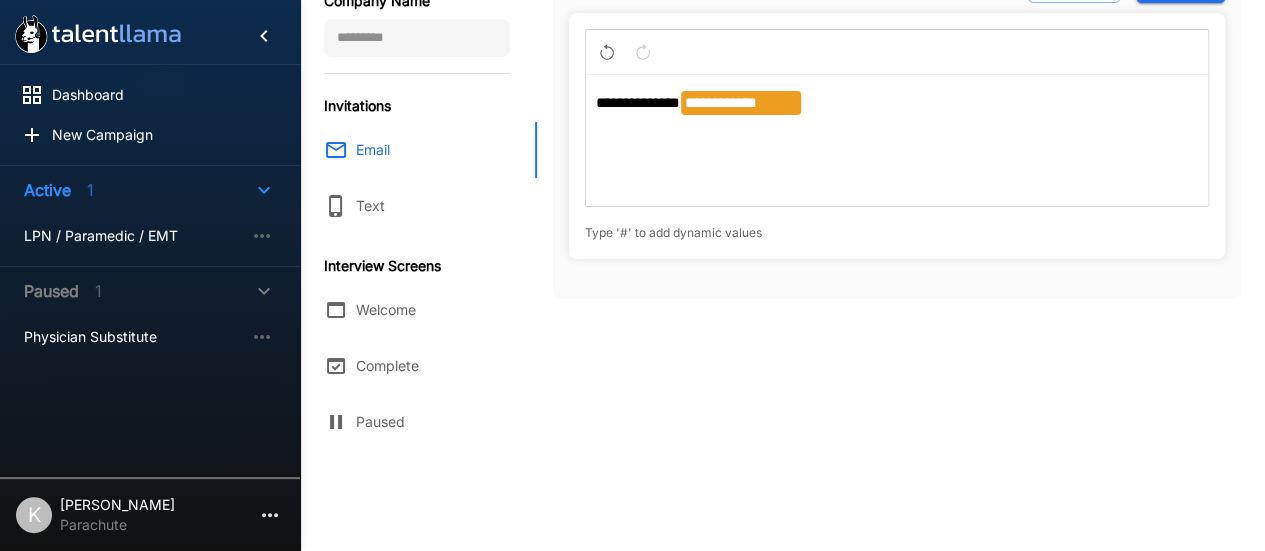 click on "**********" at bounding box center (897, 141) 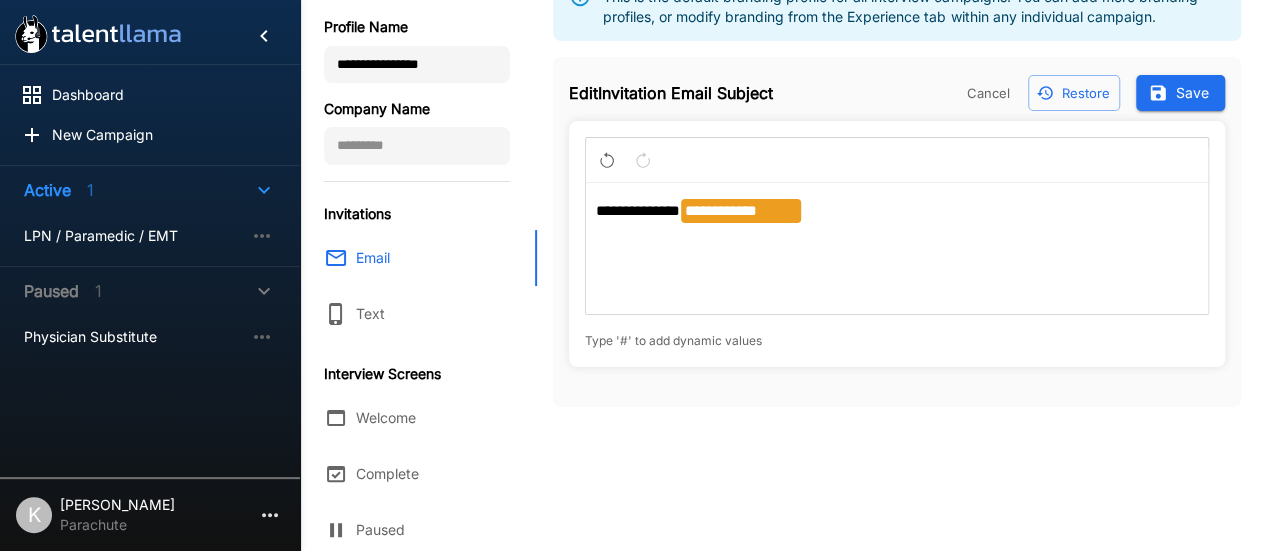 scroll, scrollTop: 132, scrollLeft: 0, axis: vertical 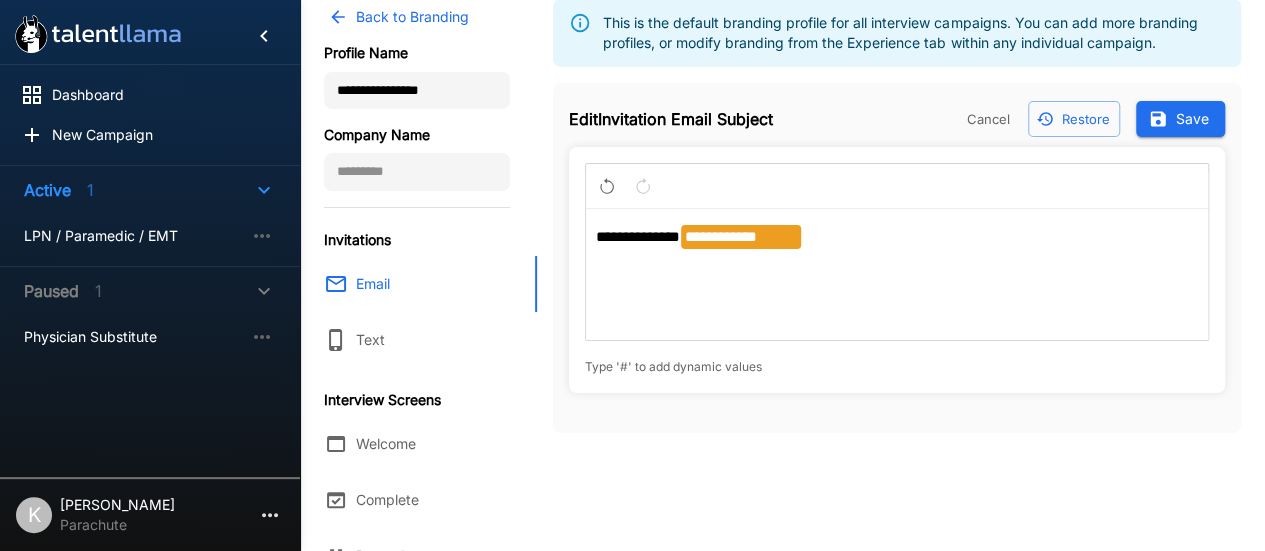click on "Save" at bounding box center (1180, 119) 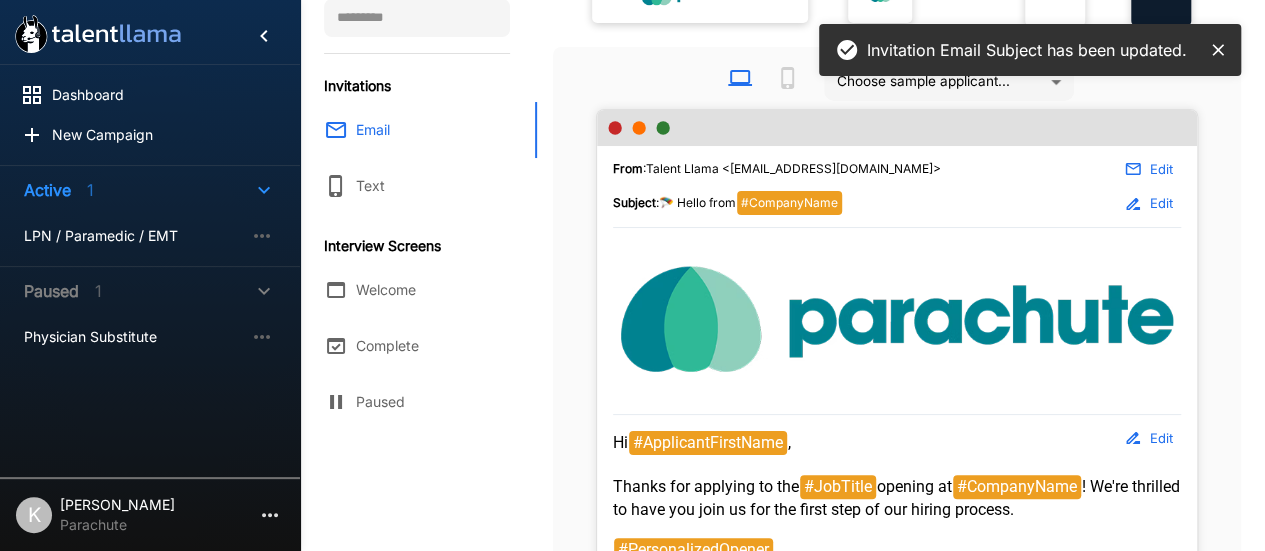 scroll, scrollTop: 286, scrollLeft: 0, axis: vertical 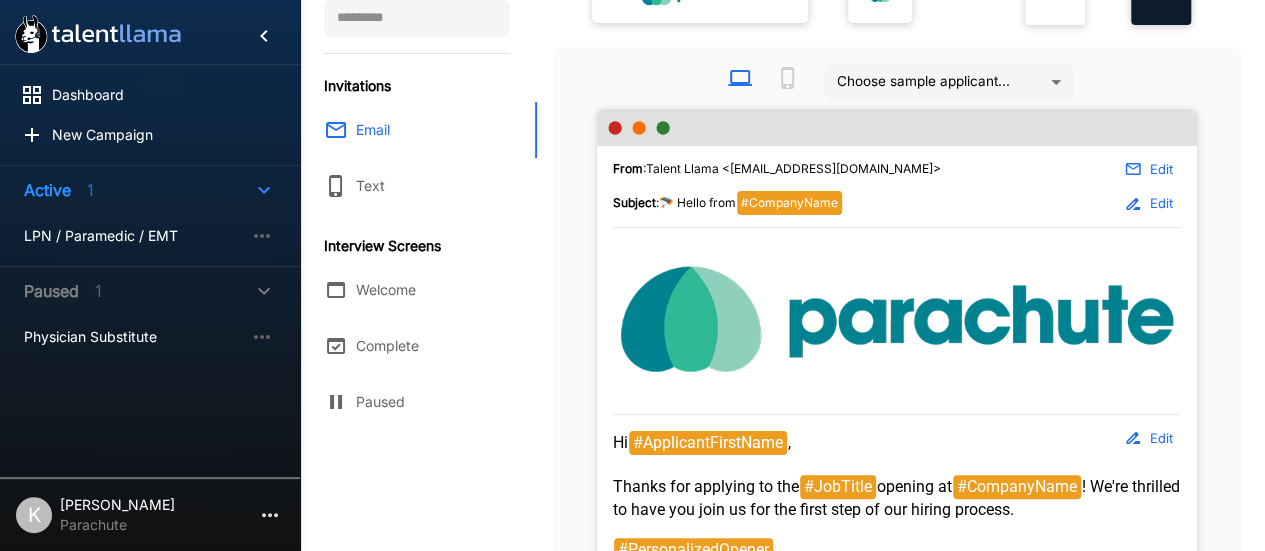 click on "🪂 Hello from" at bounding box center (697, 202) 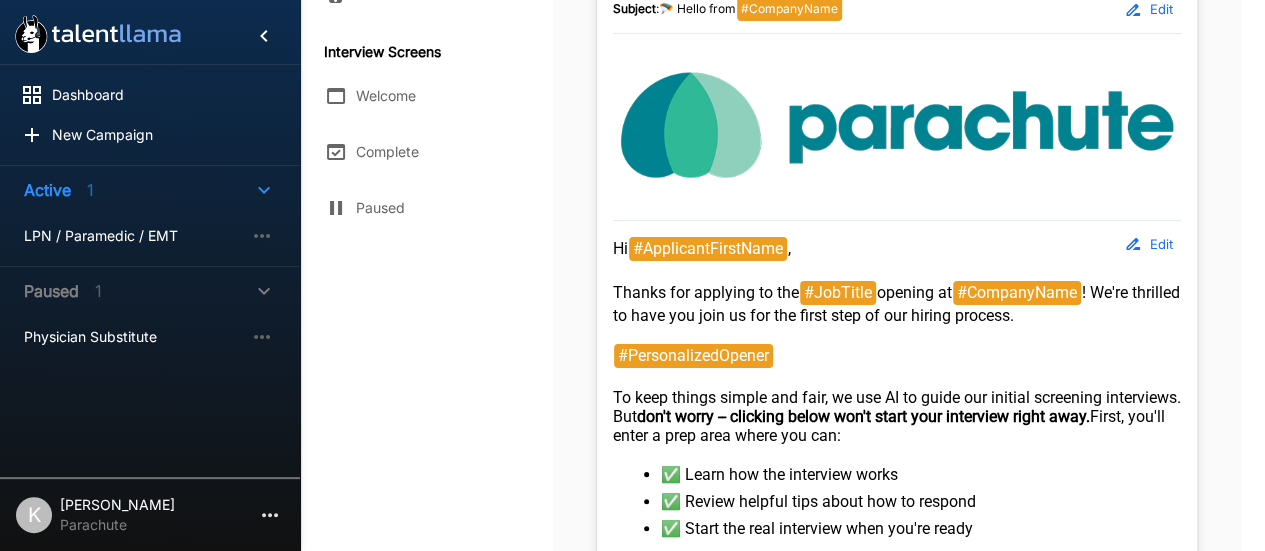 scroll, scrollTop: 546, scrollLeft: 0, axis: vertical 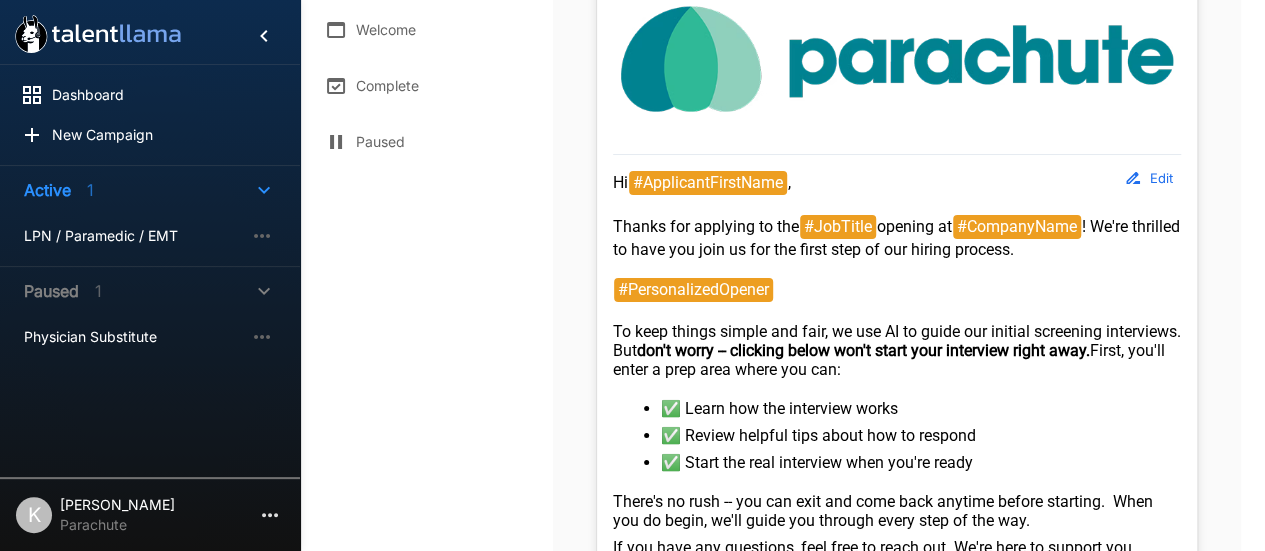 click on "Thanks for applying to the" at bounding box center (706, 226) 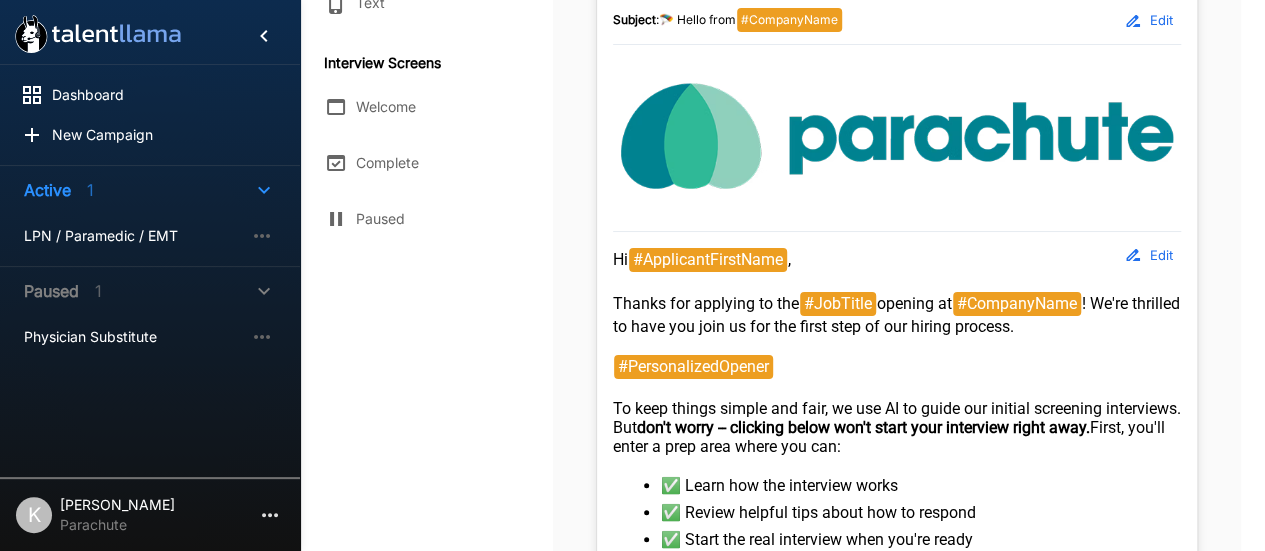 scroll, scrollTop: 477, scrollLeft: 0, axis: vertical 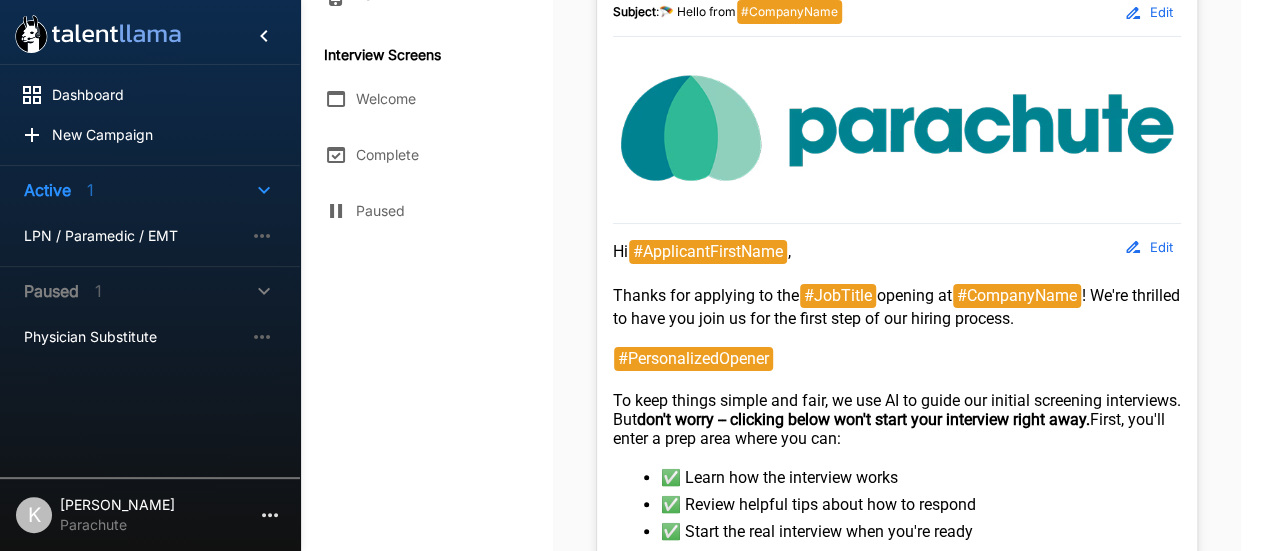 click on "Edit" at bounding box center [1149, 247] 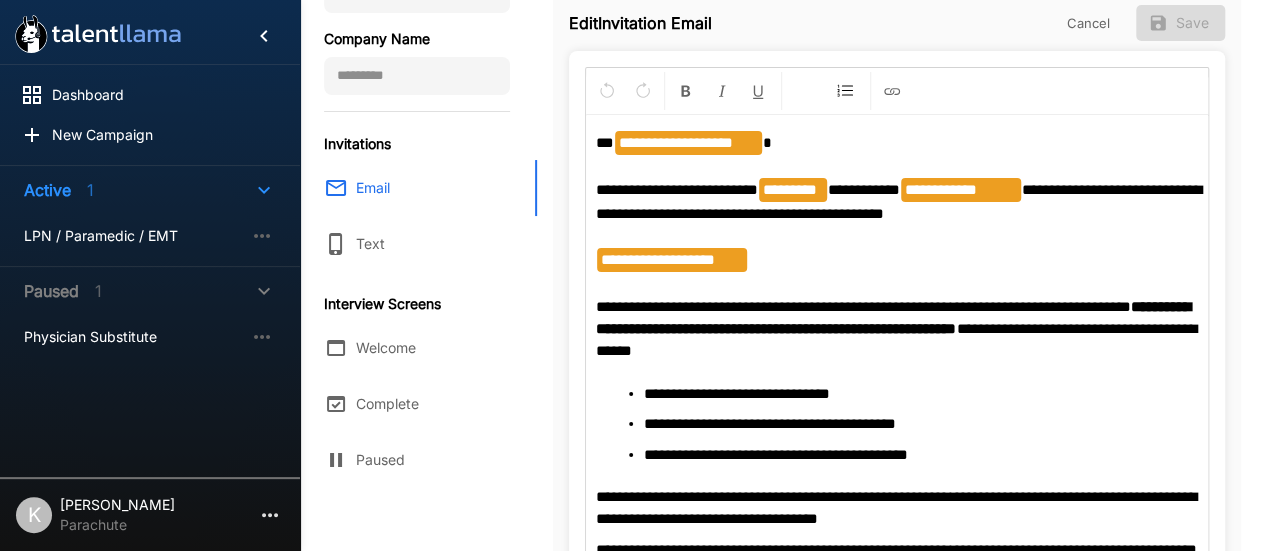 scroll, scrollTop: 227, scrollLeft: 0, axis: vertical 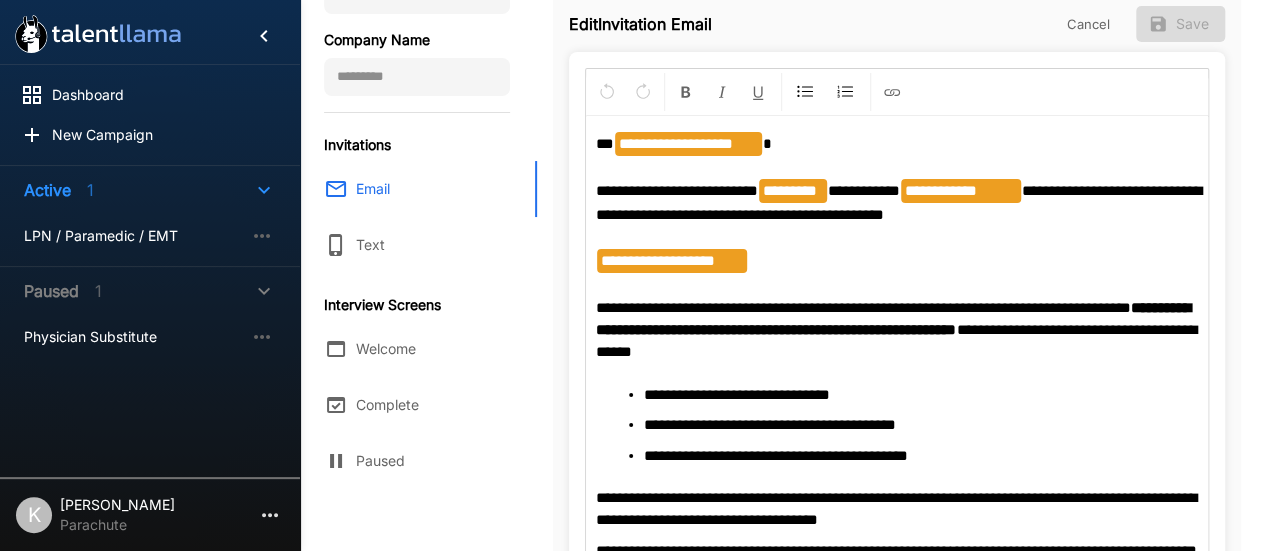 click on "**********" at bounding box center [677, 190] 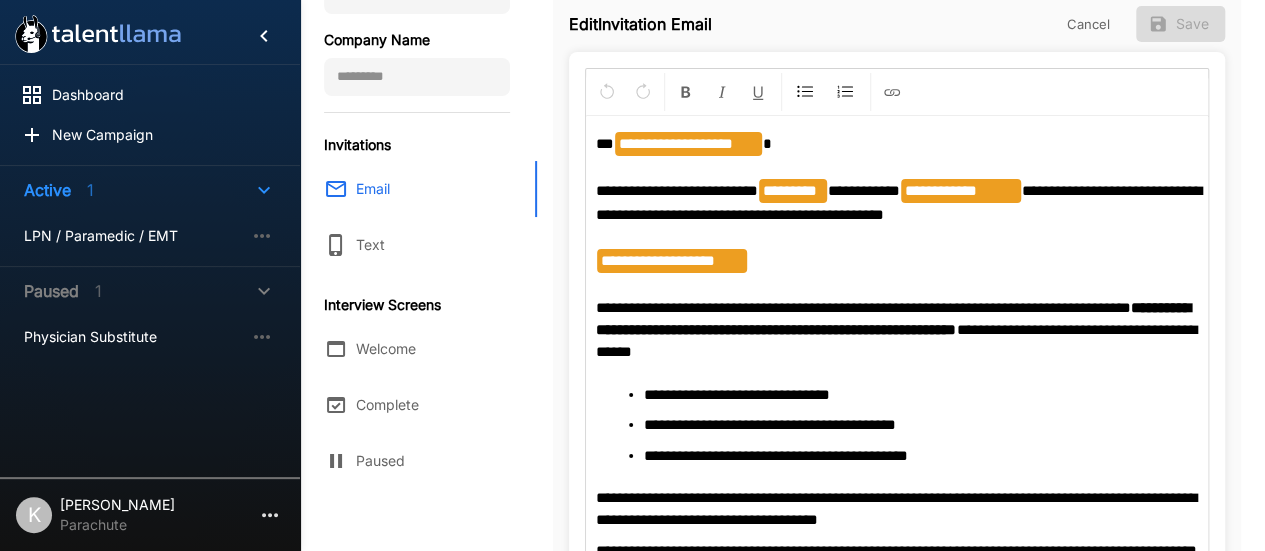 type 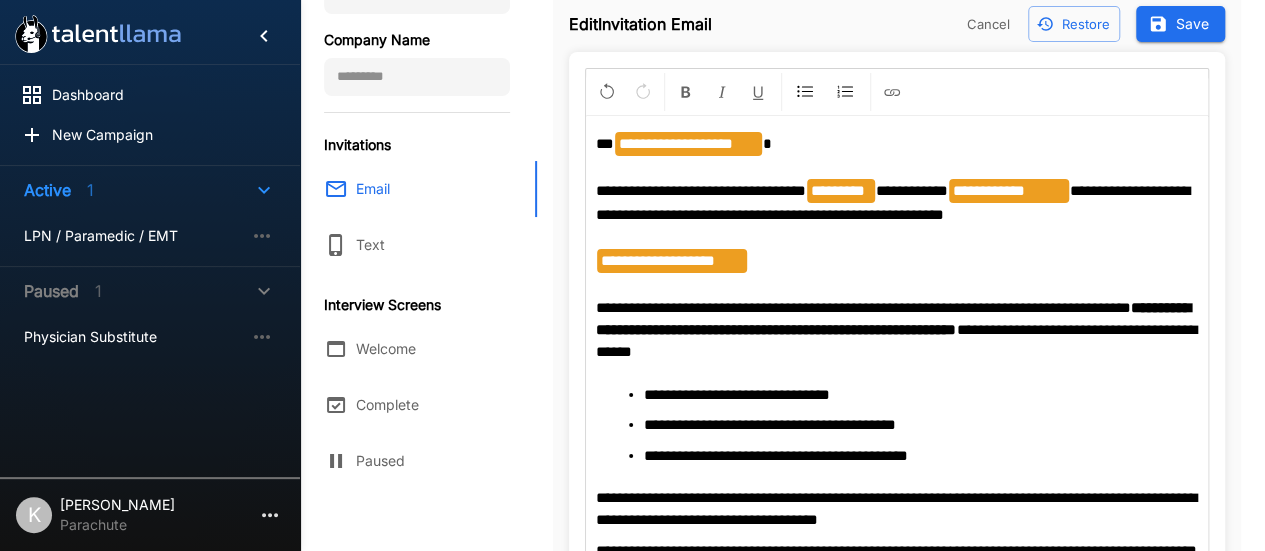 click on "**********" at bounding box center [912, 190] 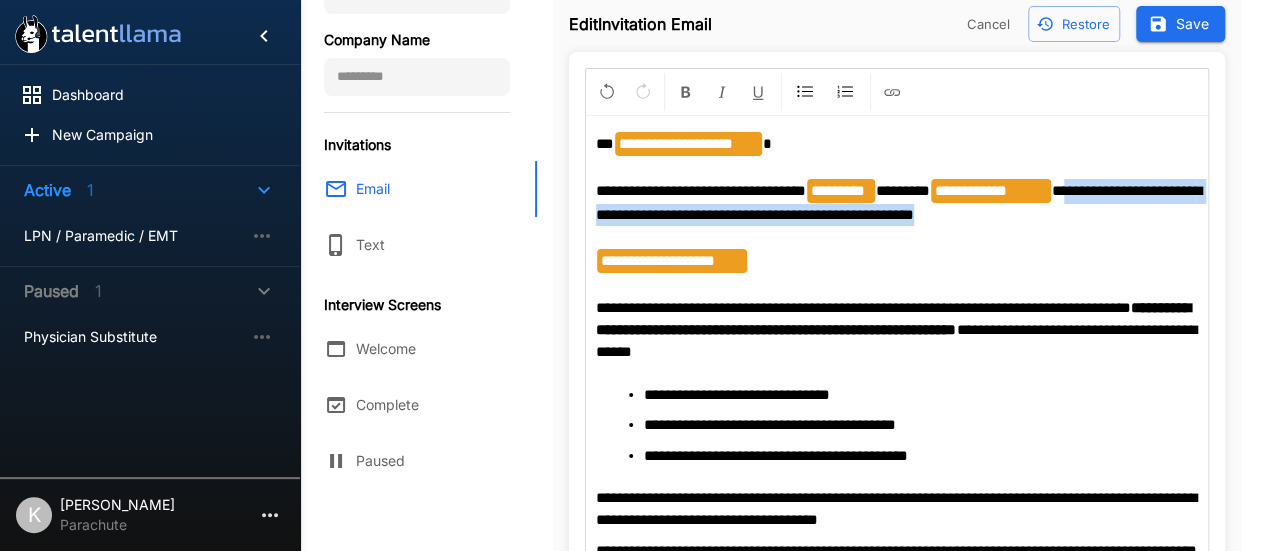 drag, startPoint x: 1089, startPoint y: 187, endPoint x: 1109, endPoint y: 219, distance: 37.735924 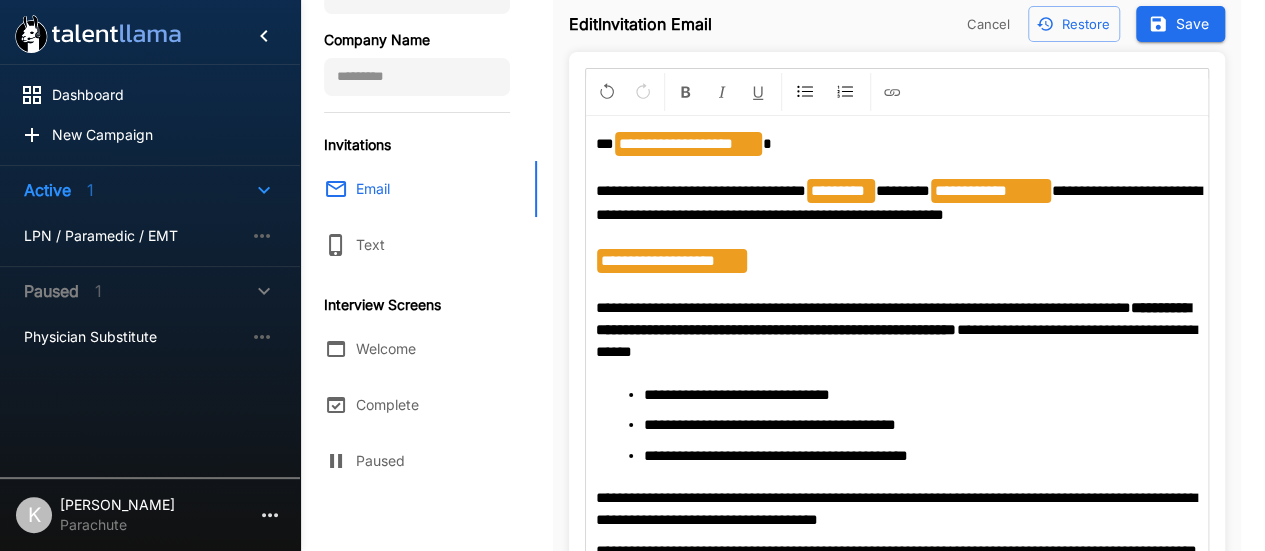 click on "**********" at bounding box center (899, 202) 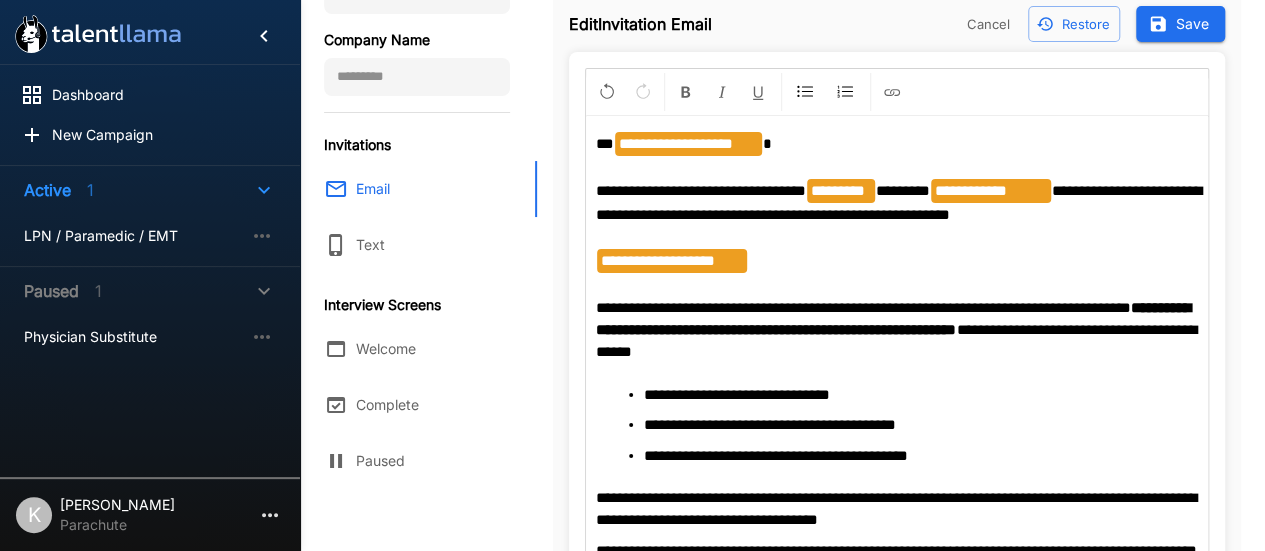click on "**********" at bounding box center (897, 248) 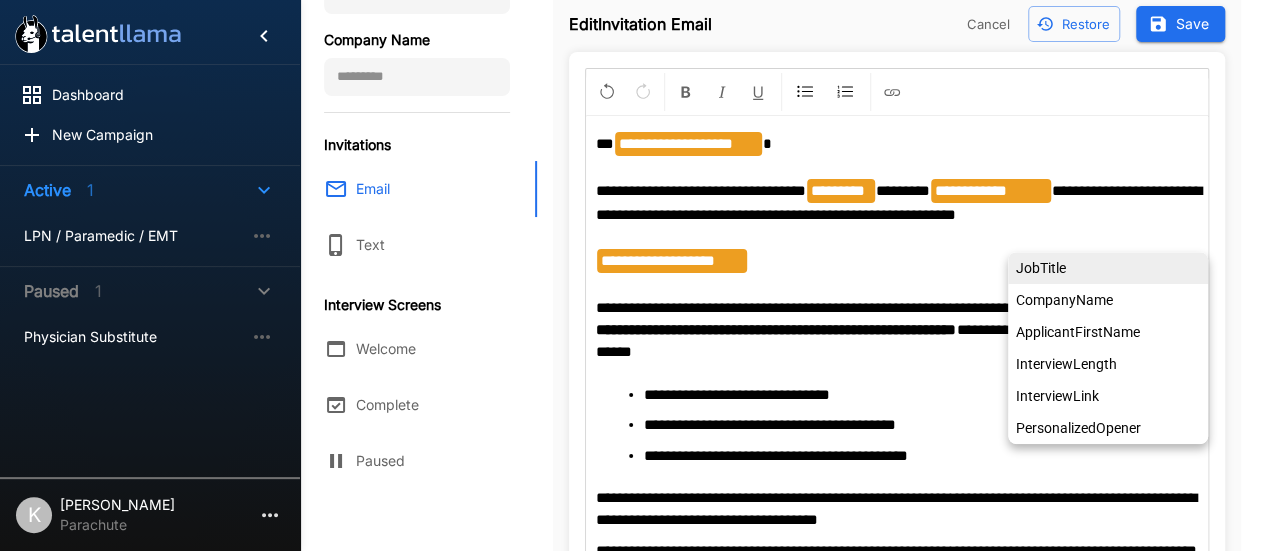 click on "**********" at bounding box center (897, 248) 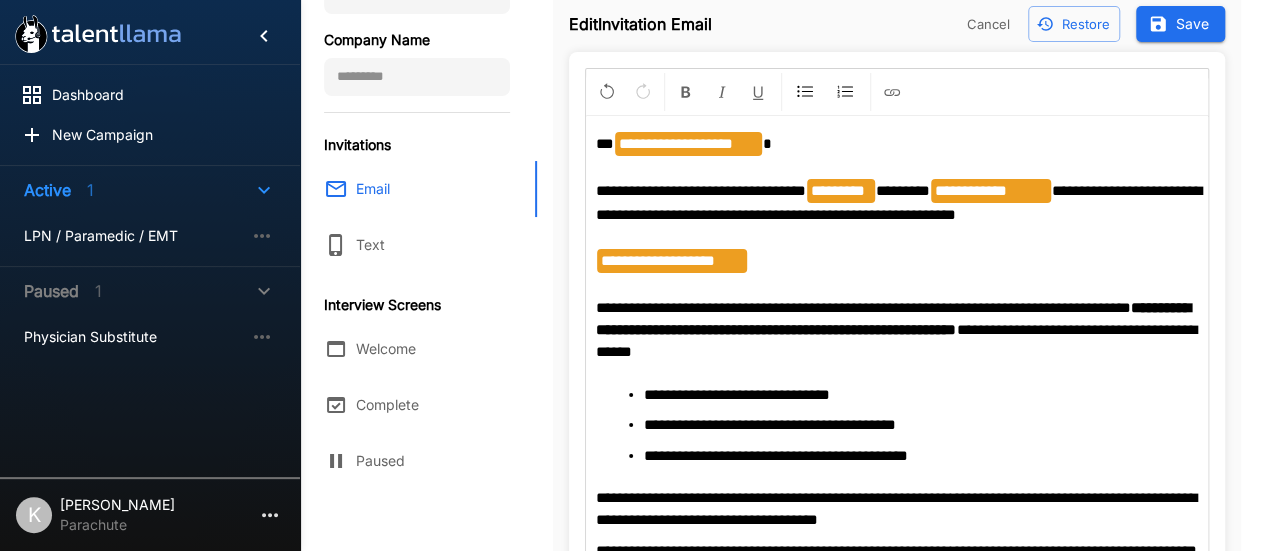 click on "**********" at bounding box center (897, 248) 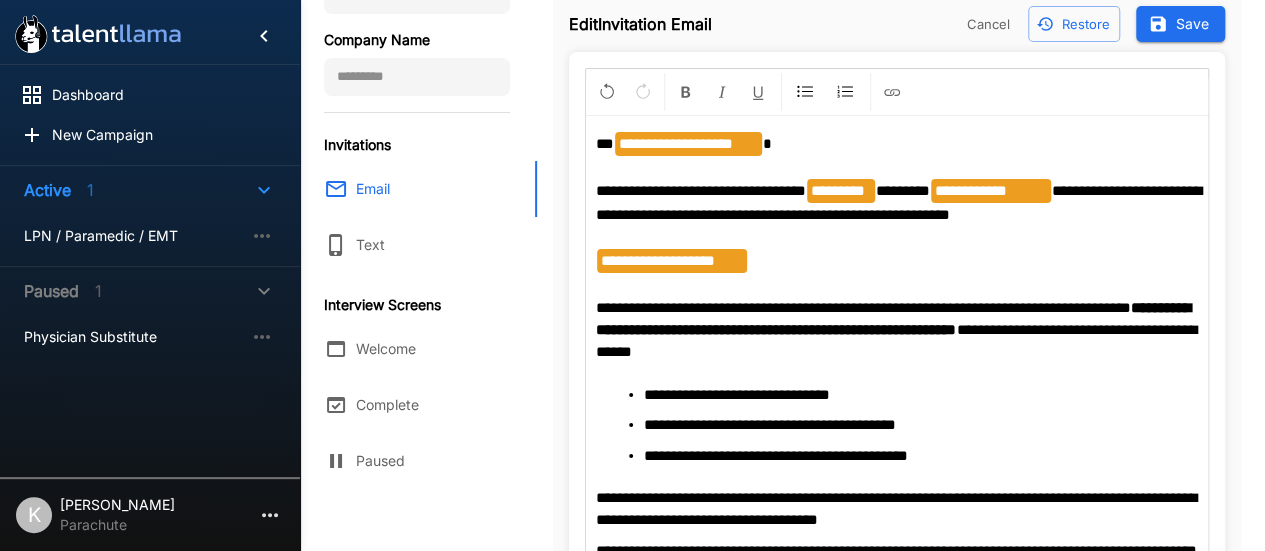 scroll, scrollTop: 271, scrollLeft: 0, axis: vertical 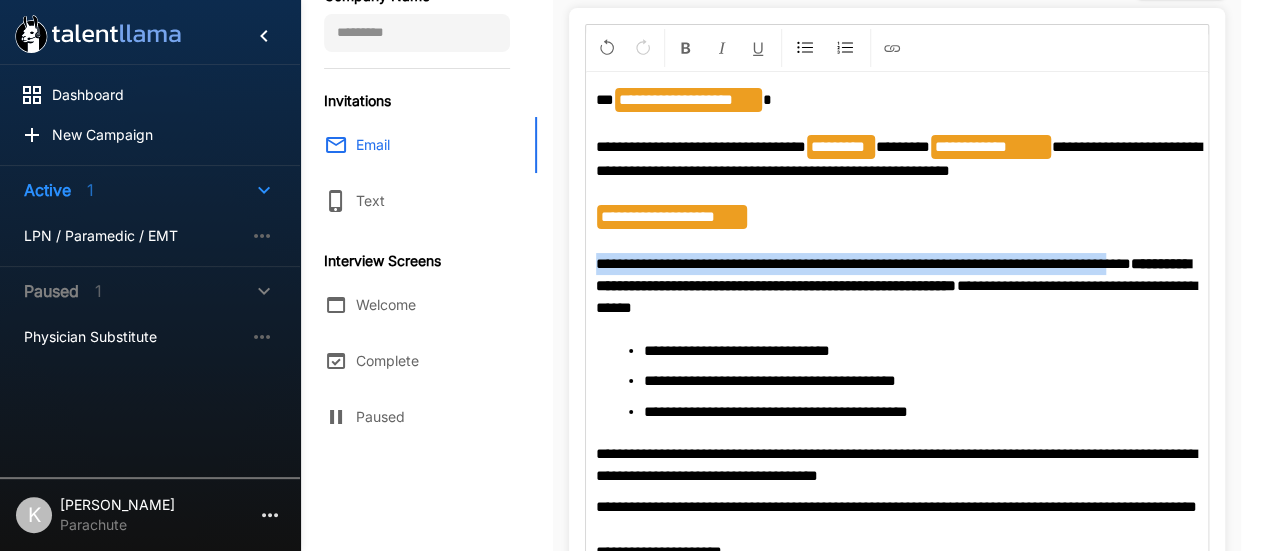 drag, startPoint x: 598, startPoint y: 264, endPoint x: 1136, endPoint y: 267, distance: 538.00836 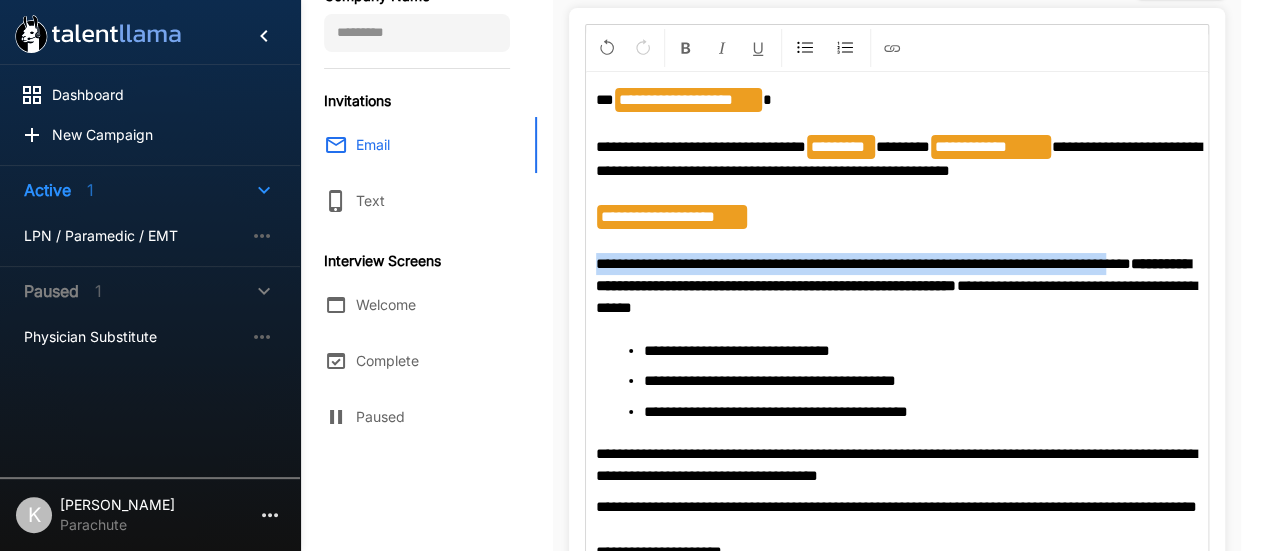 click on "**********" at bounding box center [863, 263] 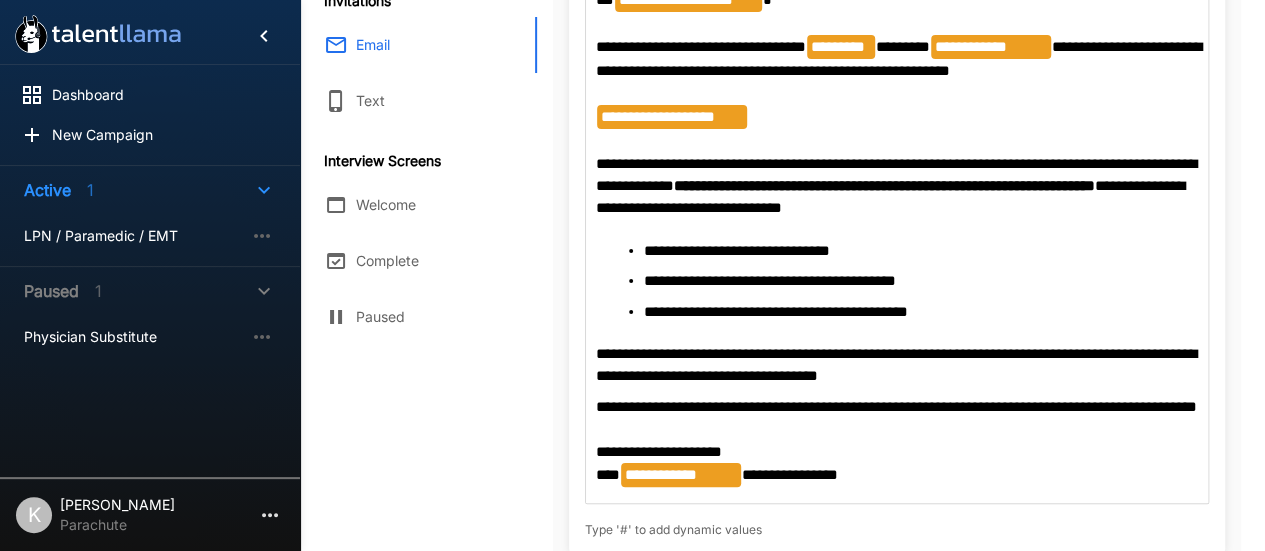 scroll, scrollTop: 373, scrollLeft: 0, axis: vertical 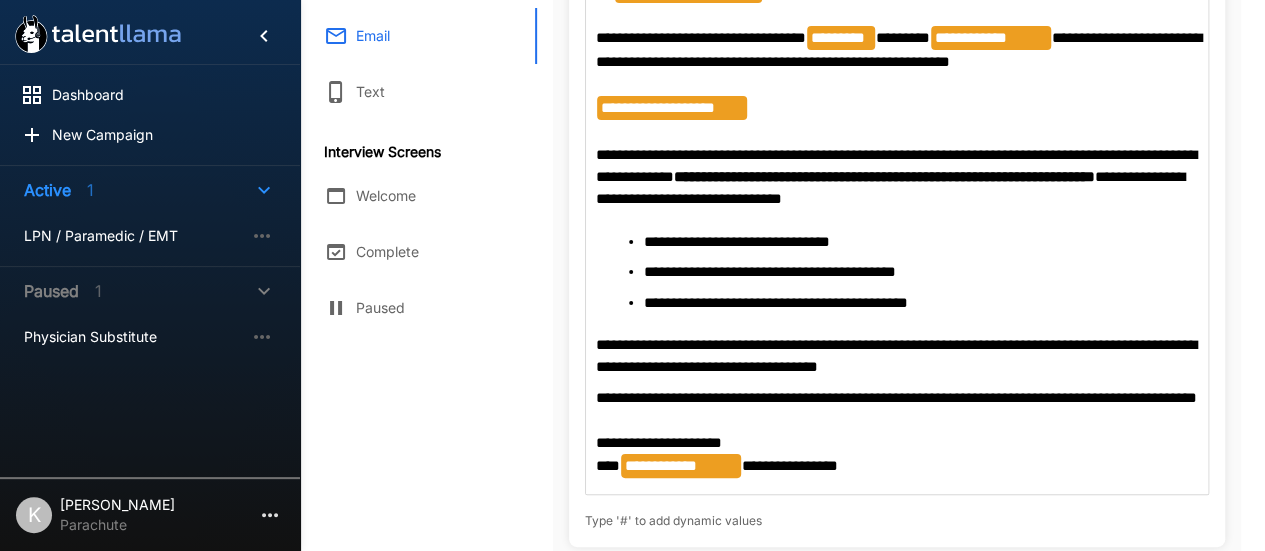 click on "**********" at bounding box center (897, 356) 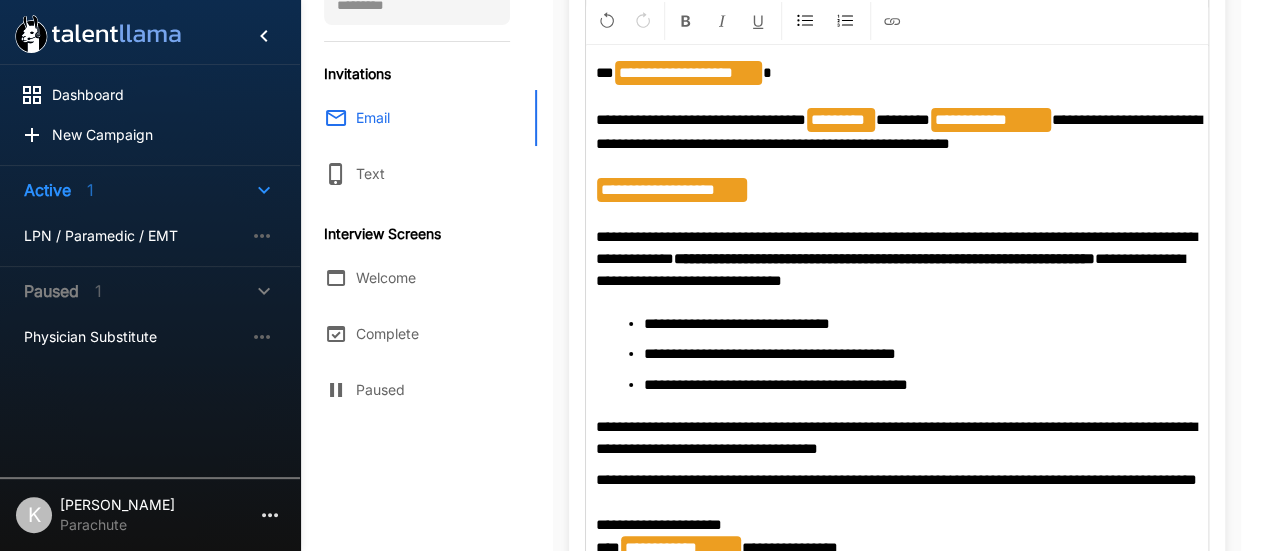 scroll, scrollTop: 352, scrollLeft: 0, axis: vertical 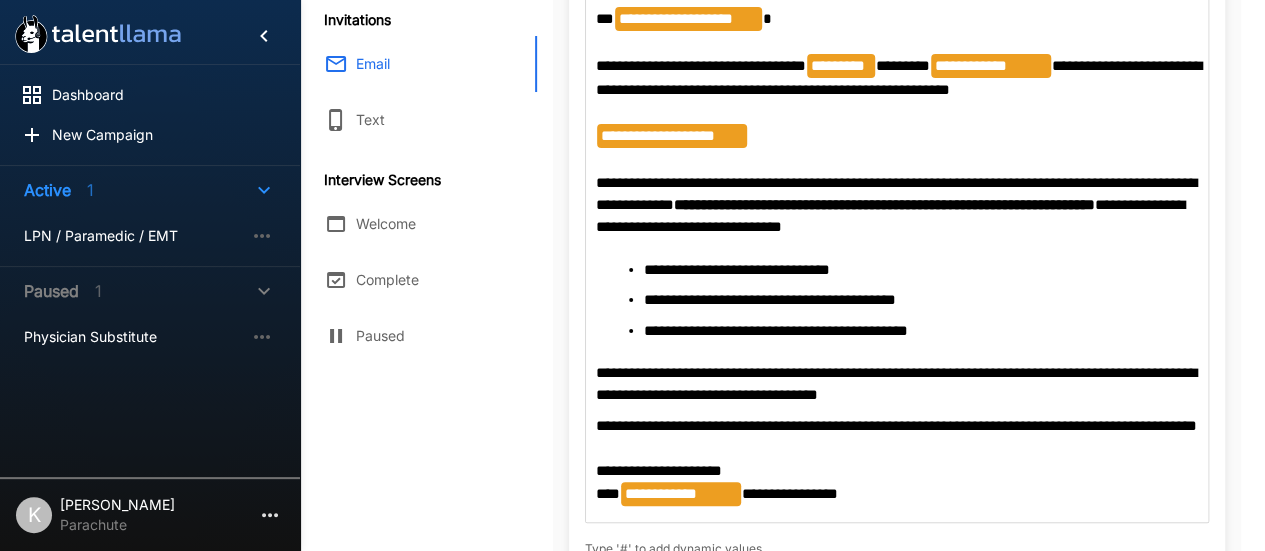 click on "**********" at bounding box center (896, 193) 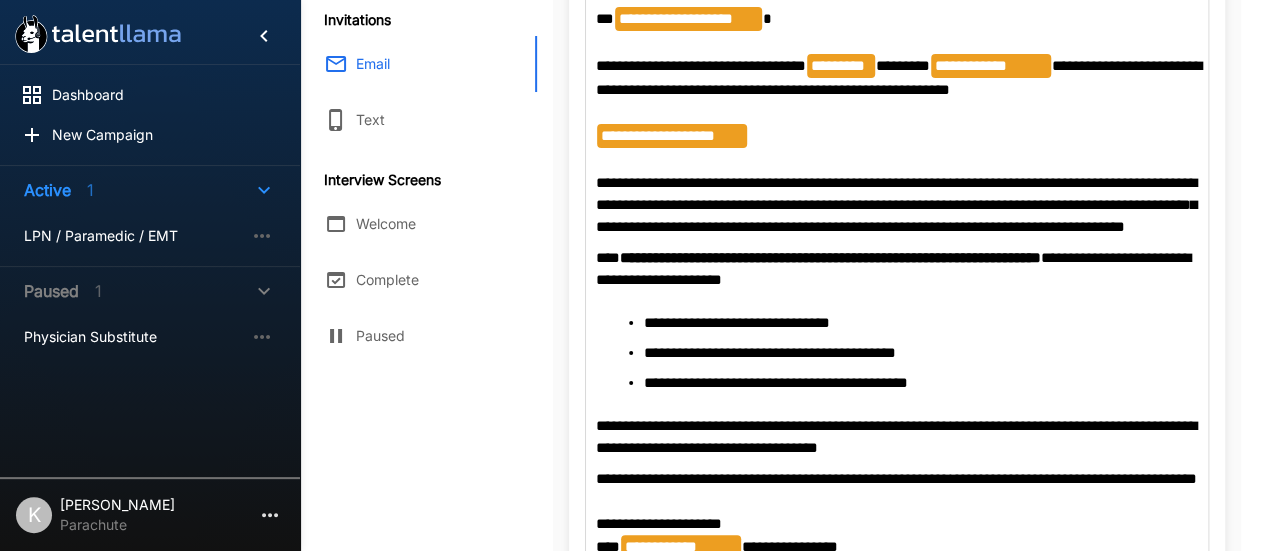 click on "**********" at bounding box center [896, 205] 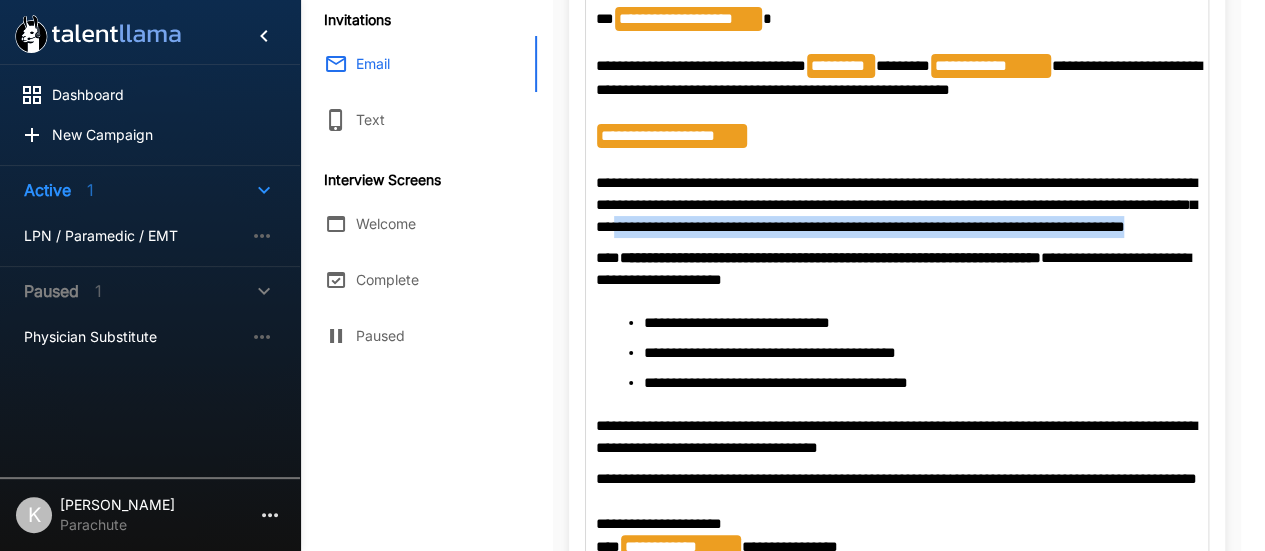 drag, startPoint x: 726, startPoint y: 221, endPoint x: 739, endPoint y: 248, distance: 29.966648 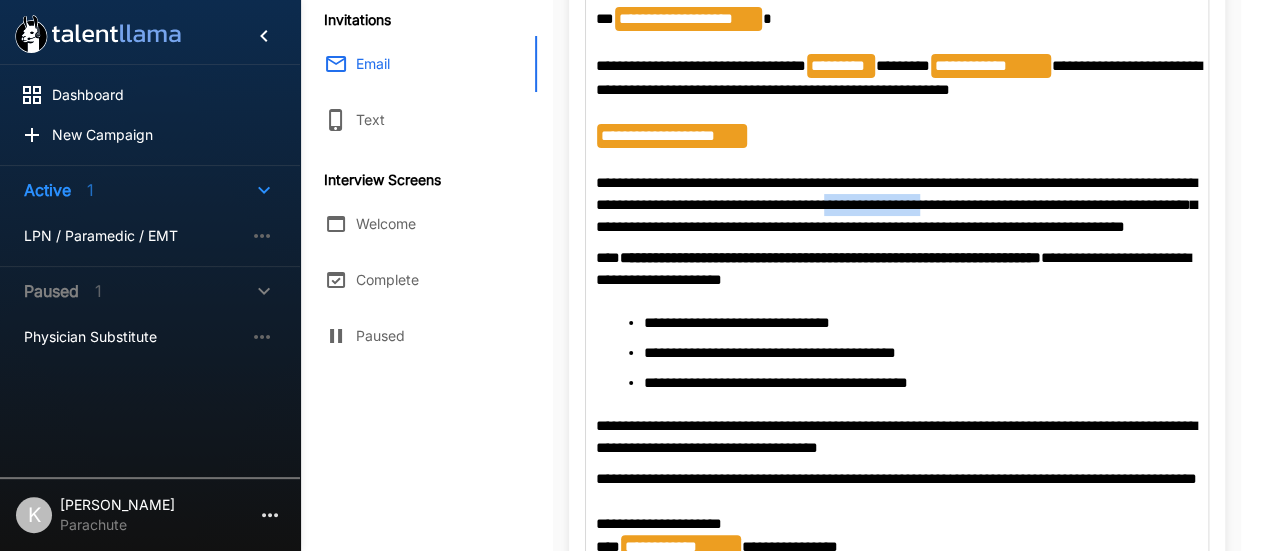 drag, startPoint x: 924, startPoint y: 206, endPoint x: 1038, endPoint y: 201, distance: 114.1096 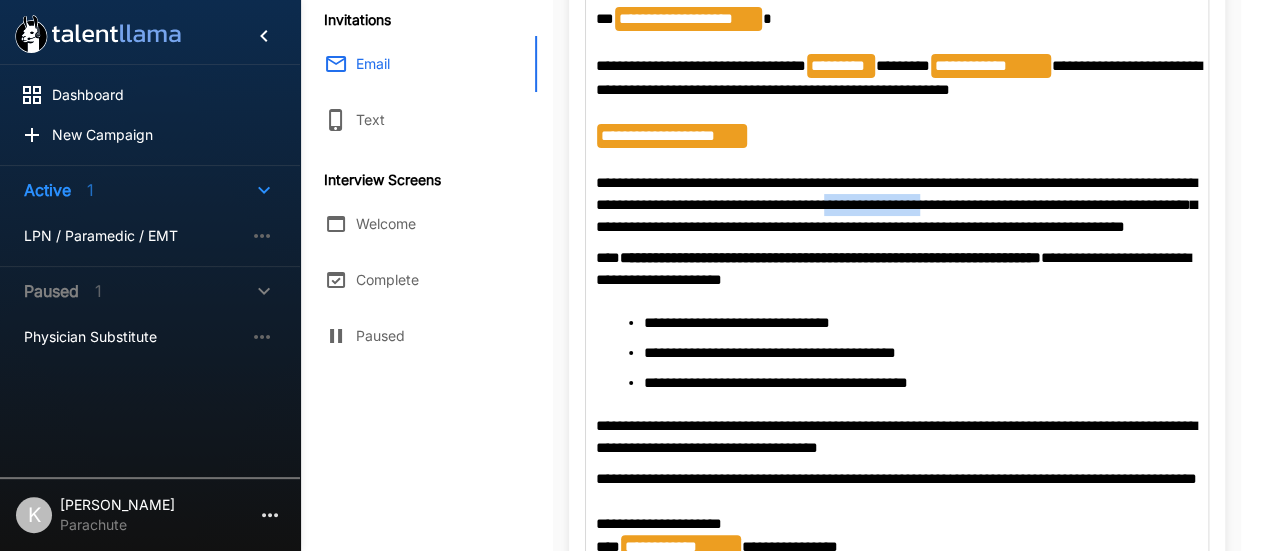 click on "**********" at bounding box center (896, 205) 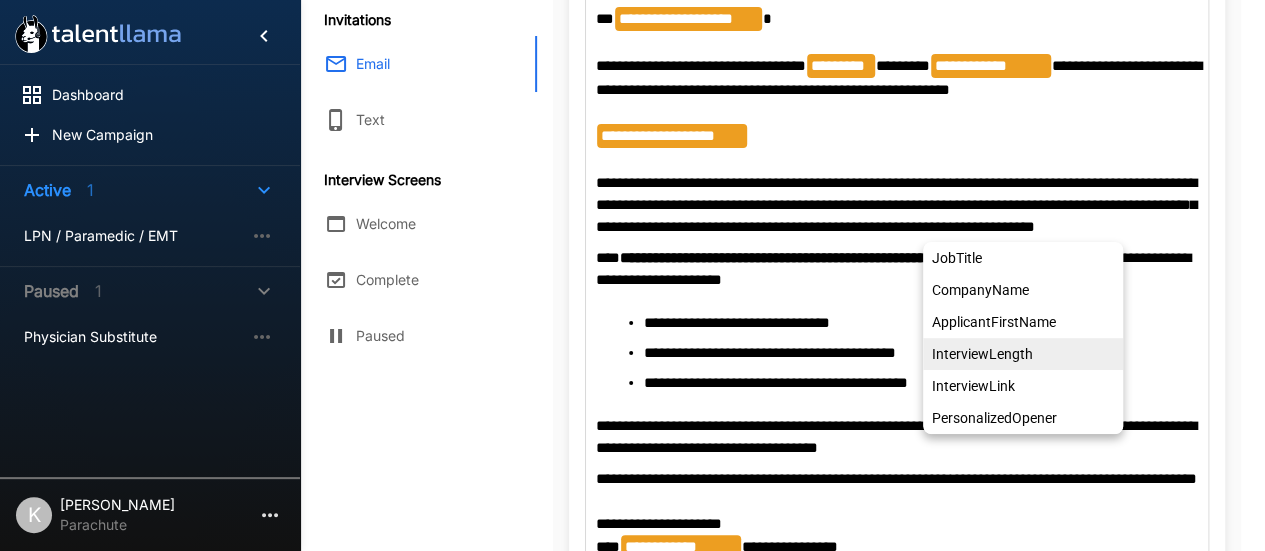 click on "InterviewLength" at bounding box center [1023, 354] 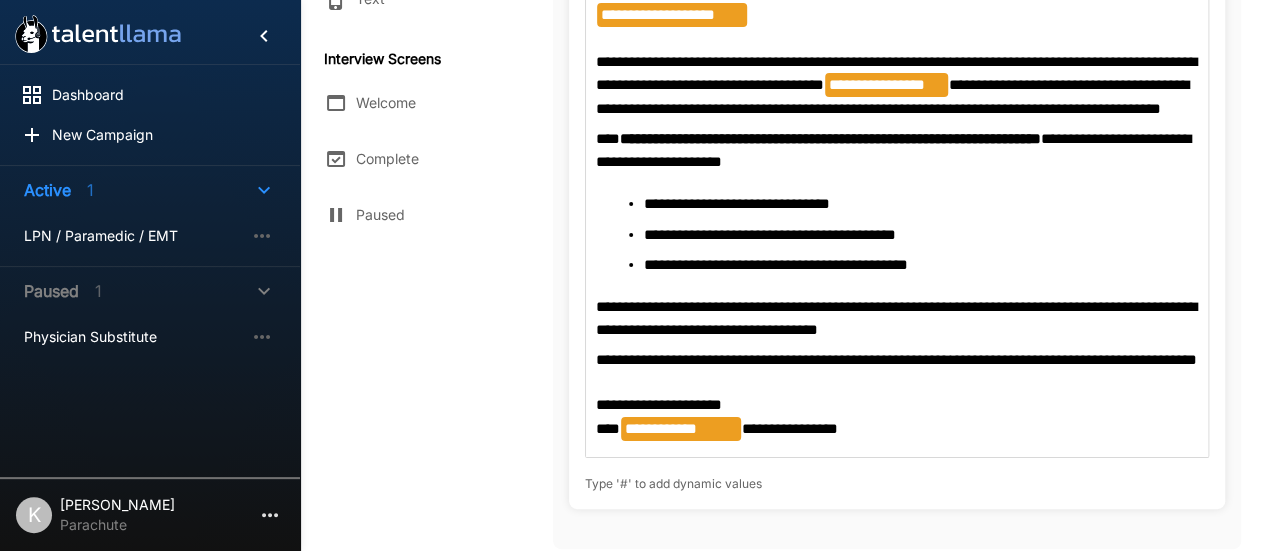 scroll, scrollTop: 474, scrollLeft: 0, axis: vertical 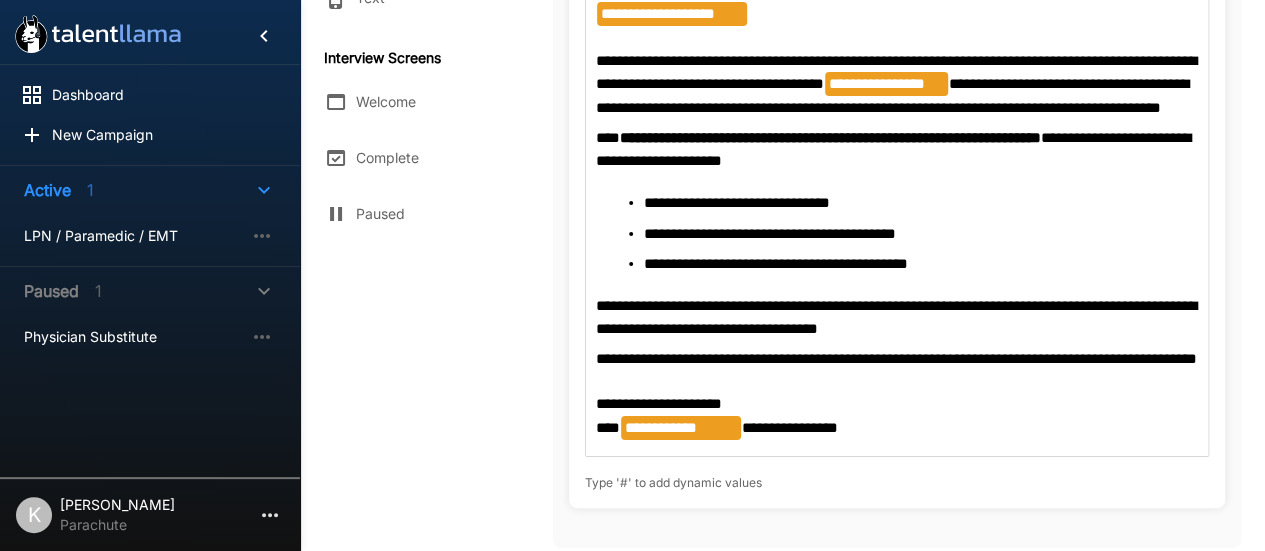 click on "**********" at bounding box center (737, 202) 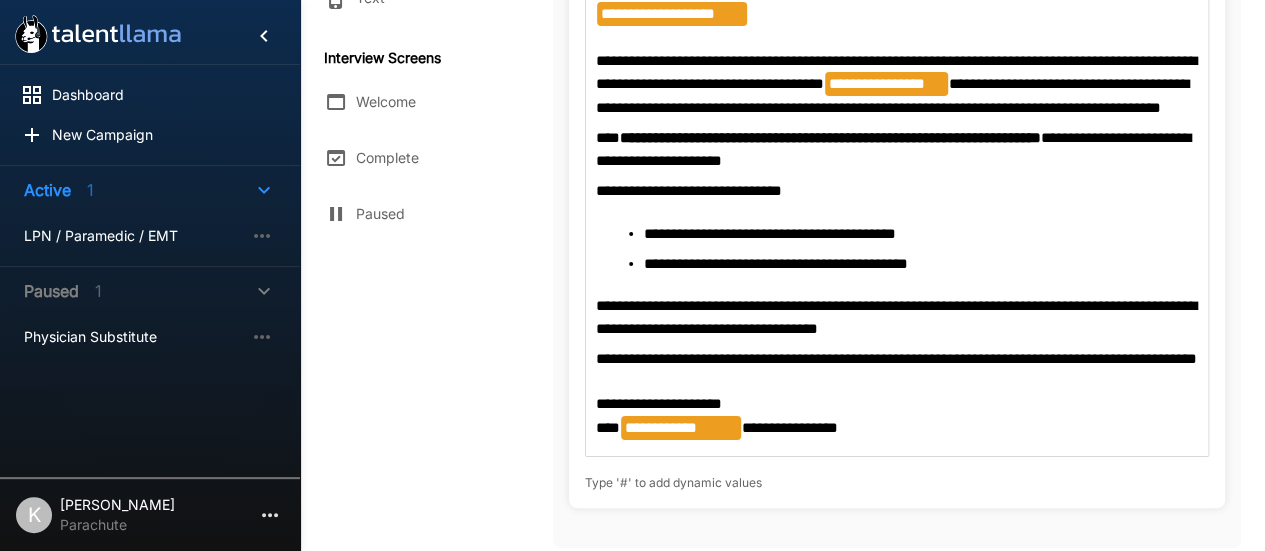 click on "**********" at bounding box center (770, 233) 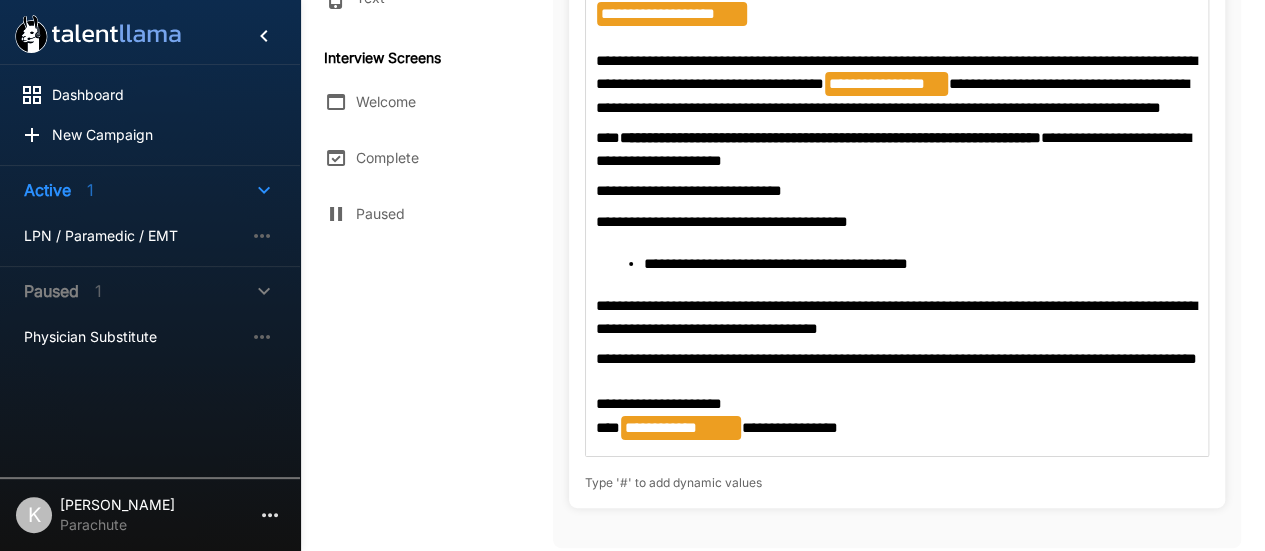 click on "**********" at bounding box center [905, 264] 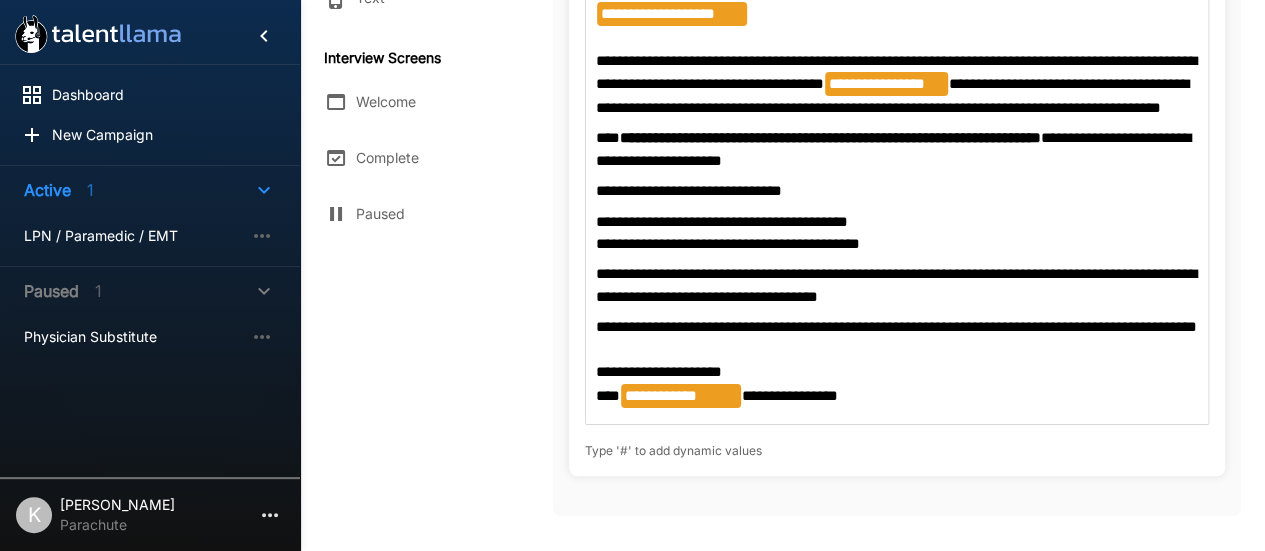 click on "**********" at bounding box center [722, 221] 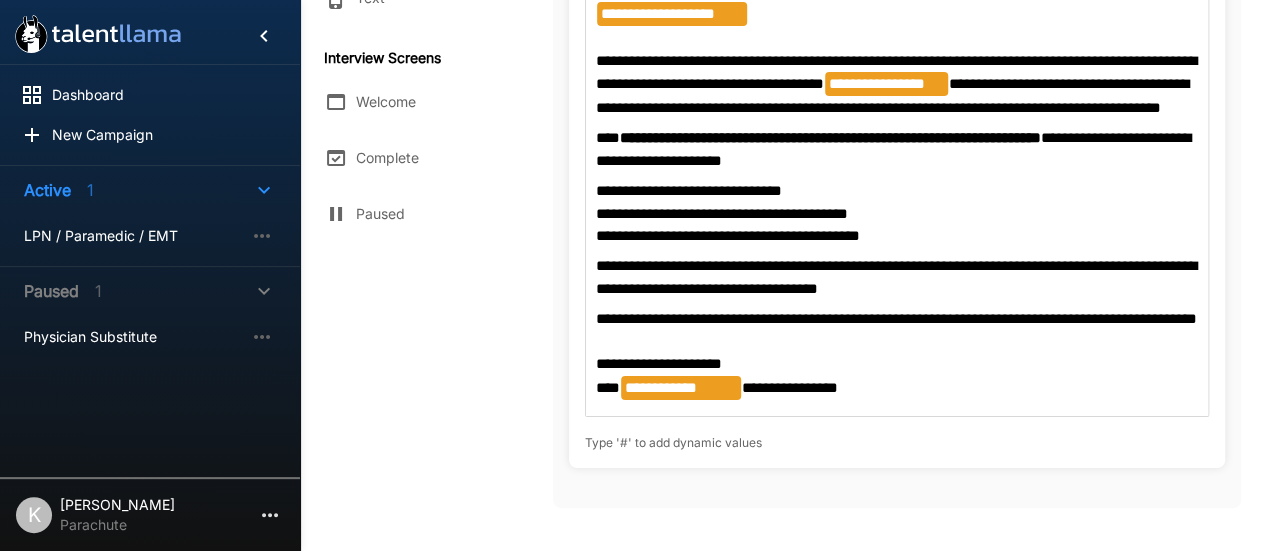 click on "**********" at bounding box center (897, 149) 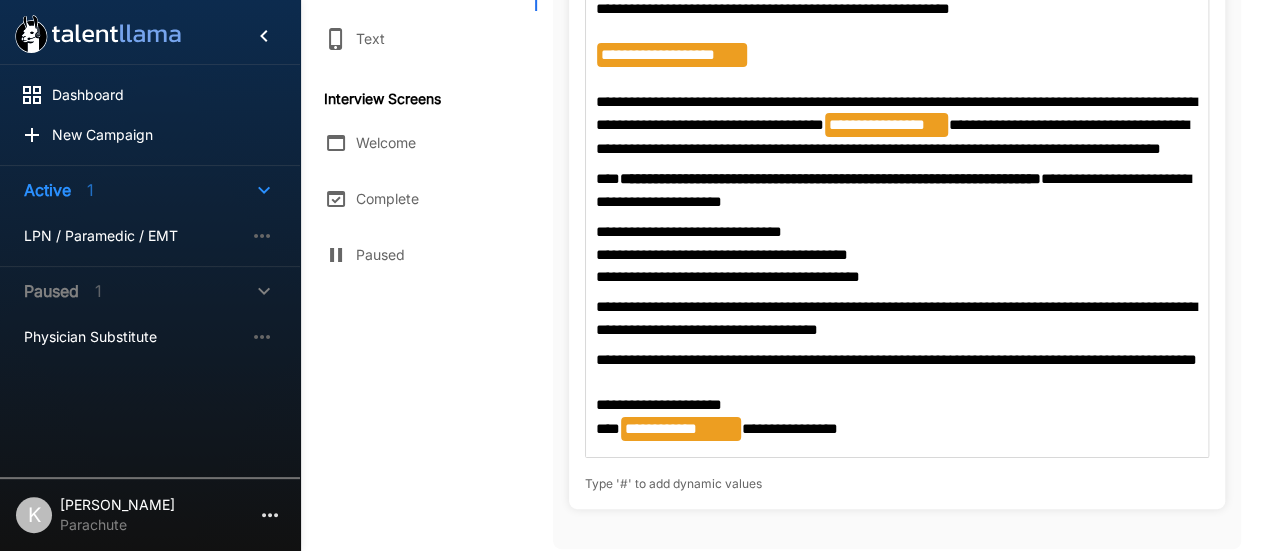 scroll, scrollTop: 432, scrollLeft: 0, axis: vertical 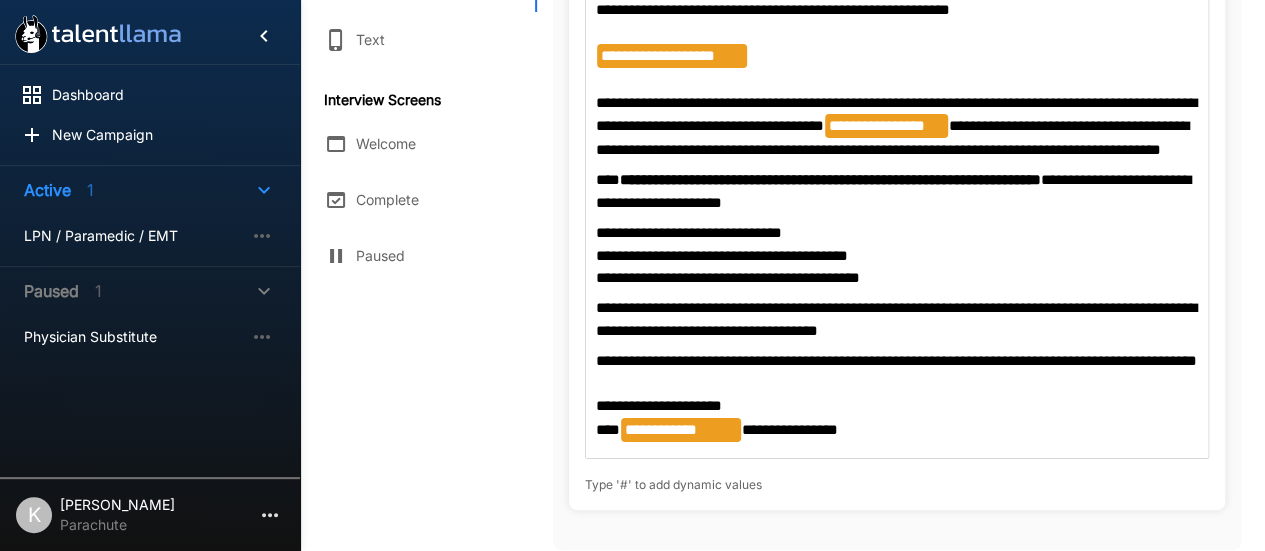 click on "**********" at bounding box center [892, 137] 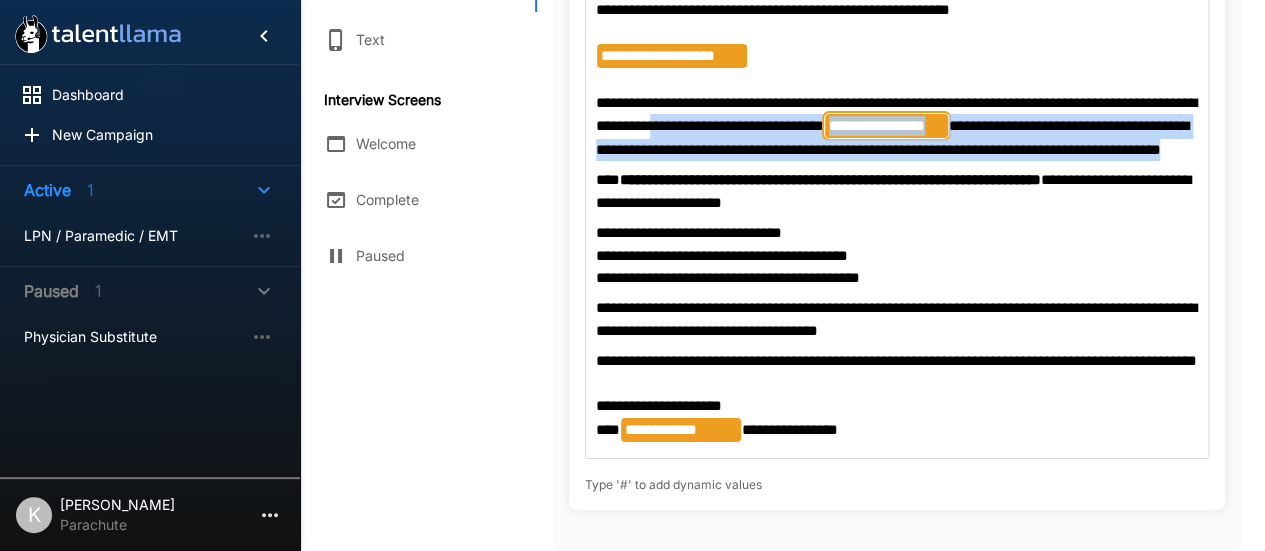drag, startPoint x: 727, startPoint y: 125, endPoint x: 759, endPoint y: 171, distance: 56.0357 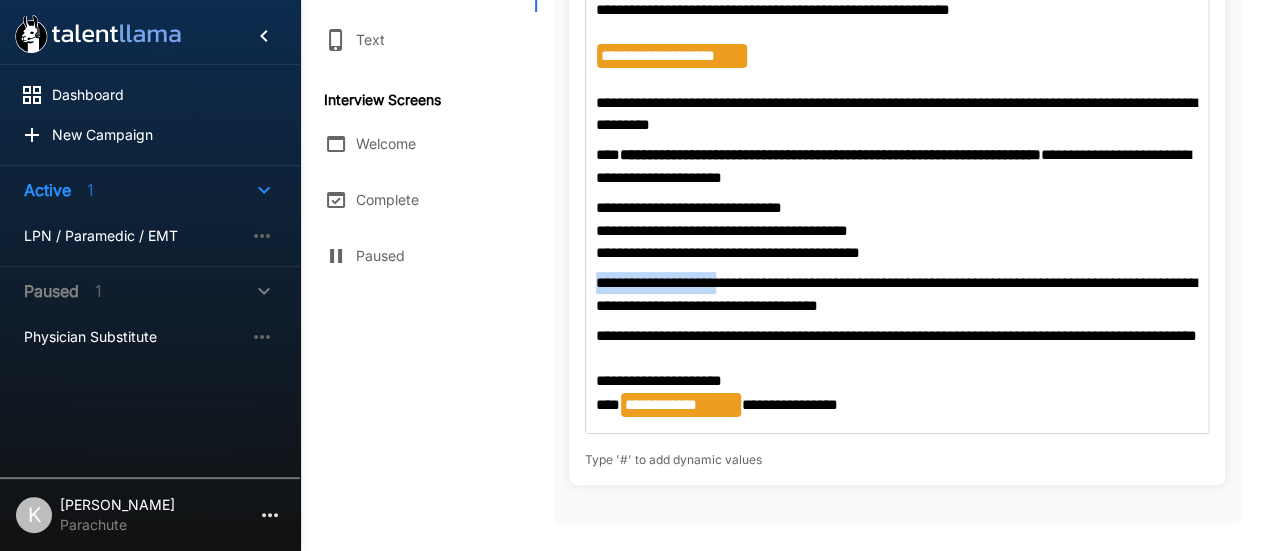 drag, startPoint x: 726, startPoint y: 285, endPoint x: 596, endPoint y: 285, distance: 130 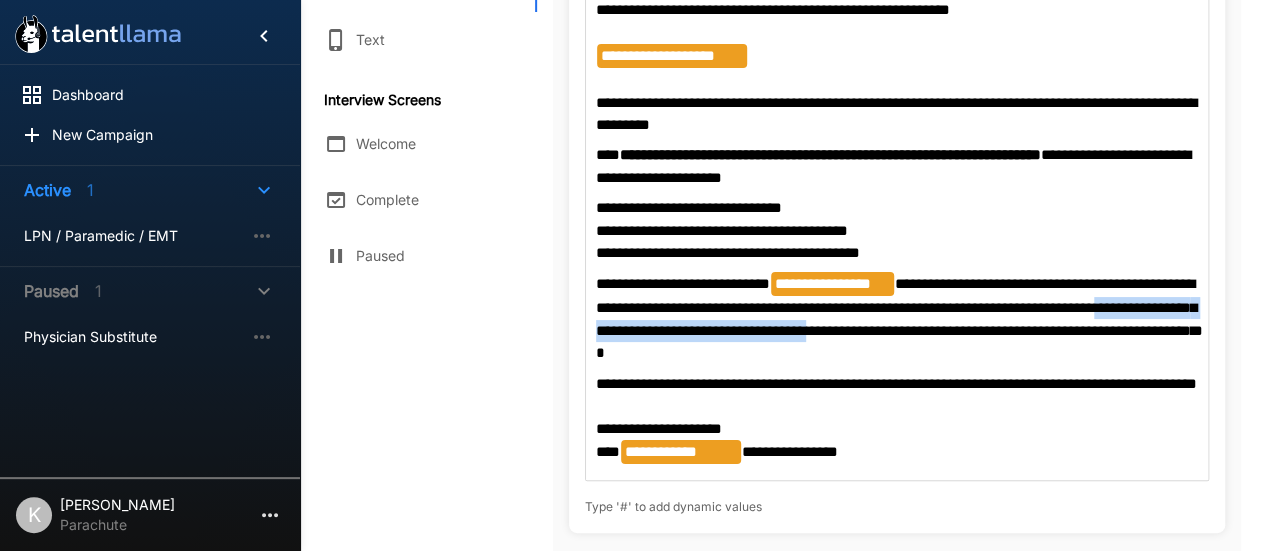 drag, startPoint x: 1167, startPoint y: 311, endPoint x: 918, endPoint y: 331, distance: 249.80193 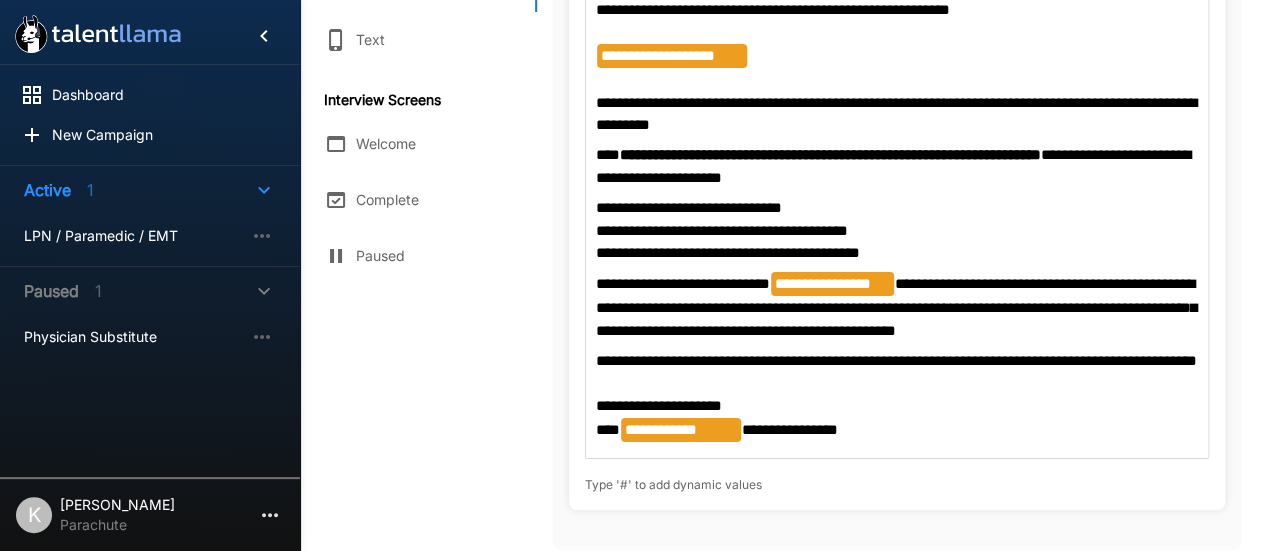 click on "**********" at bounding box center (896, 306) 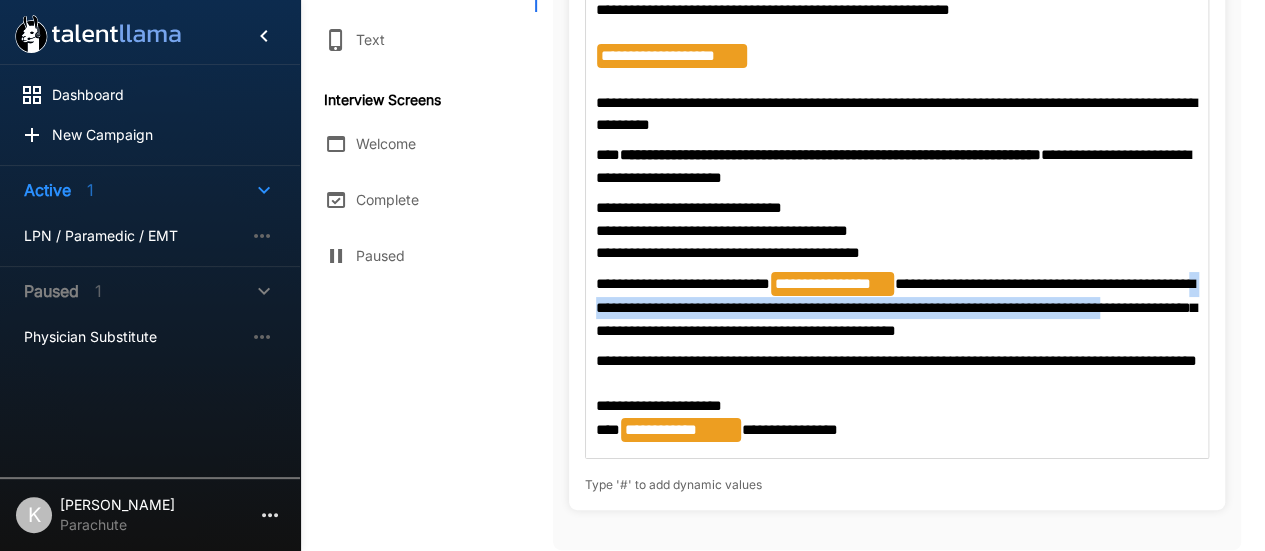 drag, startPoint x: 620, startPoint y: 307, endPoint x: 1172, endPoint y: 301, distance: 552.0326 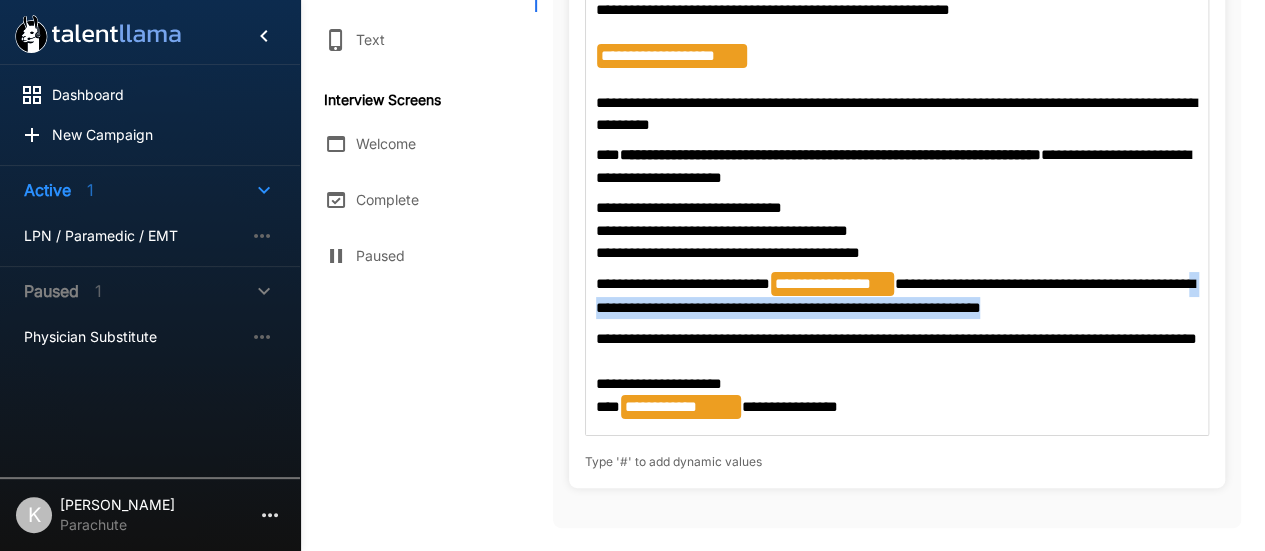 drag, startPoint x: 1061, startPoint y: 310, endPoint x: 620, endPoint y: 303, distance: 441.05554 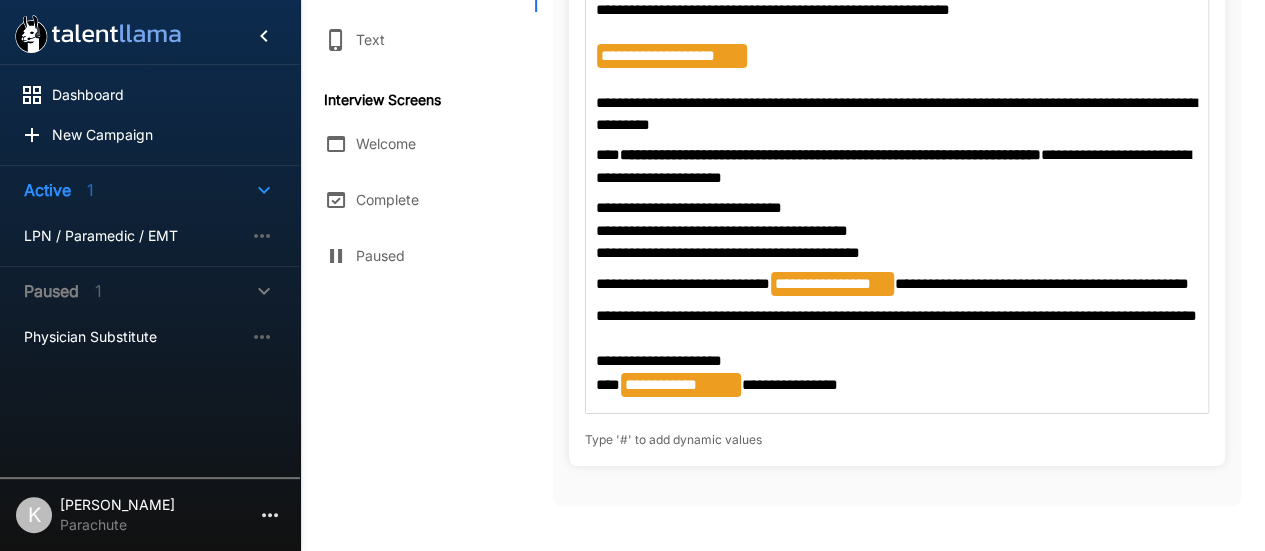 click on "**********" at bounding box center [897, 230] 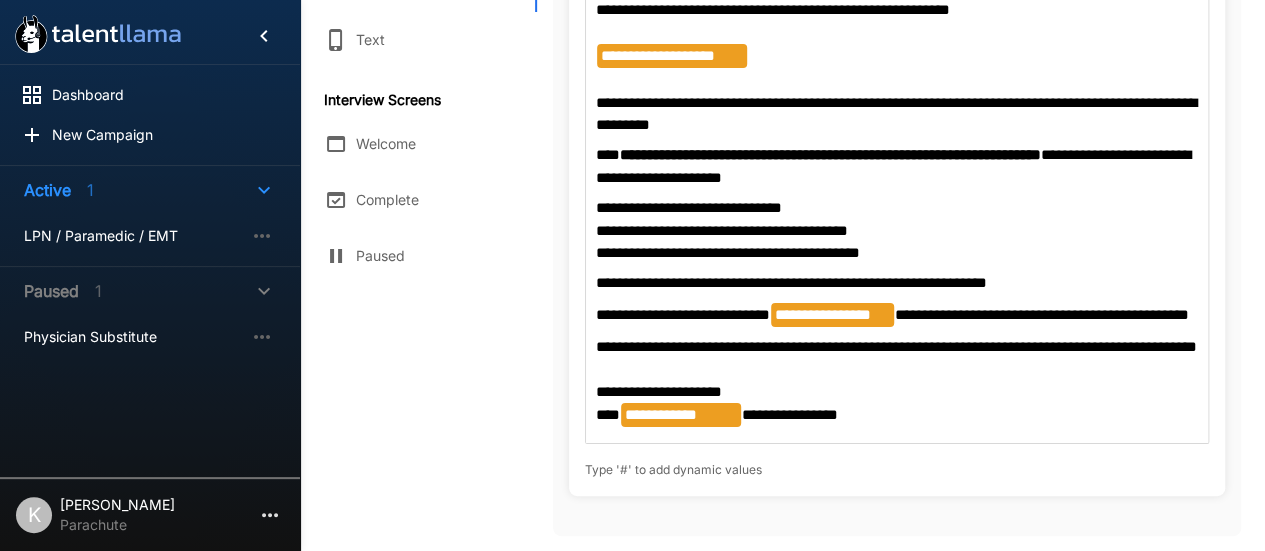 click on "**********" at bounding box center (832, 315) 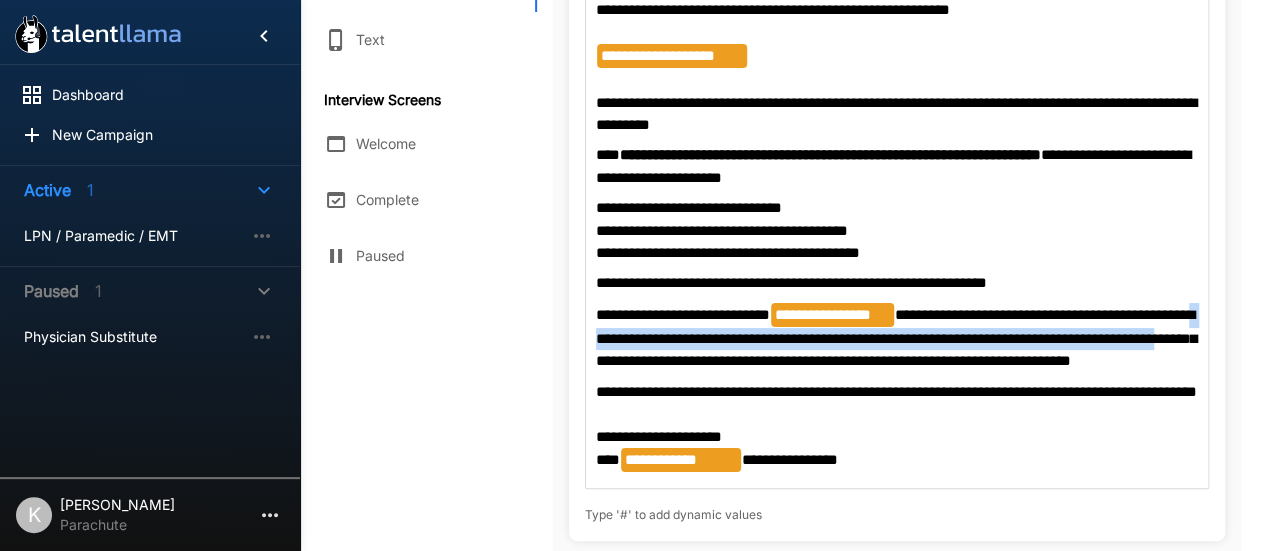 drag, startPoint x: 616, startPoint y: 337, endPoint x: 614, endPoint y: 357, distance: 20.09975 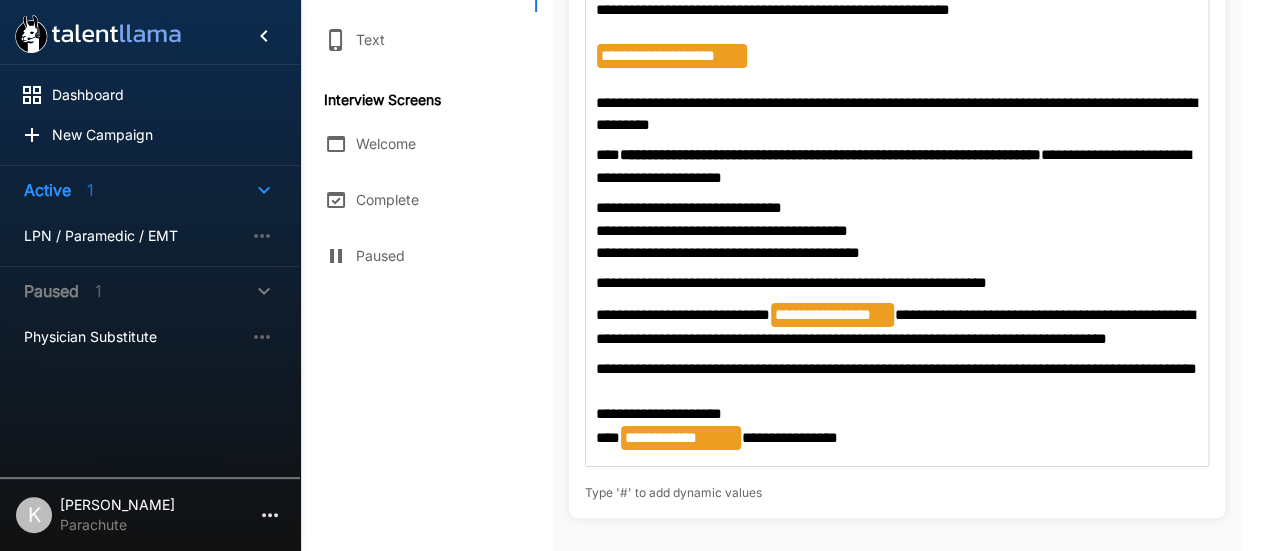 click on "**********" at bounding box center [897, 283] 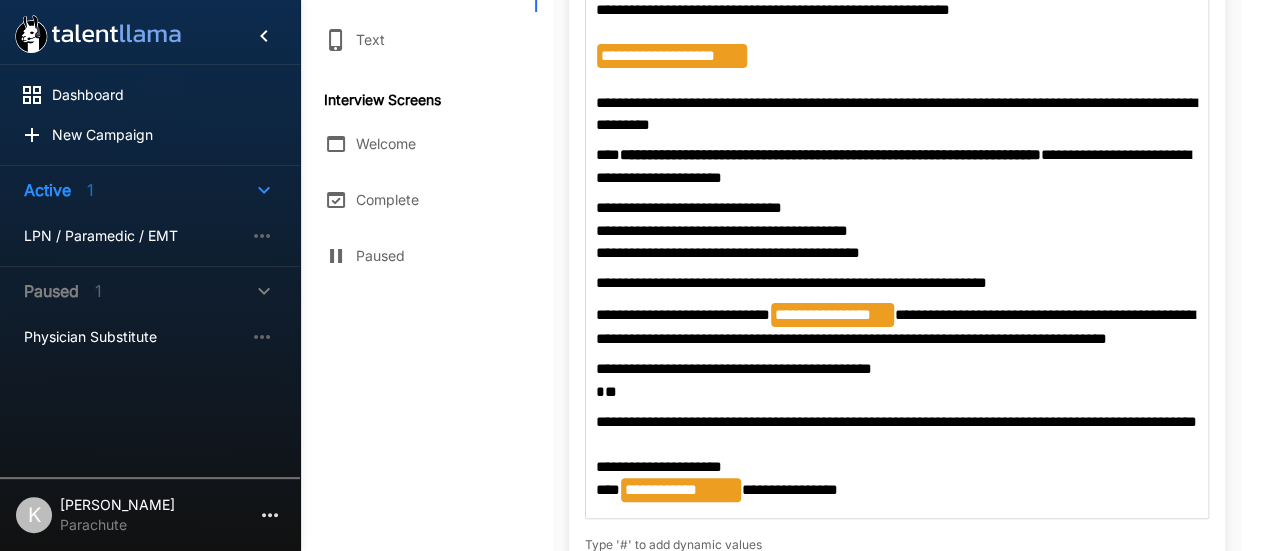 click on "**********" at bounding box center [897, 215] 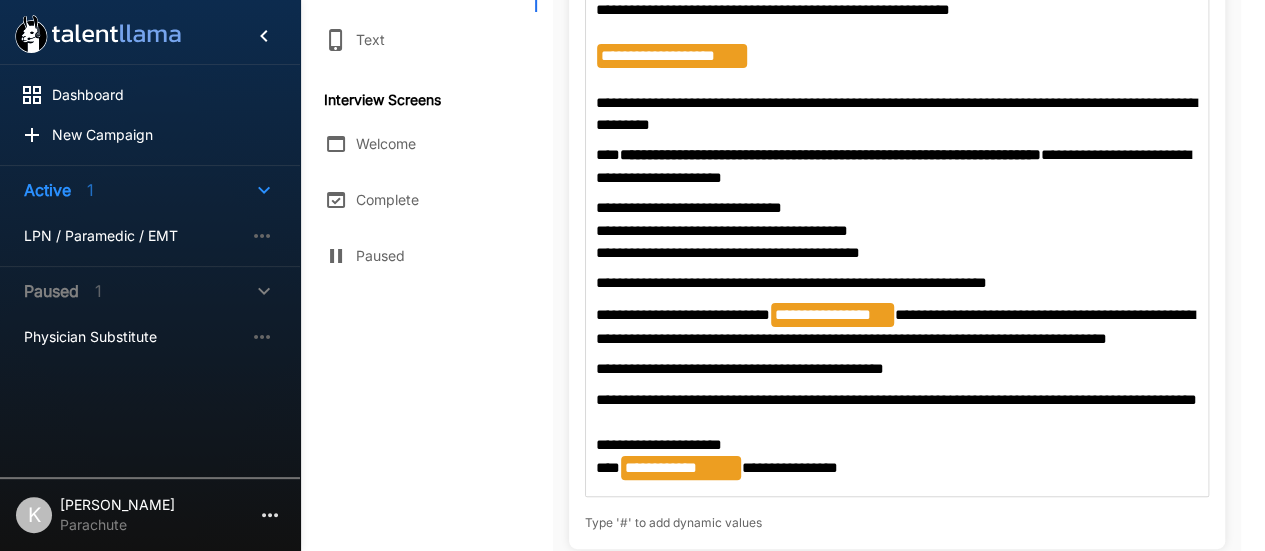click on "**********" at bounding box center (897, 369) 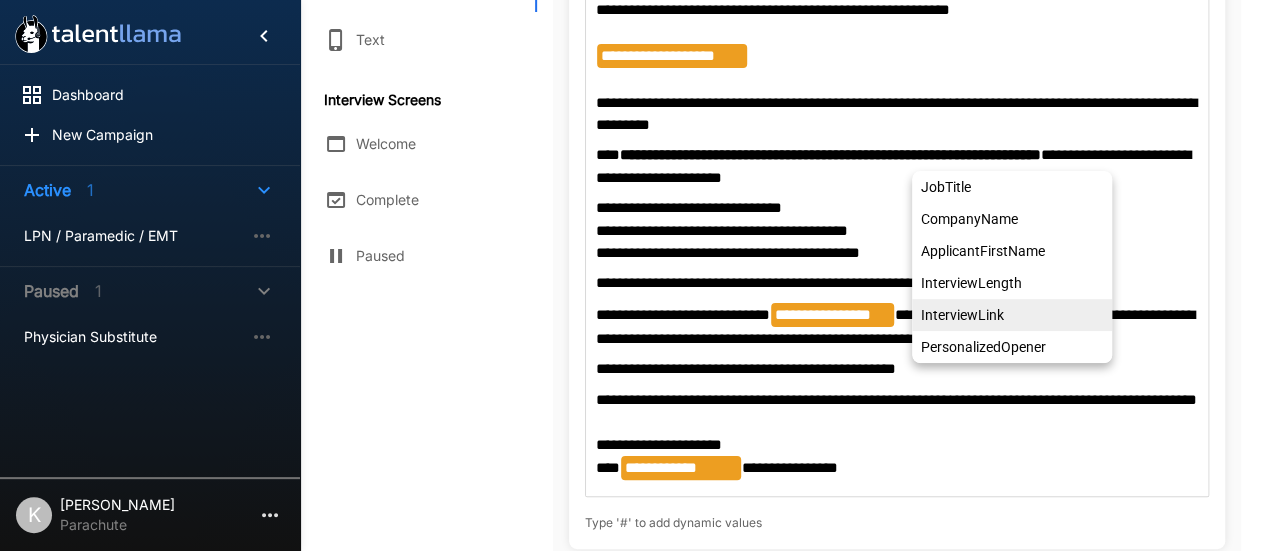 click on "InterviewLink" at bounding box center (1012, 315) 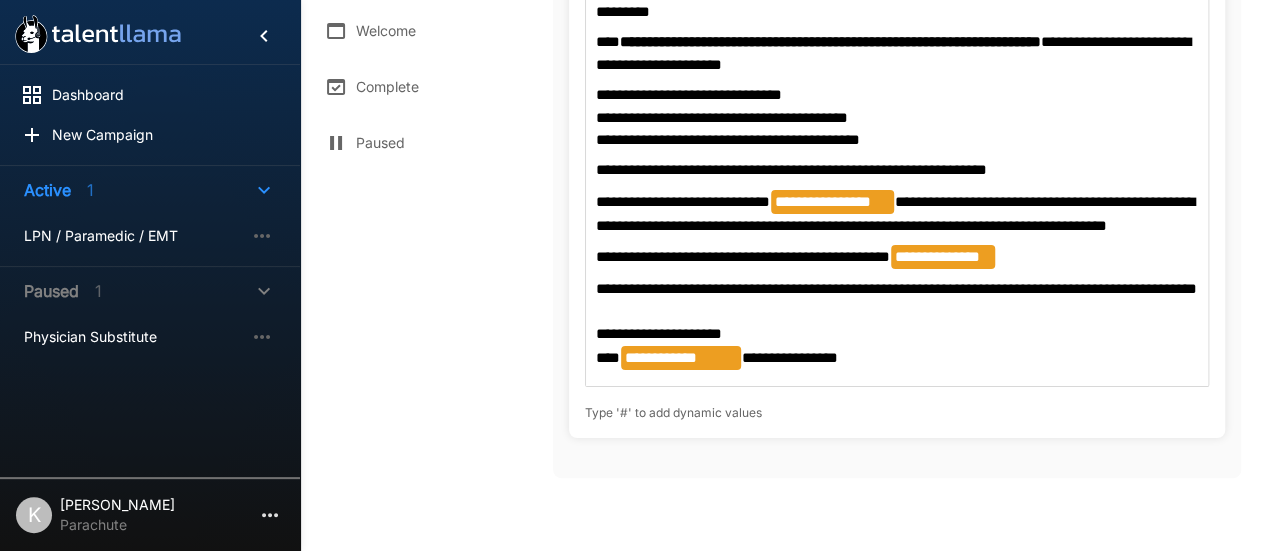 scroll, scrollTop: 546, scrollLeft: 0, axis: vertical 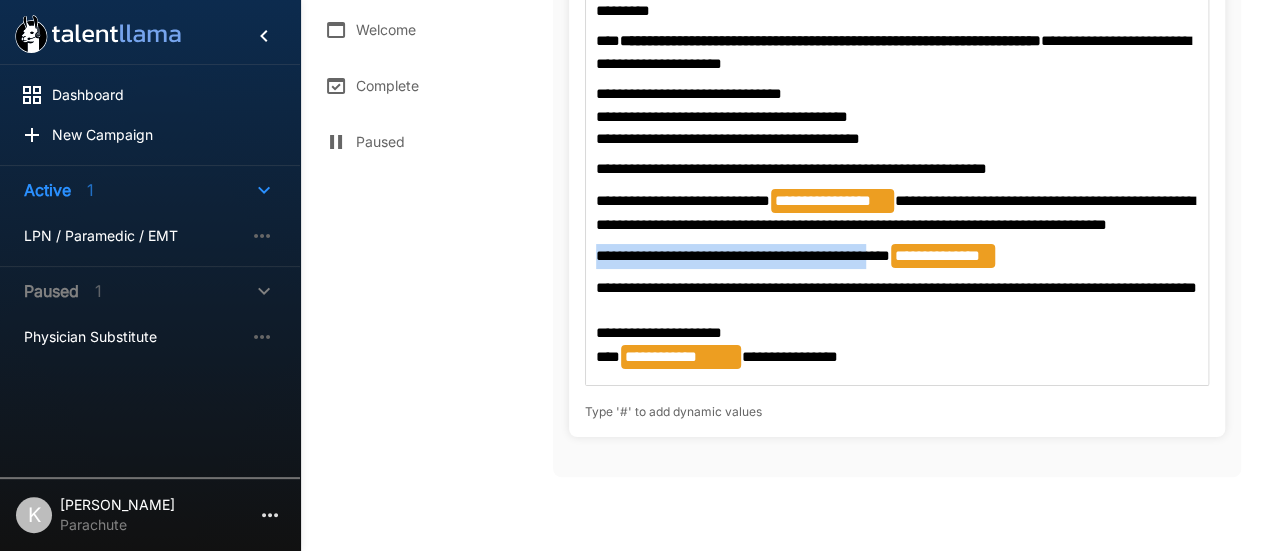 drag, startPoint x: 596, startPoint y: 254, endPoint x: 882, endPoint y: 251, distance: 286.01575 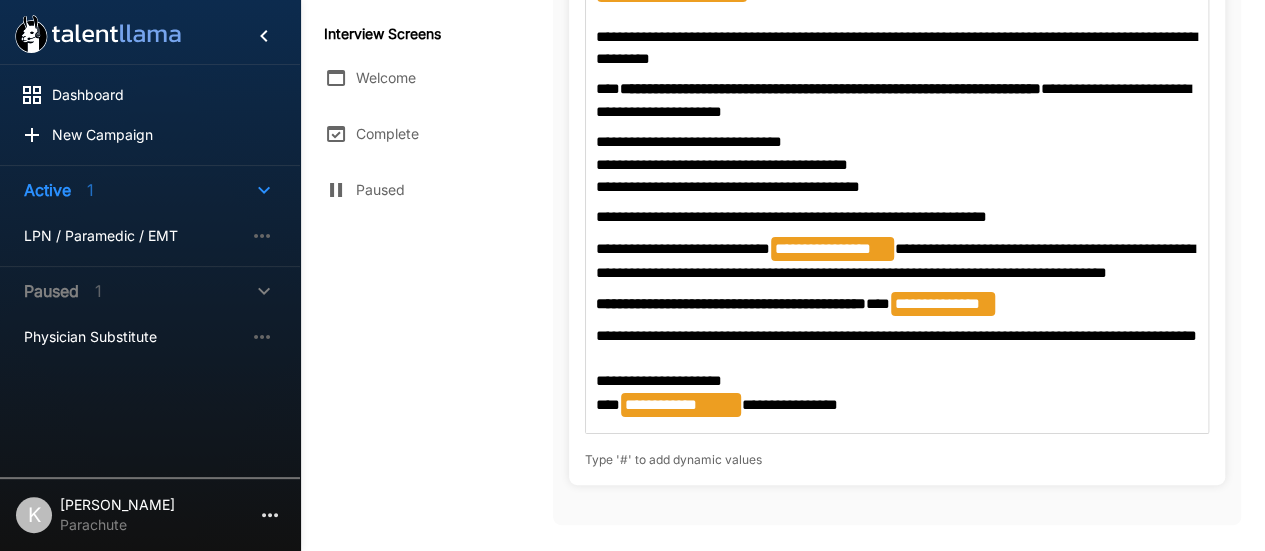 scroll, scrollTop: 499, scrollLeft: 0, axis: vertical 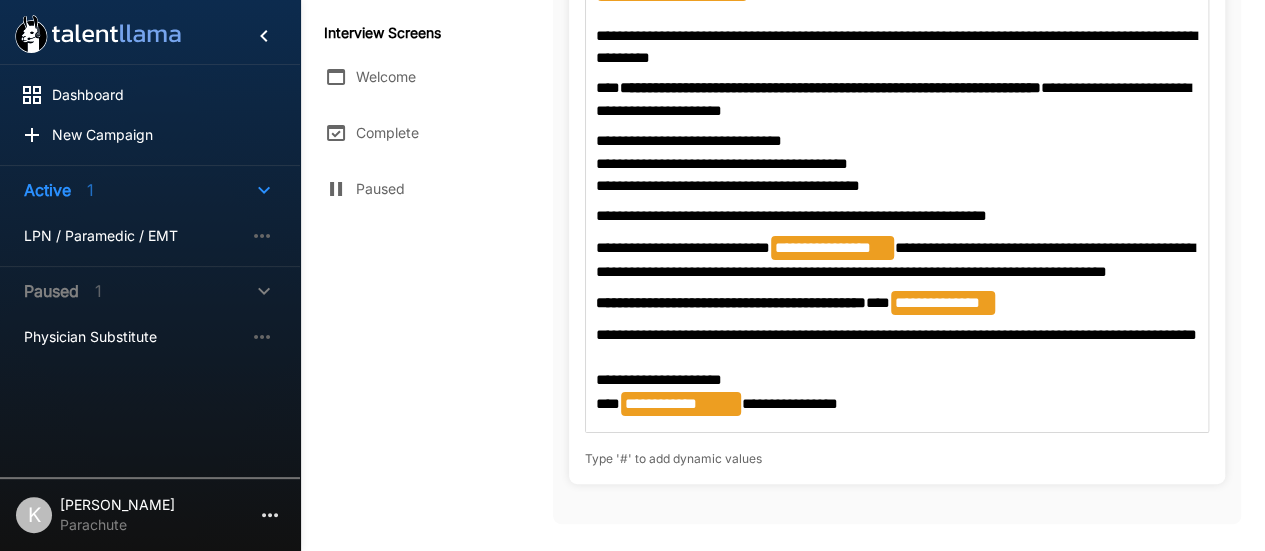 click on "**********" at bounding box center (897, 138) 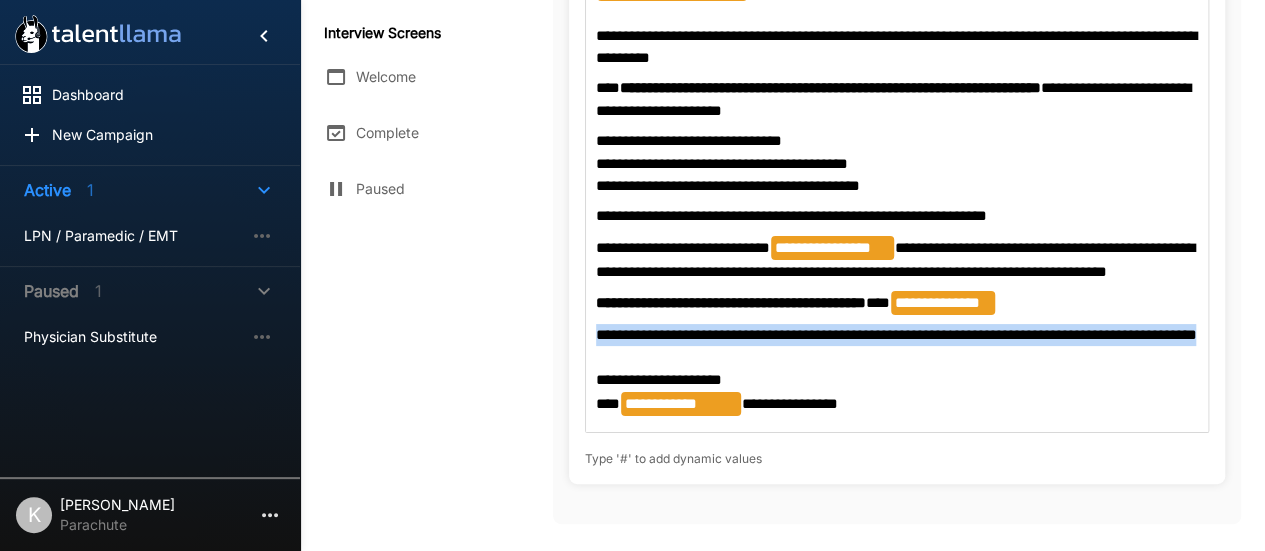 drag, startPoint x: 664, startPoint y: 359, endPoint x: 584, endPoint y: 341, distance: 82 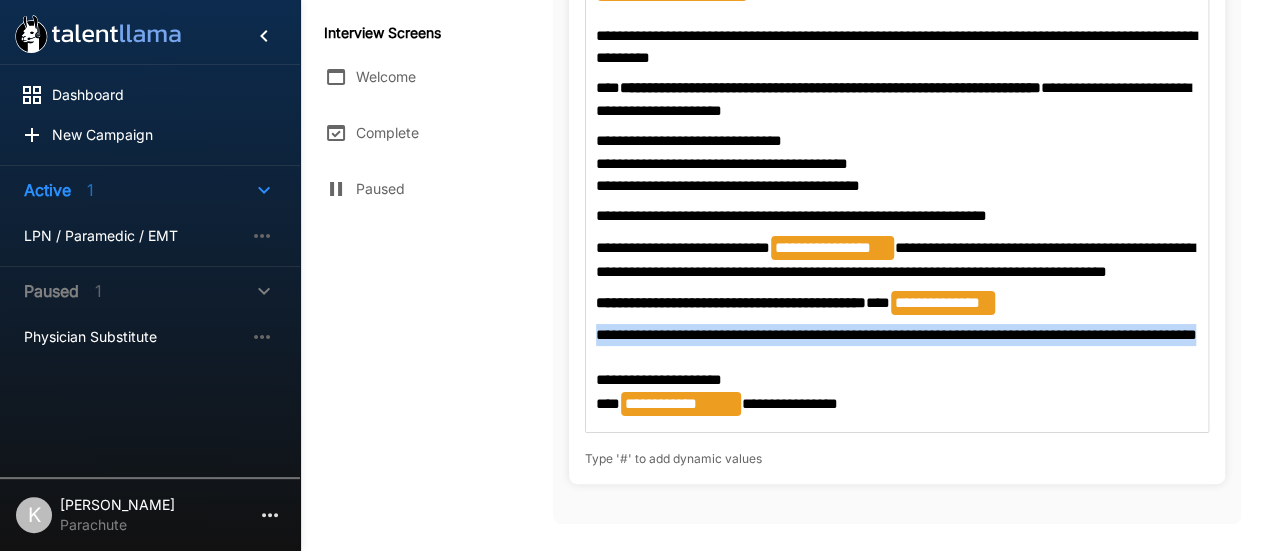 click on "**********" at bounding box center (897, 114) 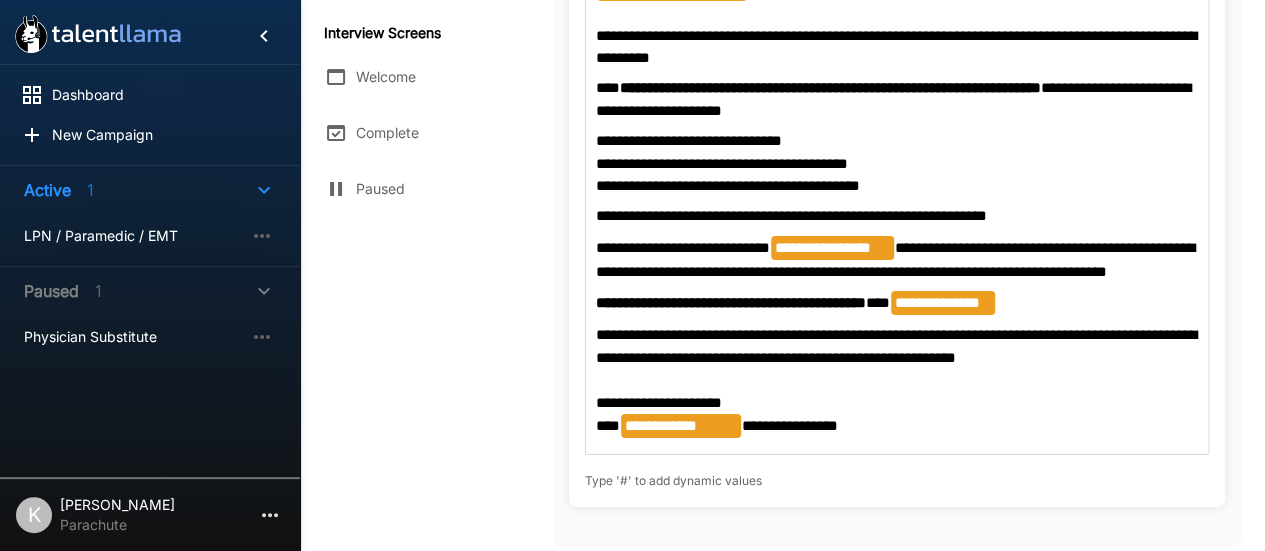 click on "**********" at bounding box center [896, 345] 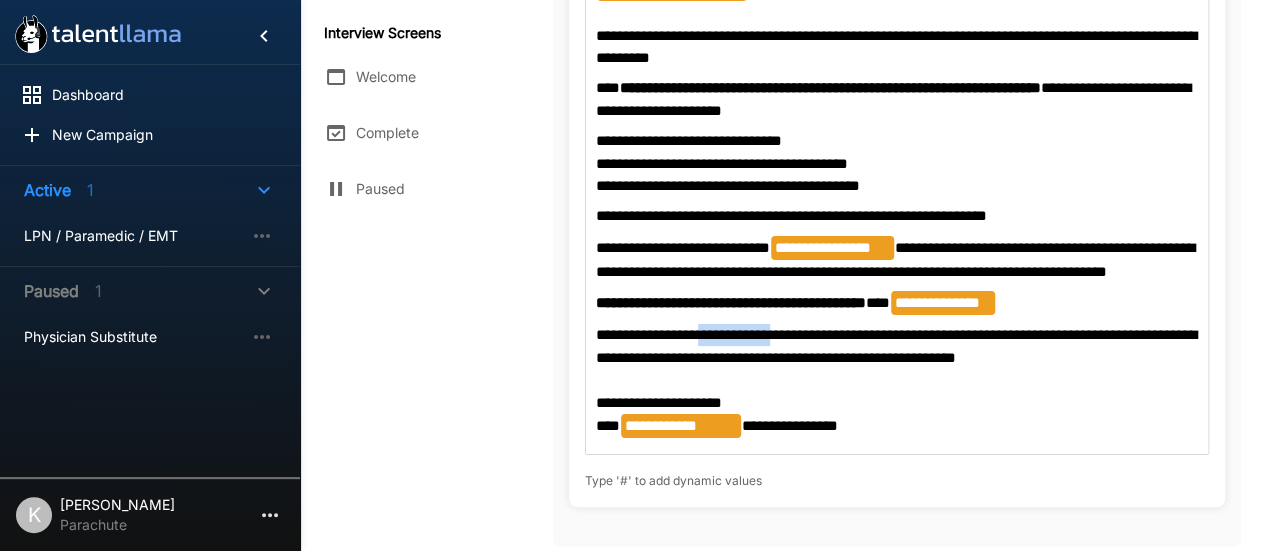 click on "**********" at bounding box center [896, 345] 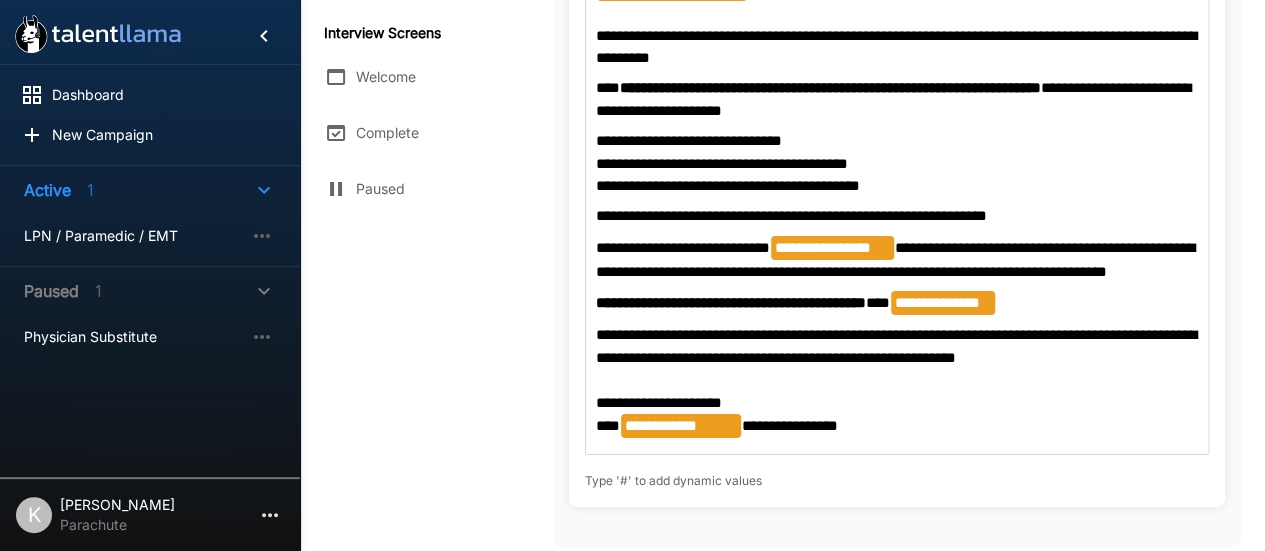click on "**********" at bounding box center (897, 149) 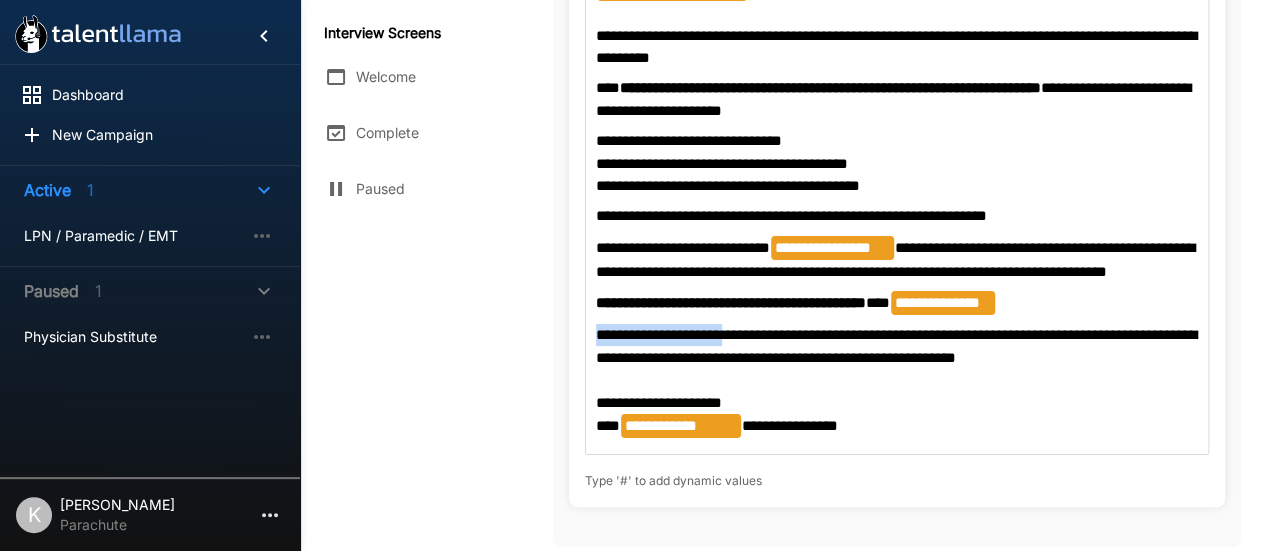 drag, startPoint x: 735, startPoint y: 337, endPoint x: 592, endPoint y: 335, distance: 143.01399 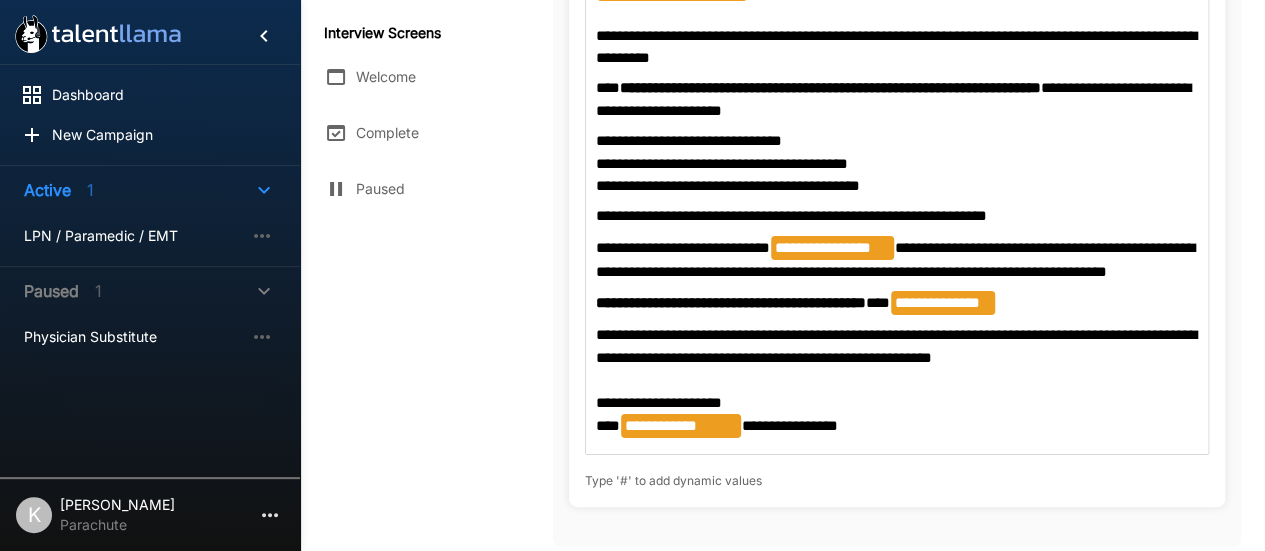 click on "**********" at bounding box center (896, 345) 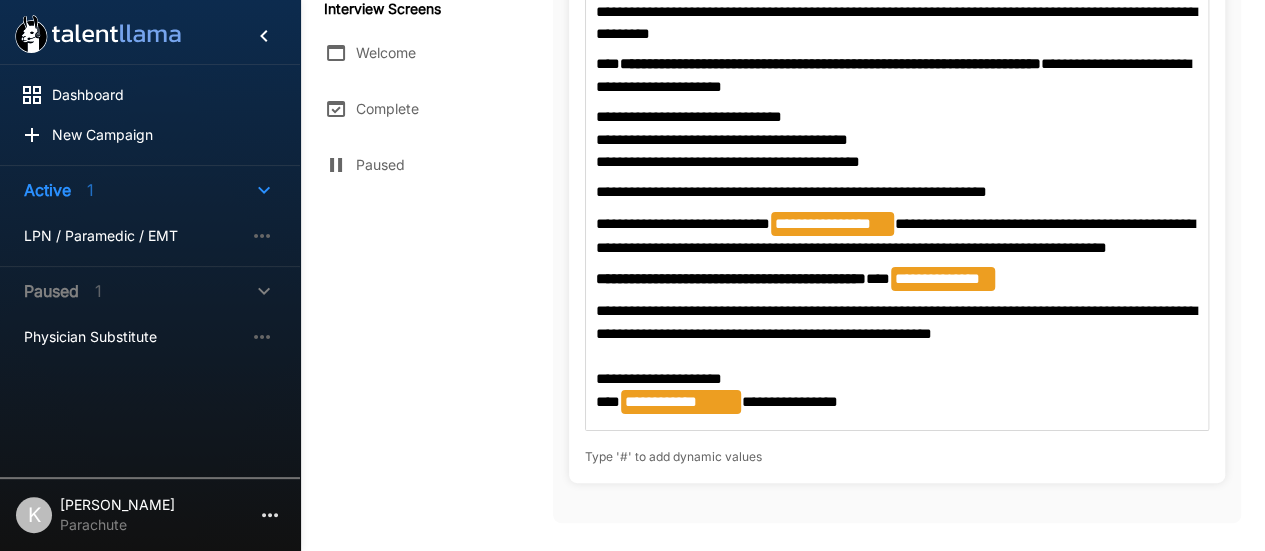 scroll, scrollTop: 524, scrollLeft: 0, axis: vertical 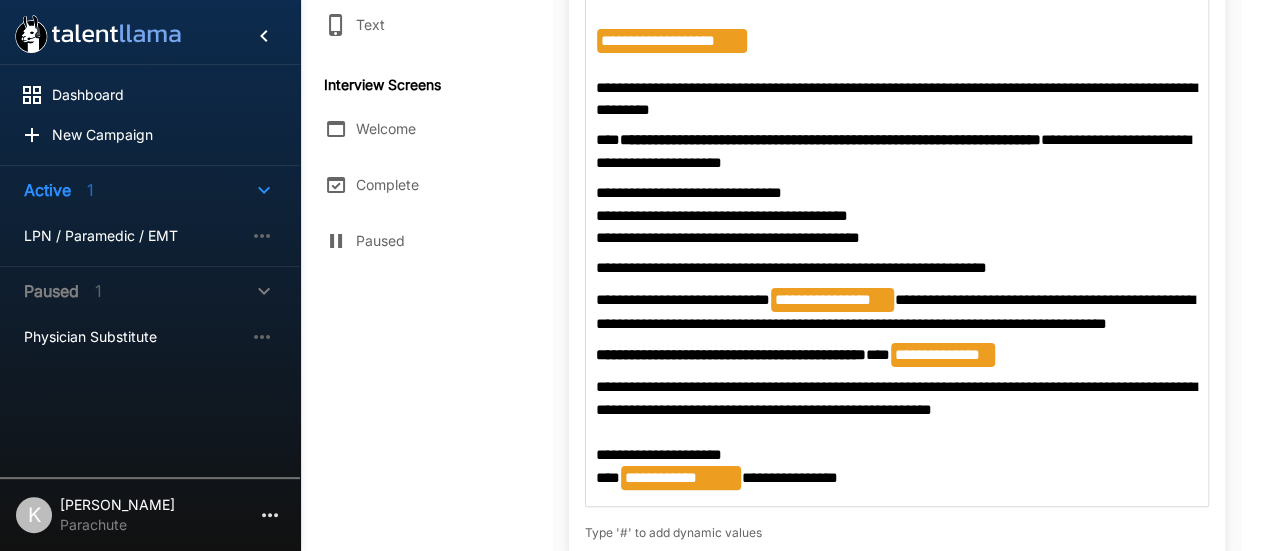 click on "**********" at bounding box center (683, 299) 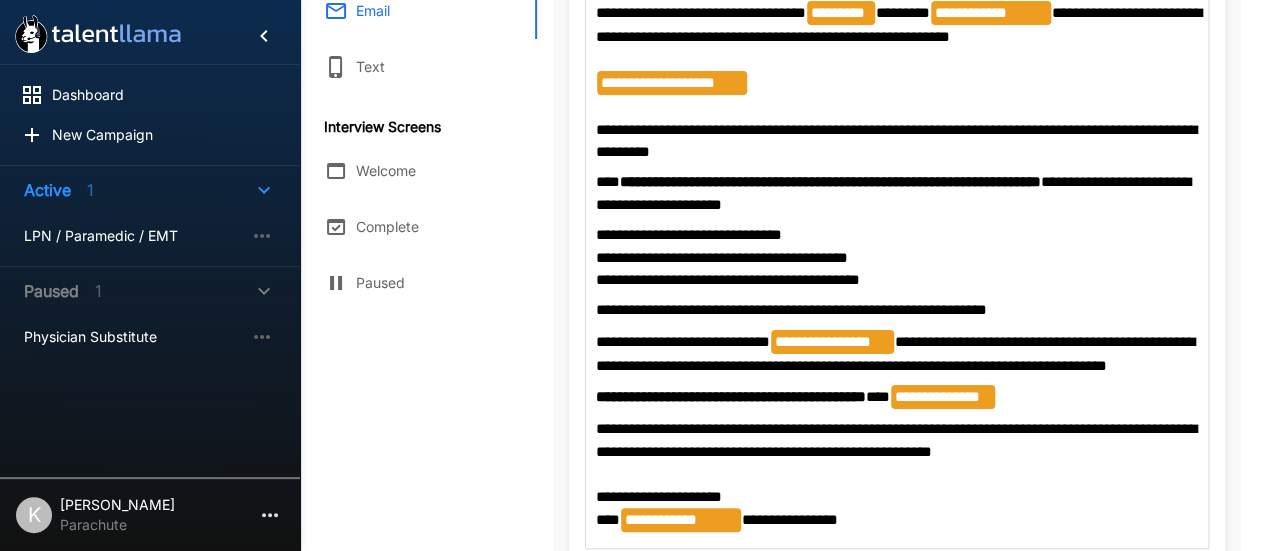scroll, scrollTop: 422, scrollLeft: 0, axis: vertical 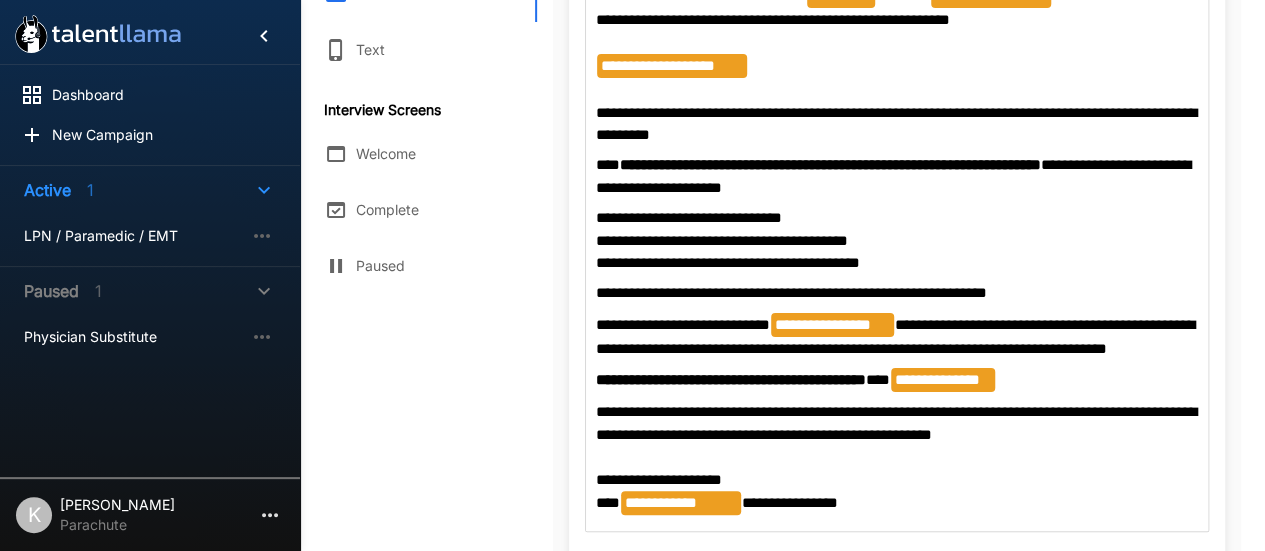 click on "**********" at bounding box center (897, 336) 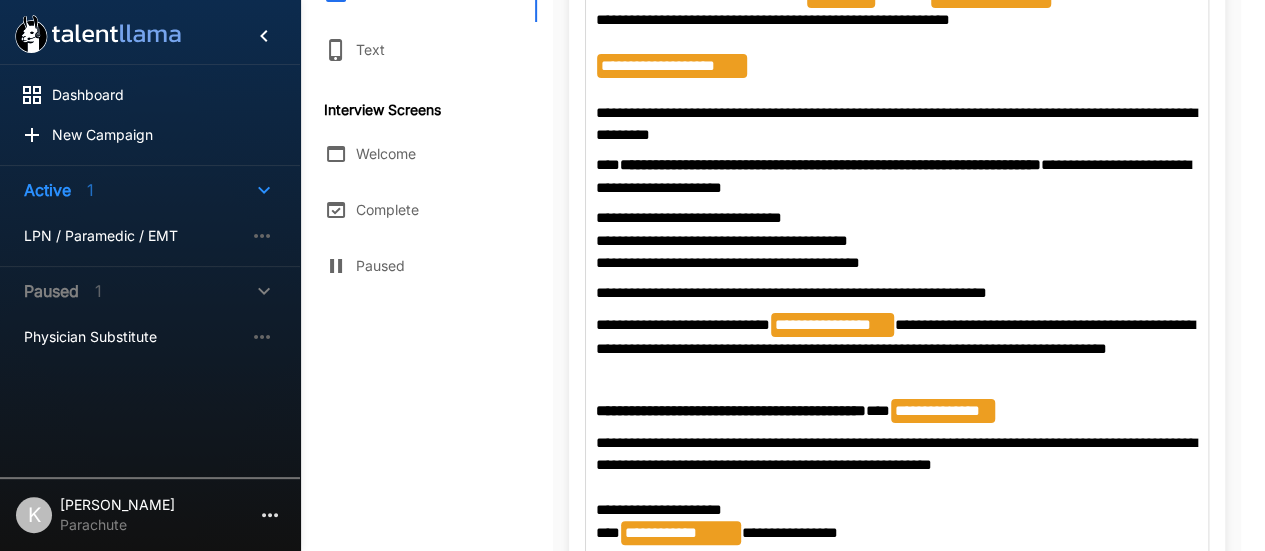 click on "**********" at bounding box center (897, 411) 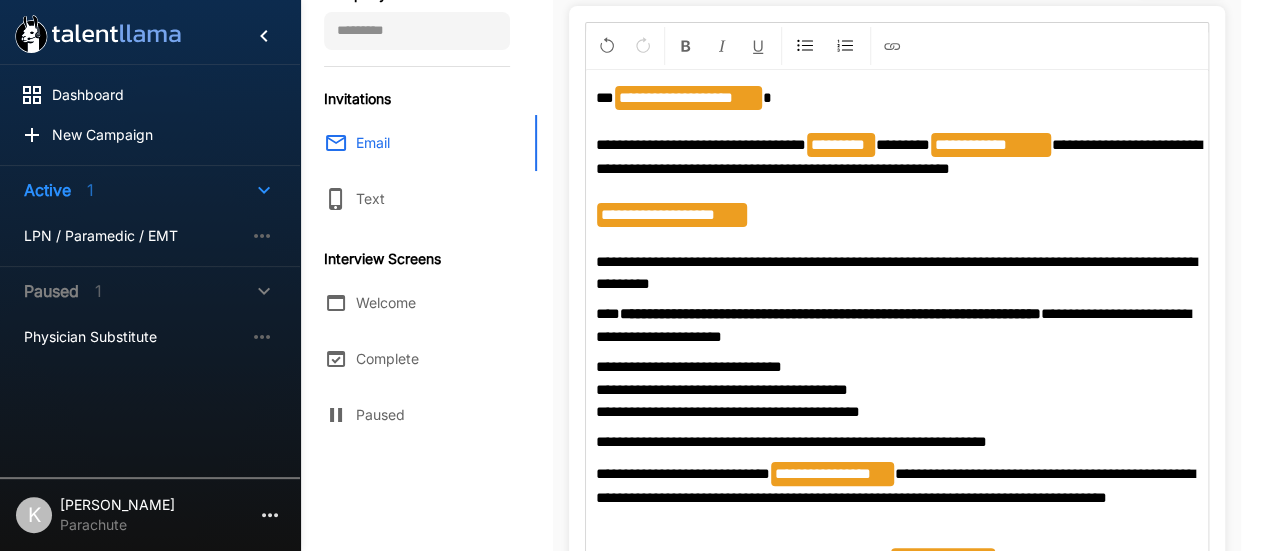 scroll, scrollTop: 223, scrollLeft: 0, axis: vertical 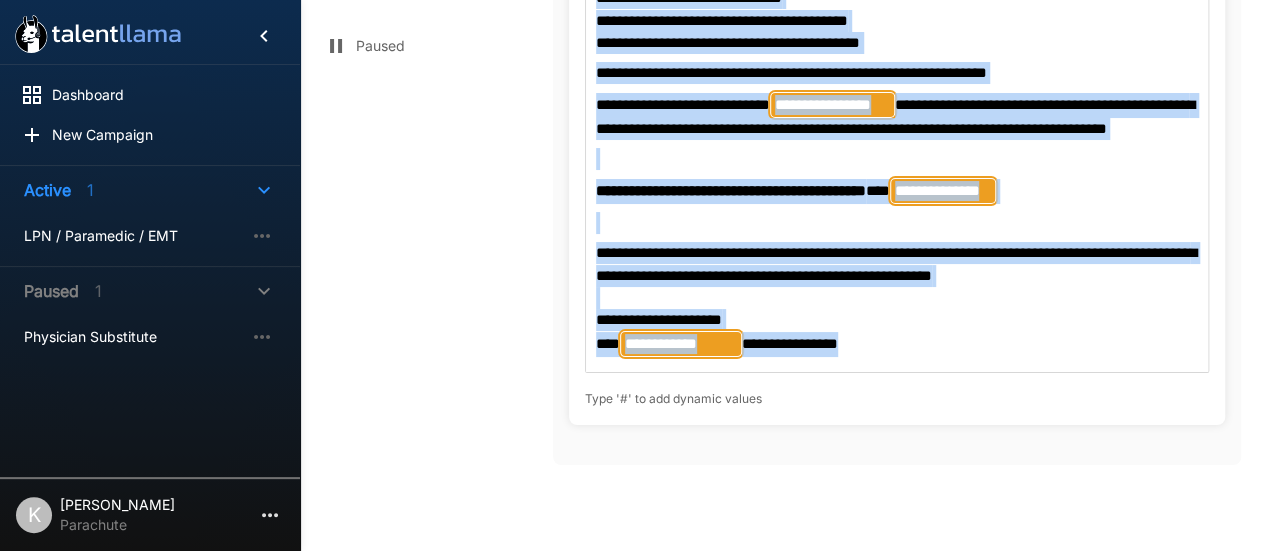 drag, startPoint x: 596, startPoint y: 149, endPoint x: 978, endPoint y: 342, distance: 427.98715 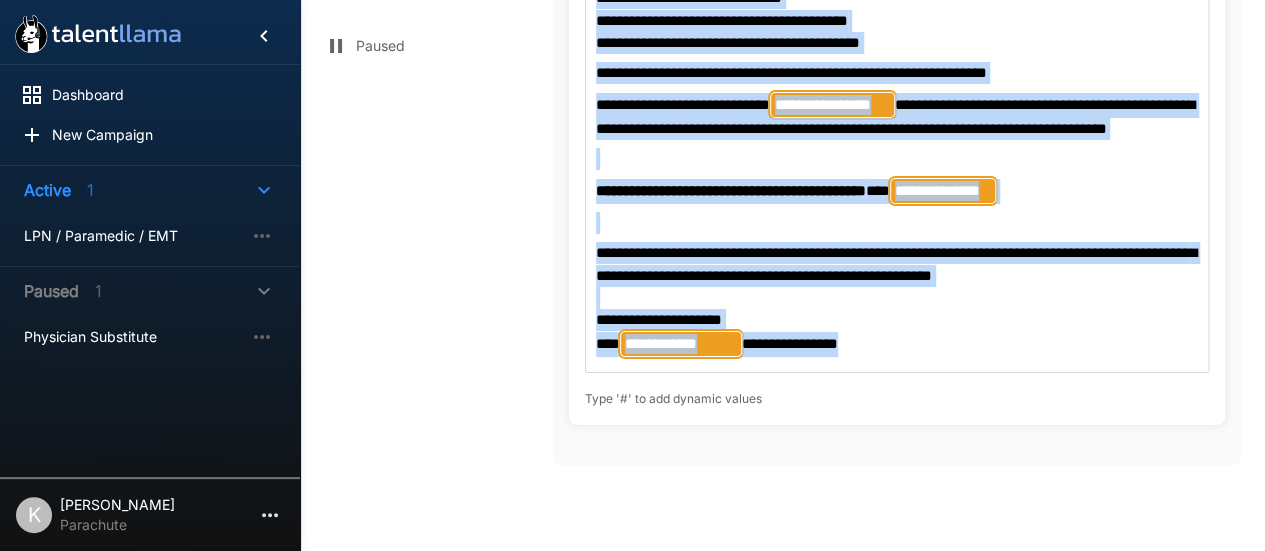 click on "**********" at bounding box center [897, 37] 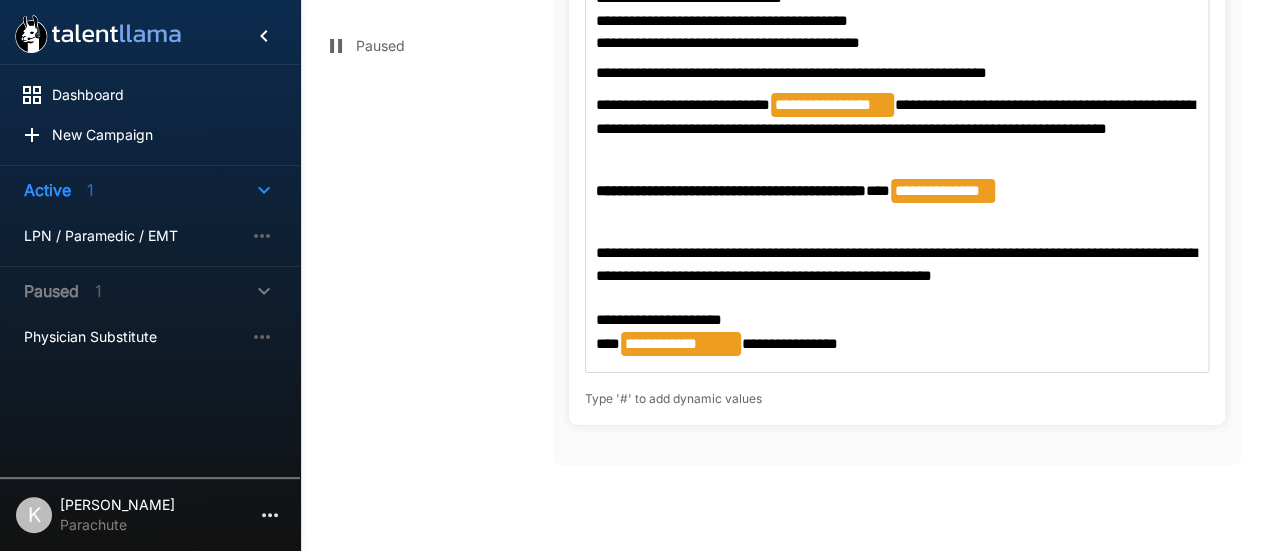 click on "**********" at bounding box center (438, -19) 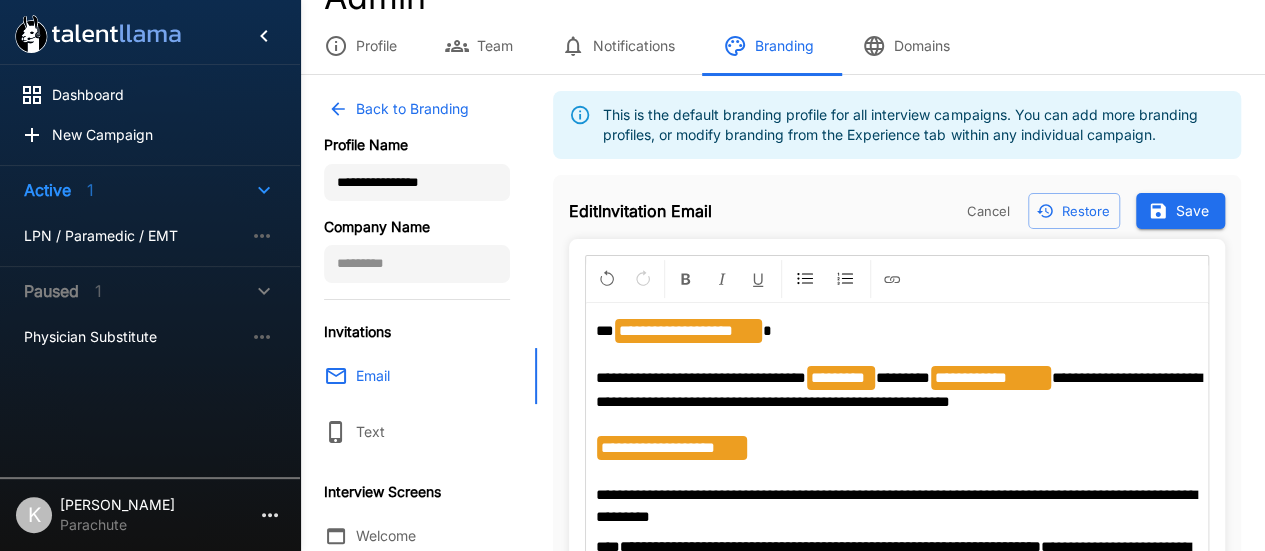 scroll, scrollTop: 0, scrollLeft: 0, axis: both 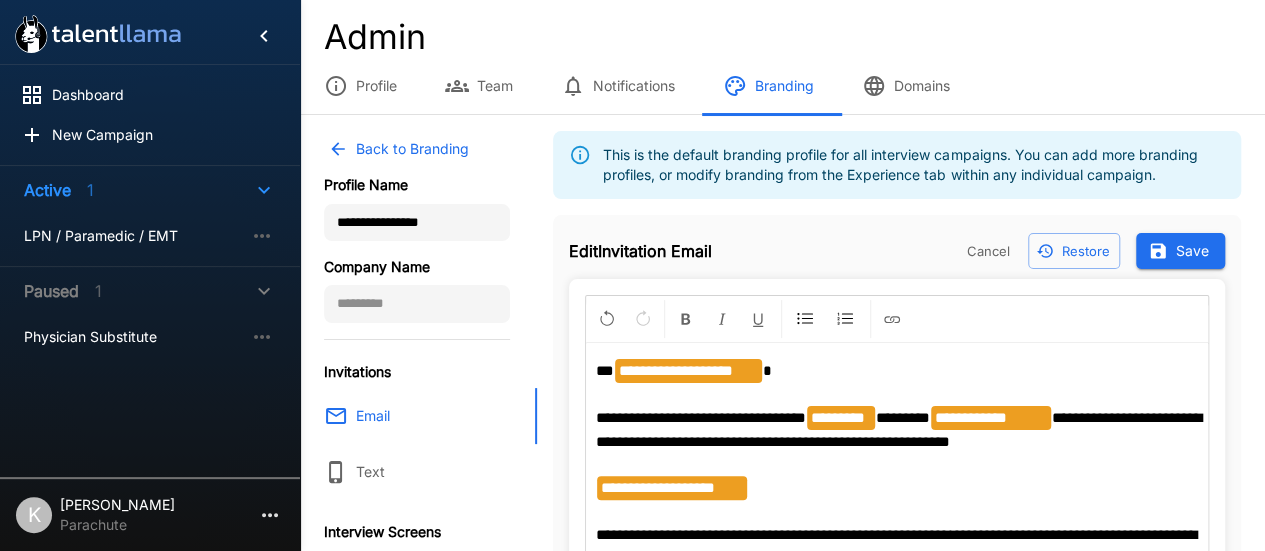 click on "Save" at bounding box center [1180, 251] 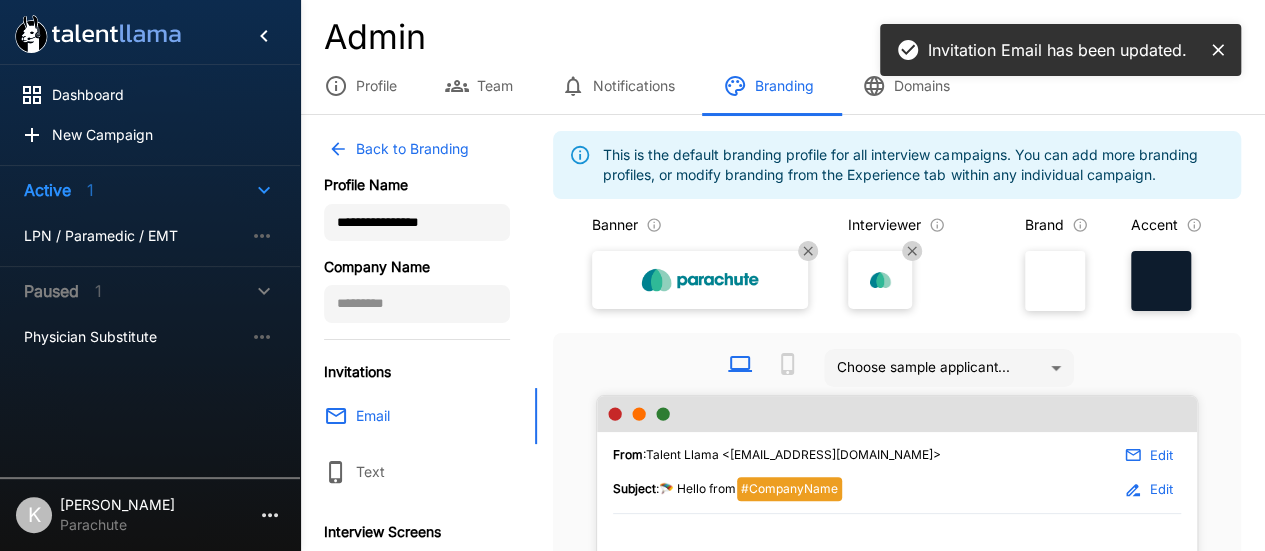 scroll, scrollTop: 156, scrollLeft: 0, axis: vertical 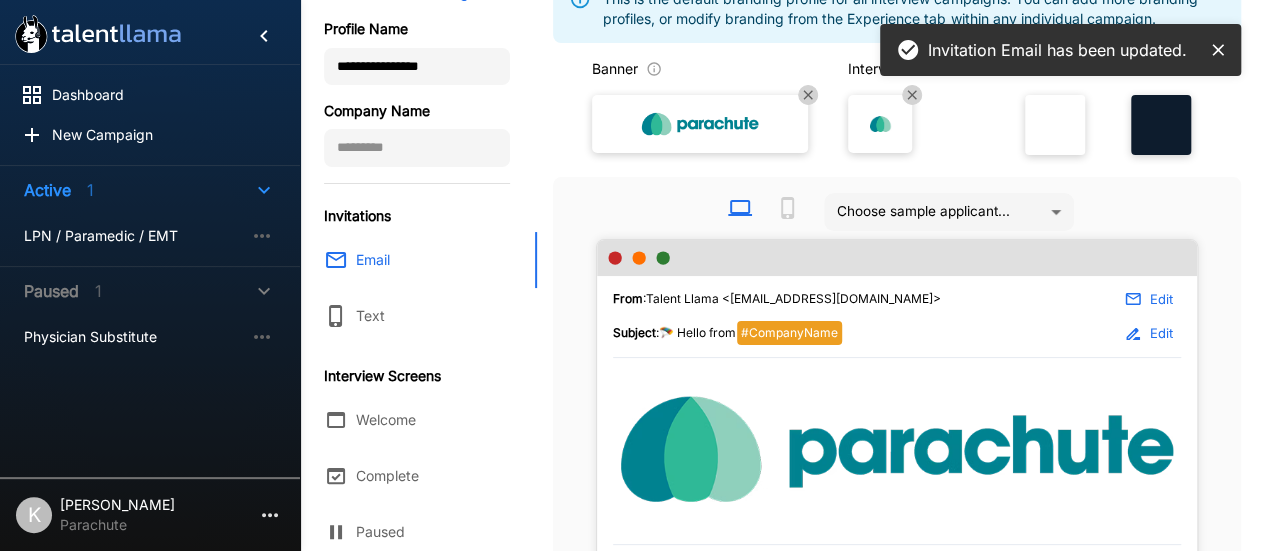 click on "Text" at bounding box center [418, 316] 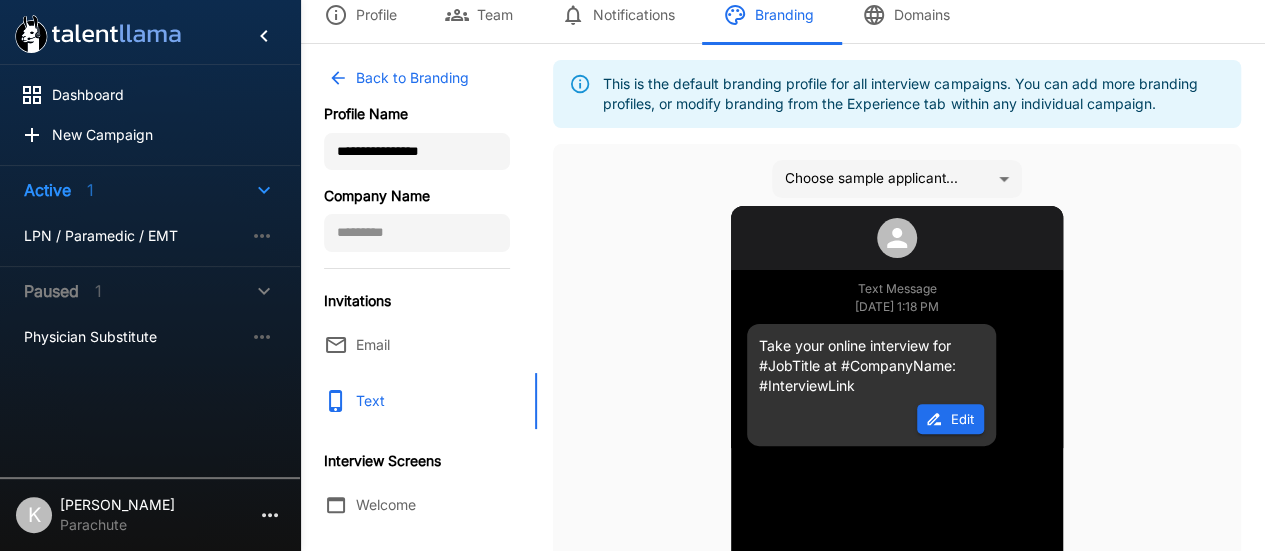 scroll, scrollTop: 102, scrollLeft: 0, axis: vertical 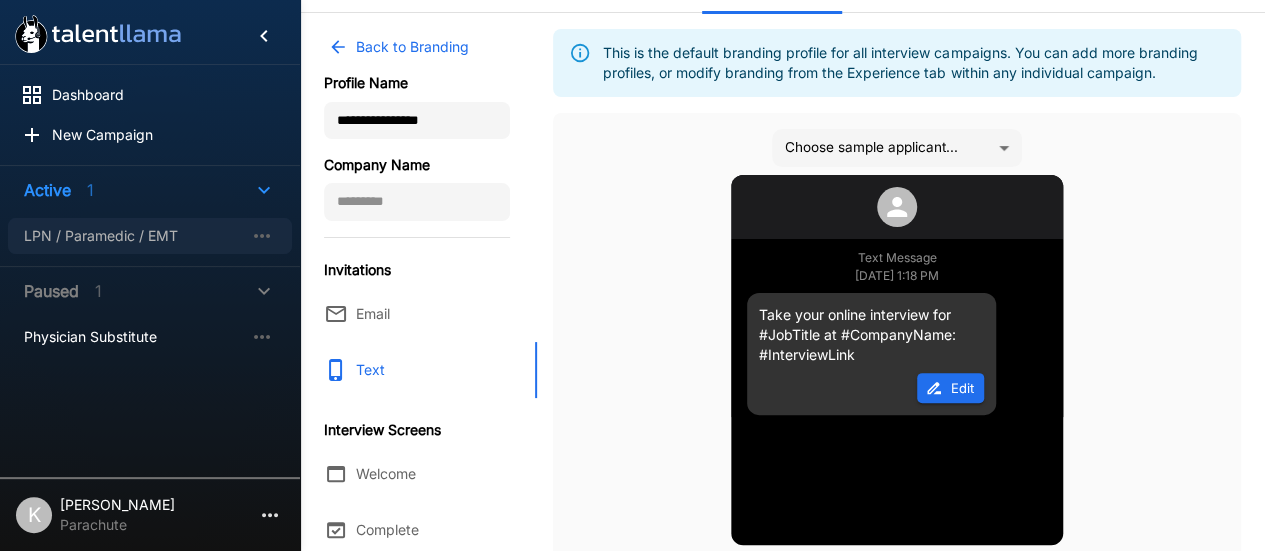 click on "LPN / Paramedic / EMT" at bounding box center [150, 236] 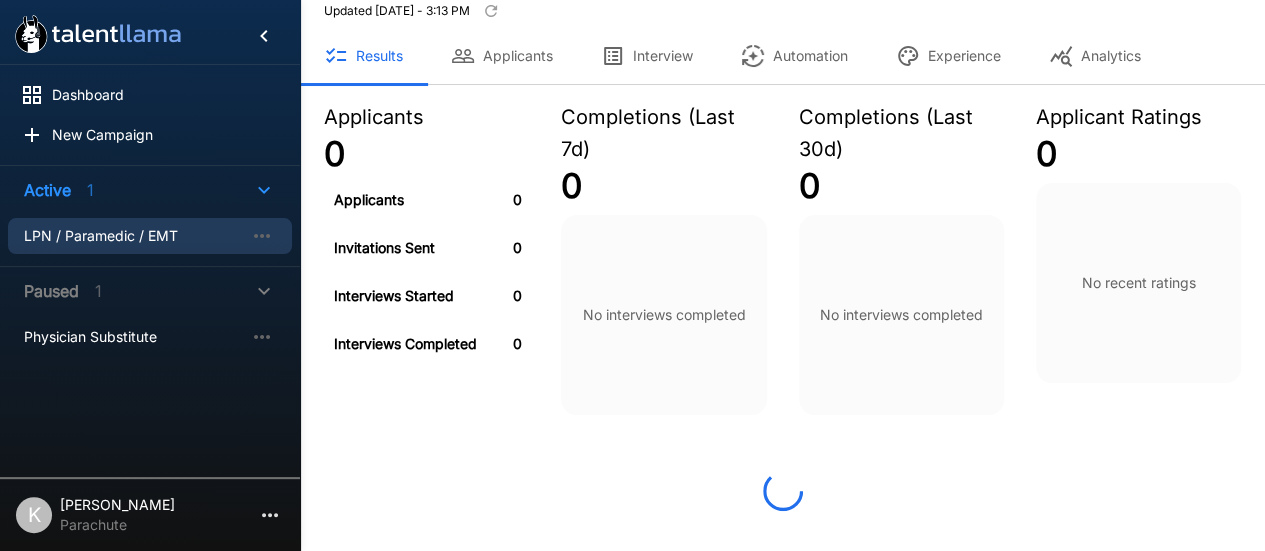 scroll, scrollTop: 102, scrollLeft: 0, axis: vertical 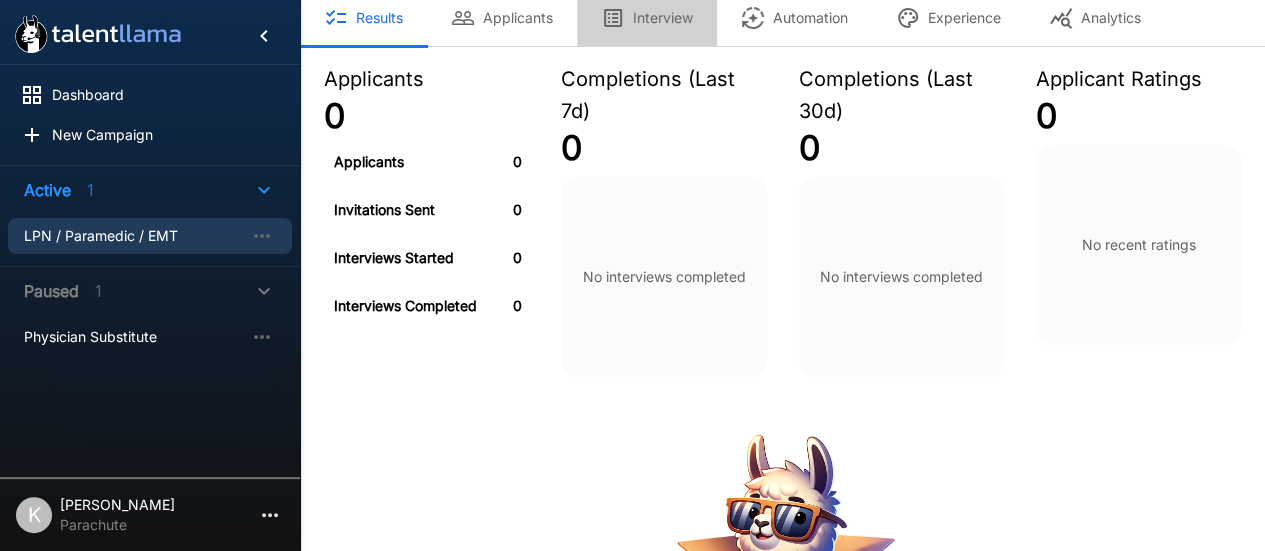 click on "Interview" at bounding box center (647, 18) 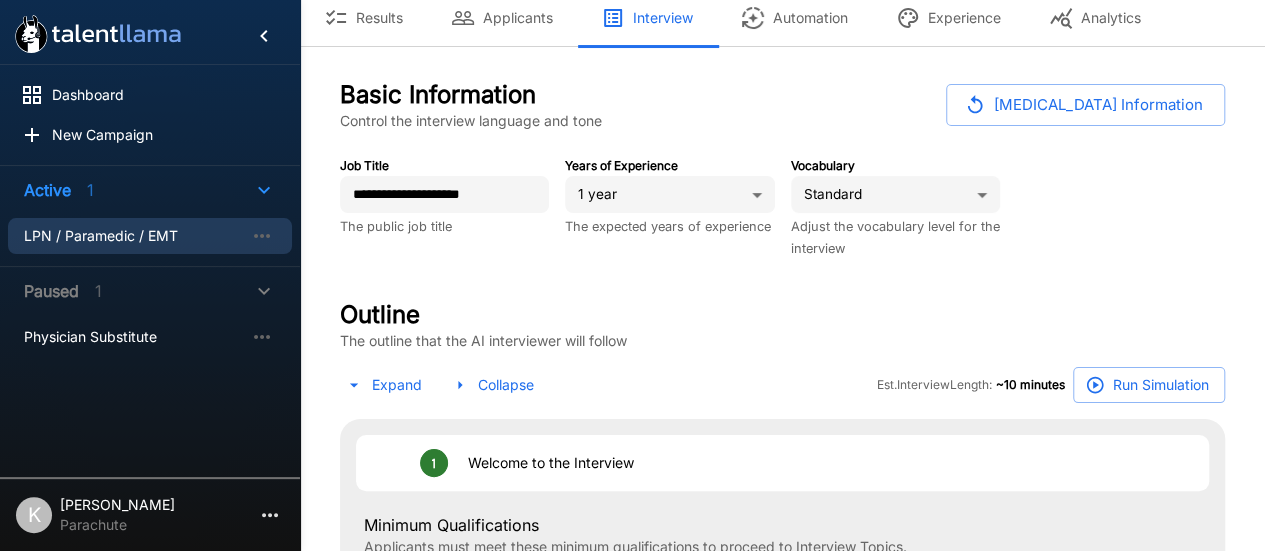 type on "*" 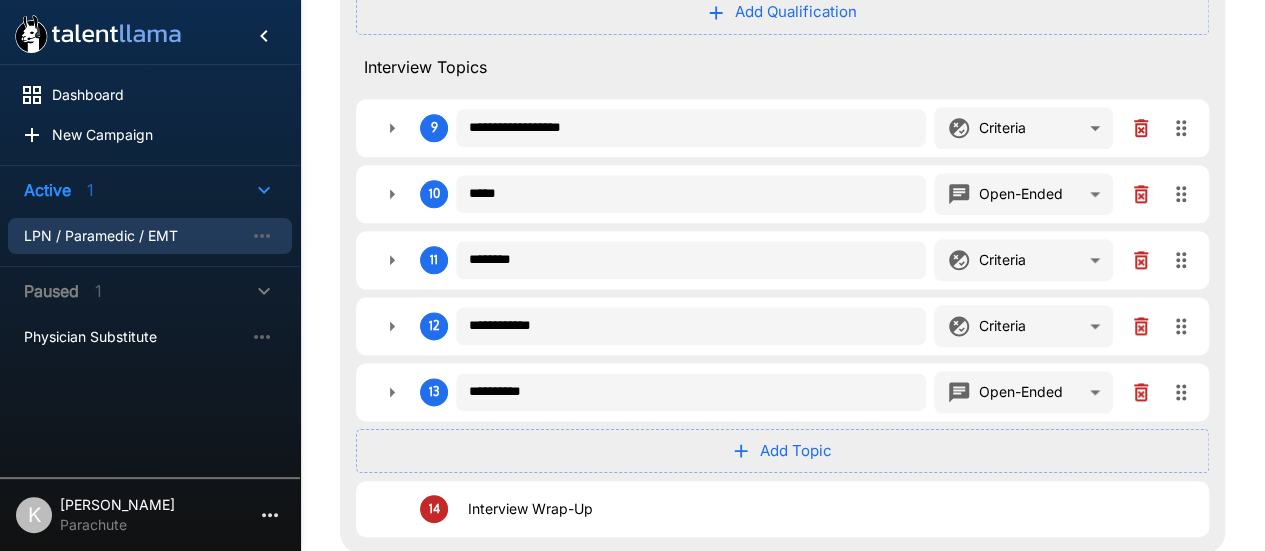 scroll, scrollTop: 1140, scrollLeft: 0, axis: vertical 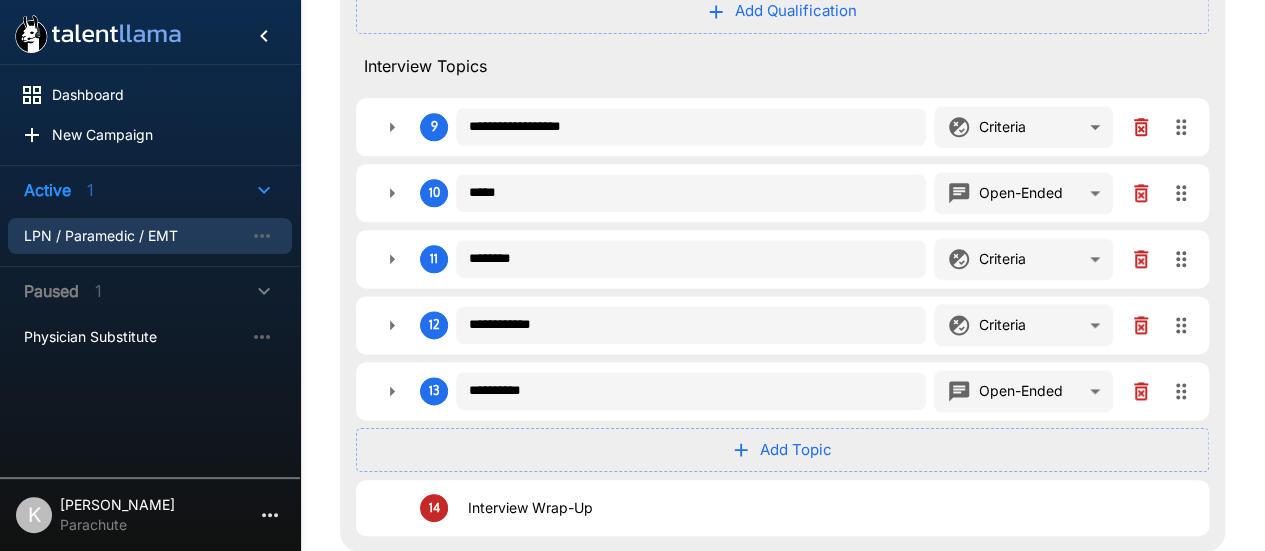 type on "*" 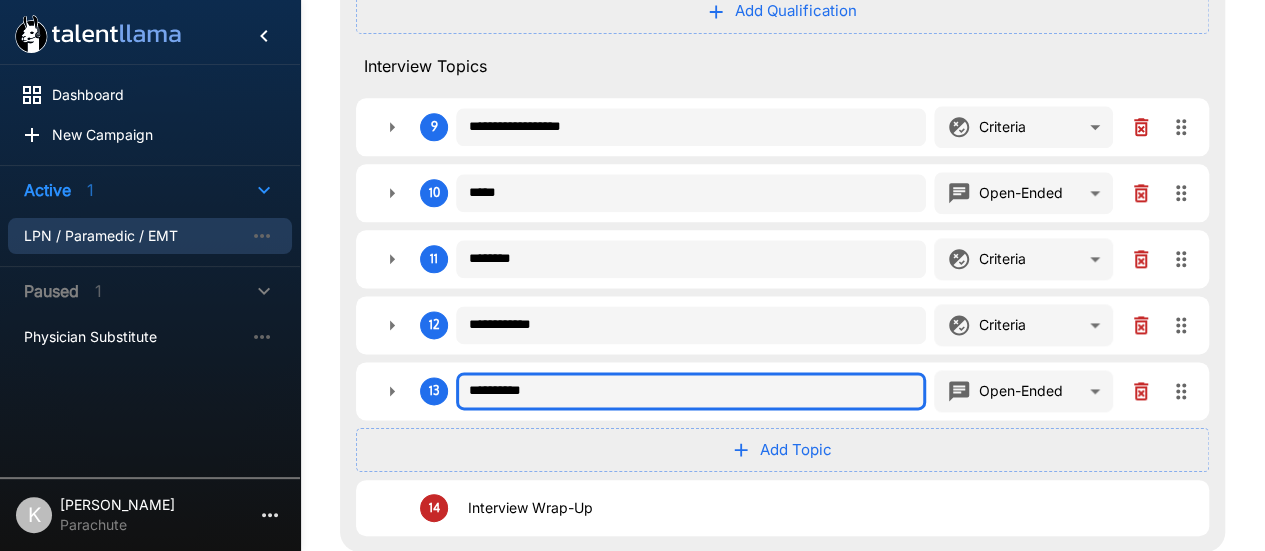 click on "**********" at bounding box center [691, 391] 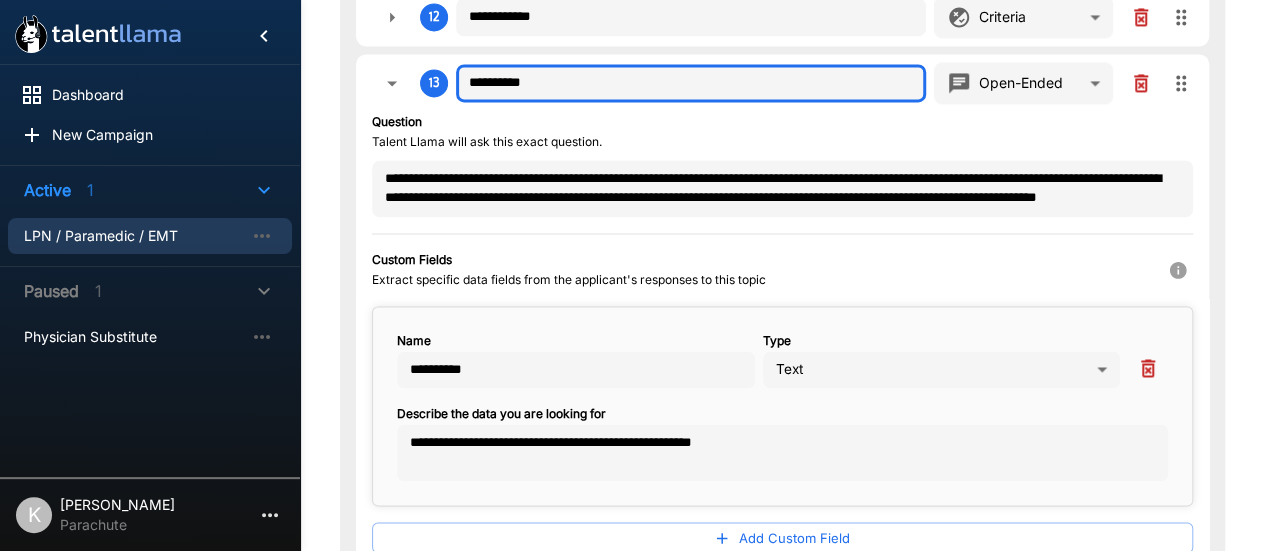 scroll, scrollTop: 1447, scrollLeft: 0, axis: vertical 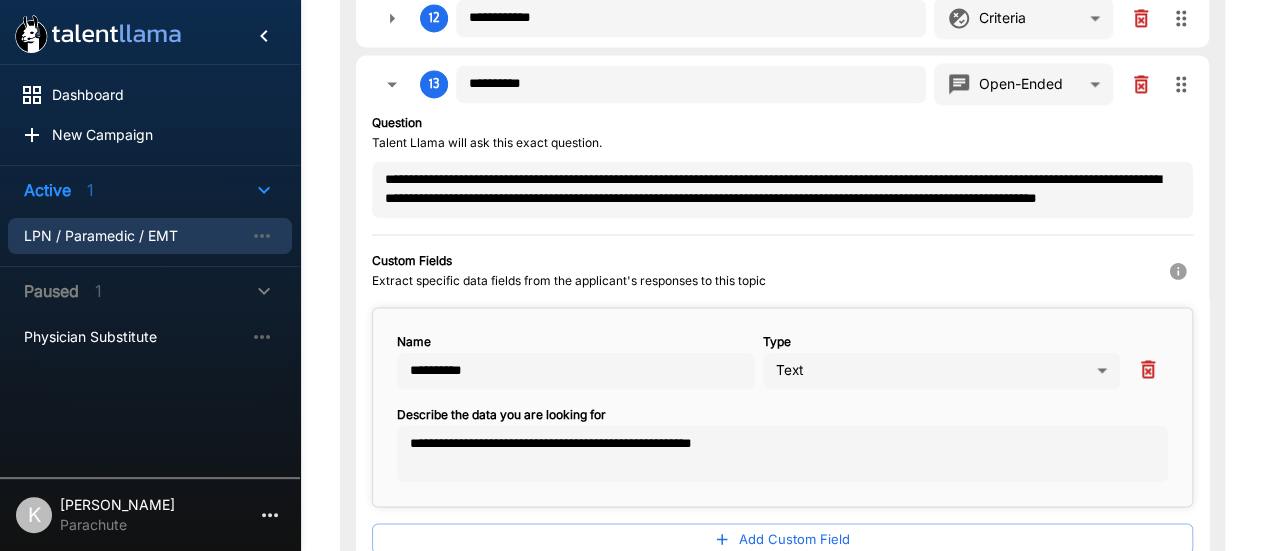 type on "*" 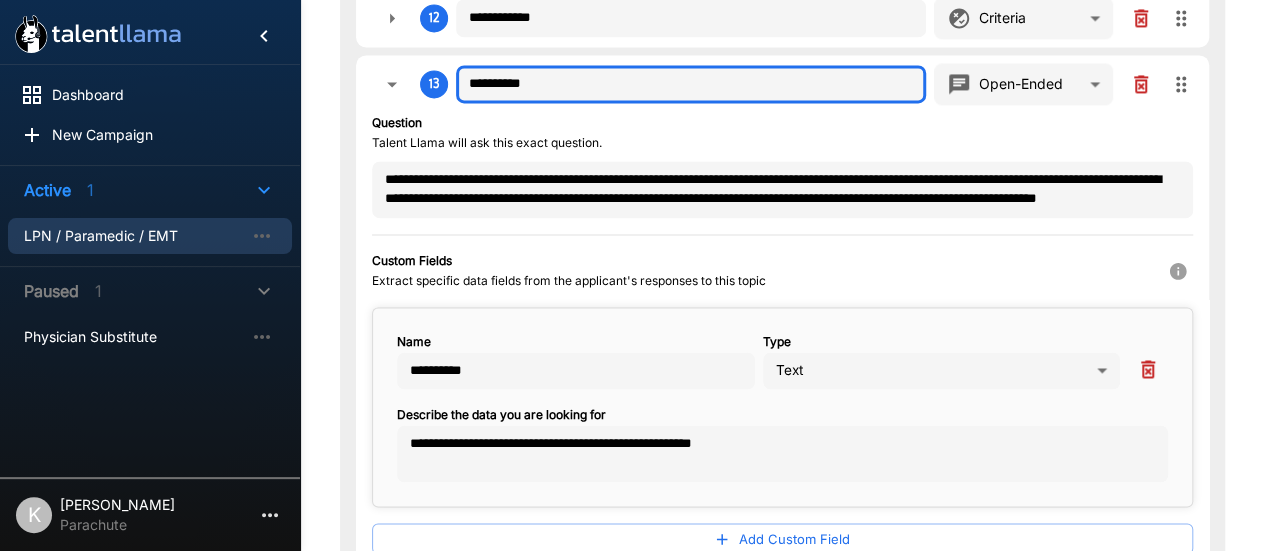 type on "*" 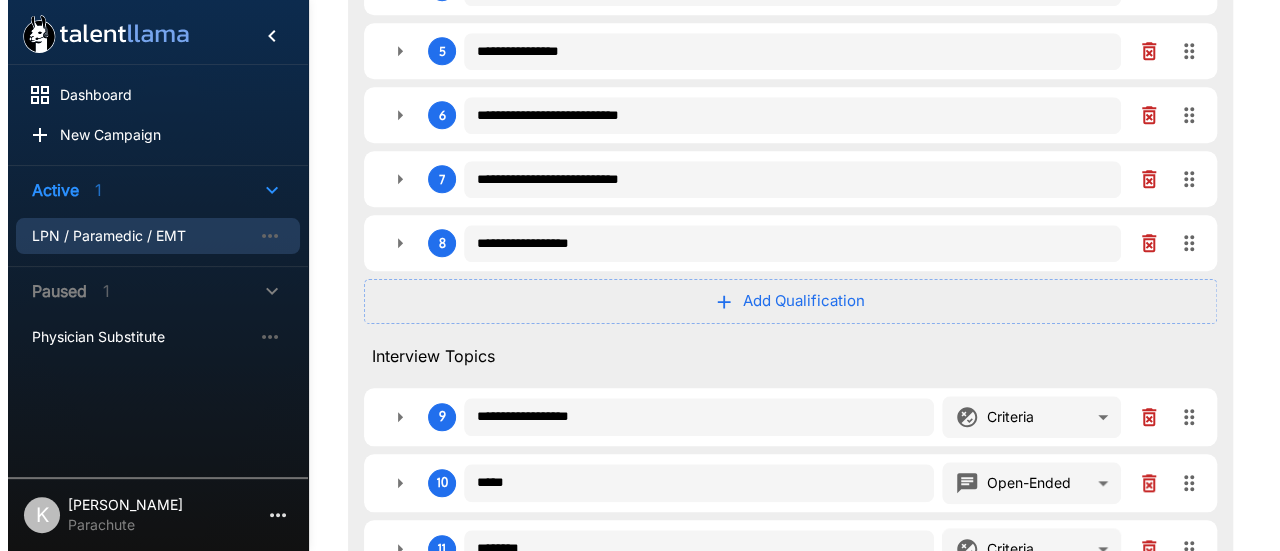 scroll, scrollTop: 807, scrollLeft: 0, axis: vertical 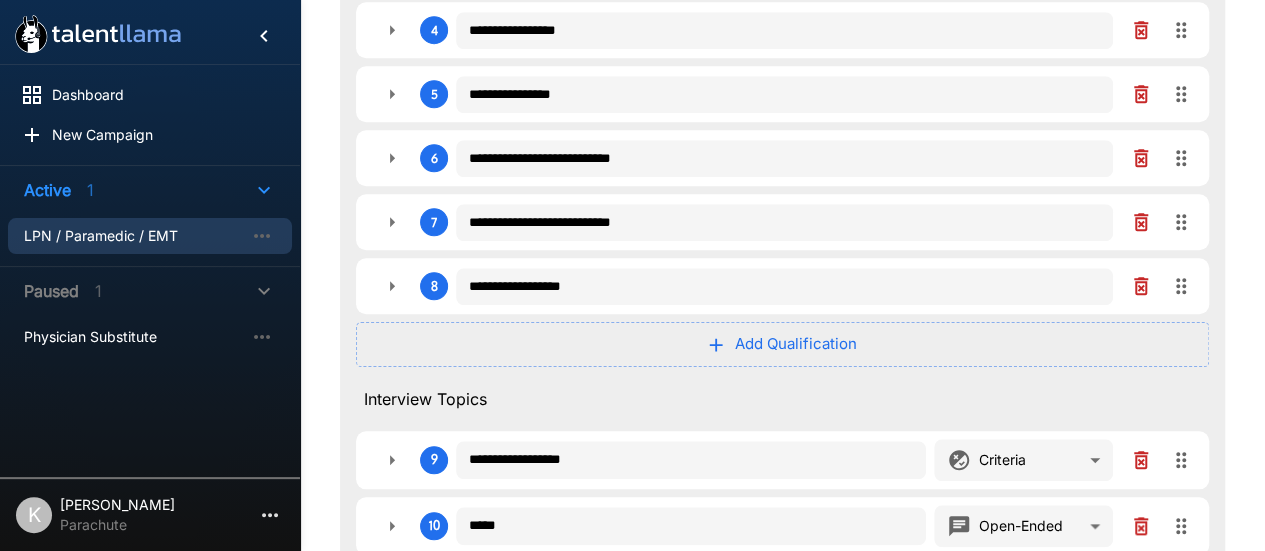 type on "*" 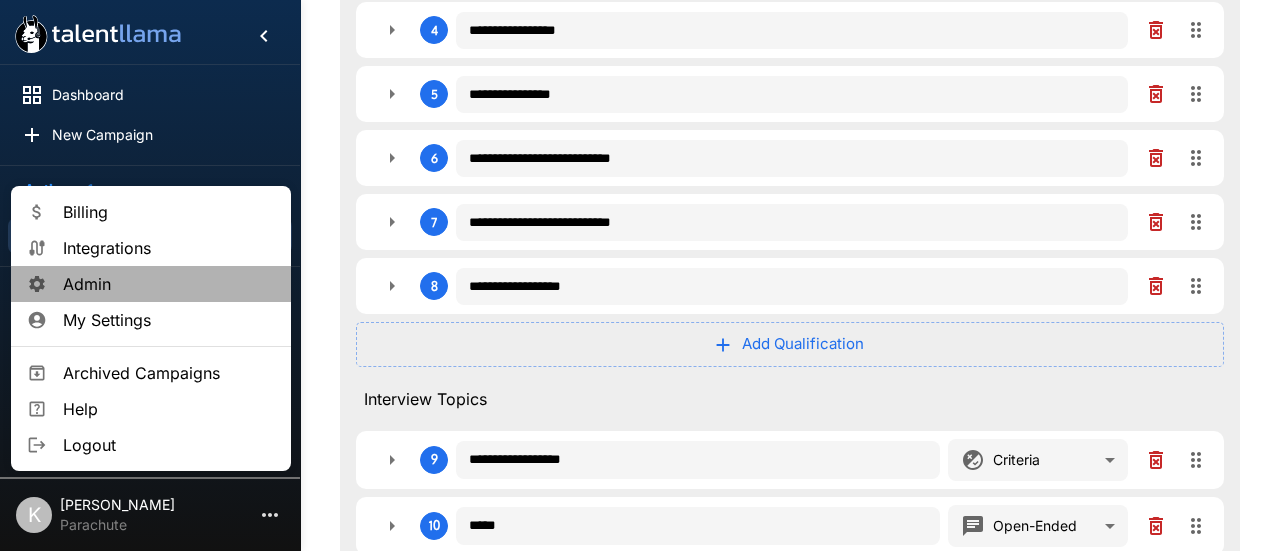 click on "Admin" at bounding box center [169, 284] 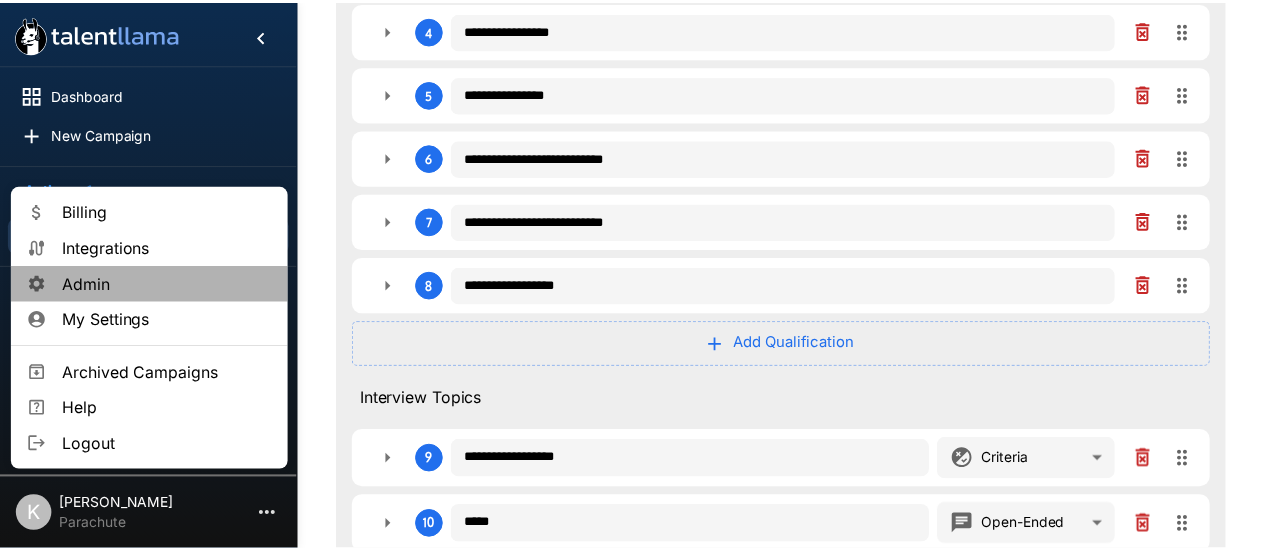 scroll, scrollTop: 0, scrollLeft: 0, axis: both 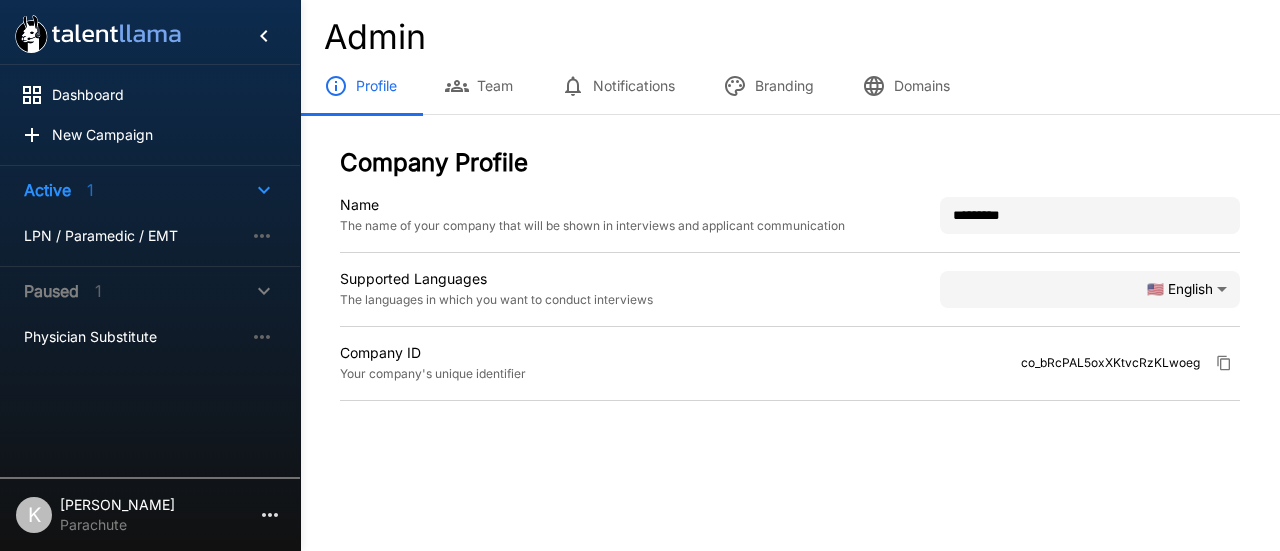 click on "Team" at bounding box center (479, 86) 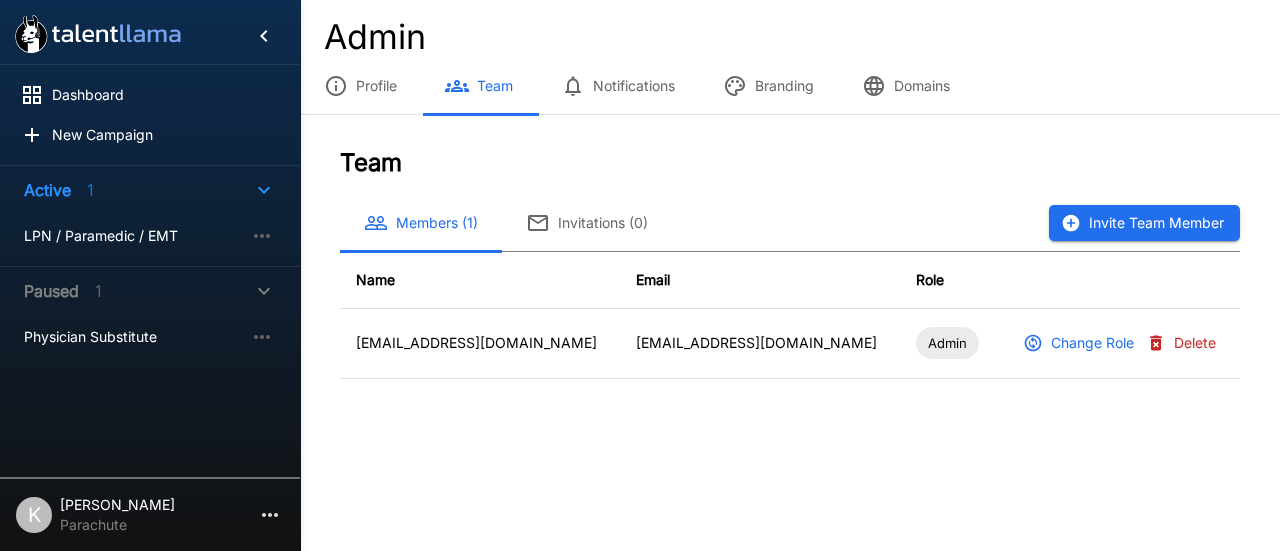 click 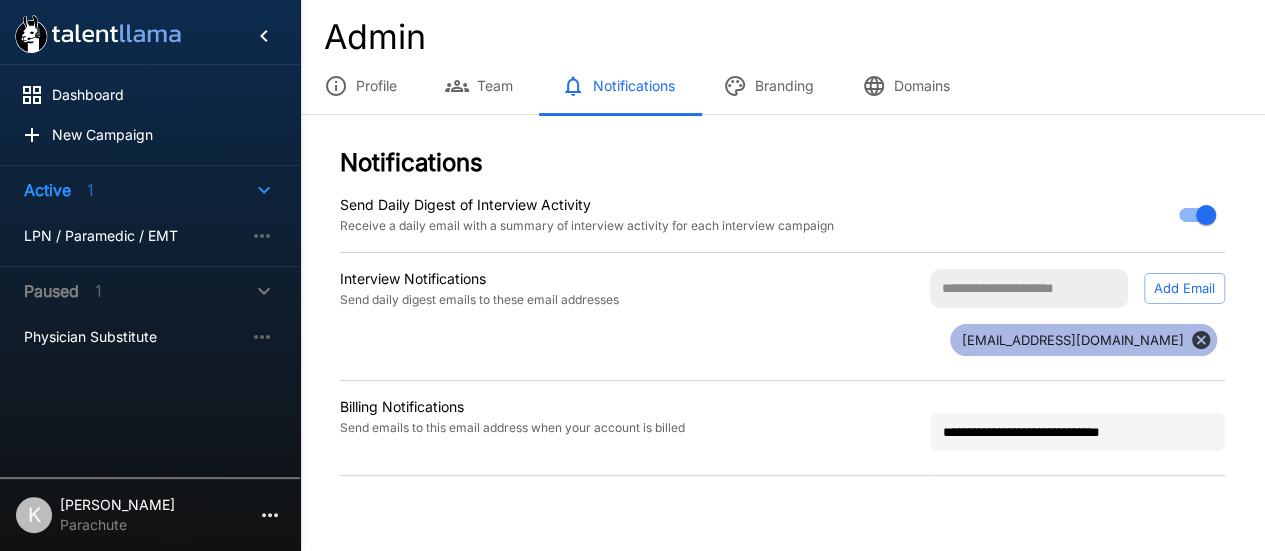 click at bounding box center (1029, 289) 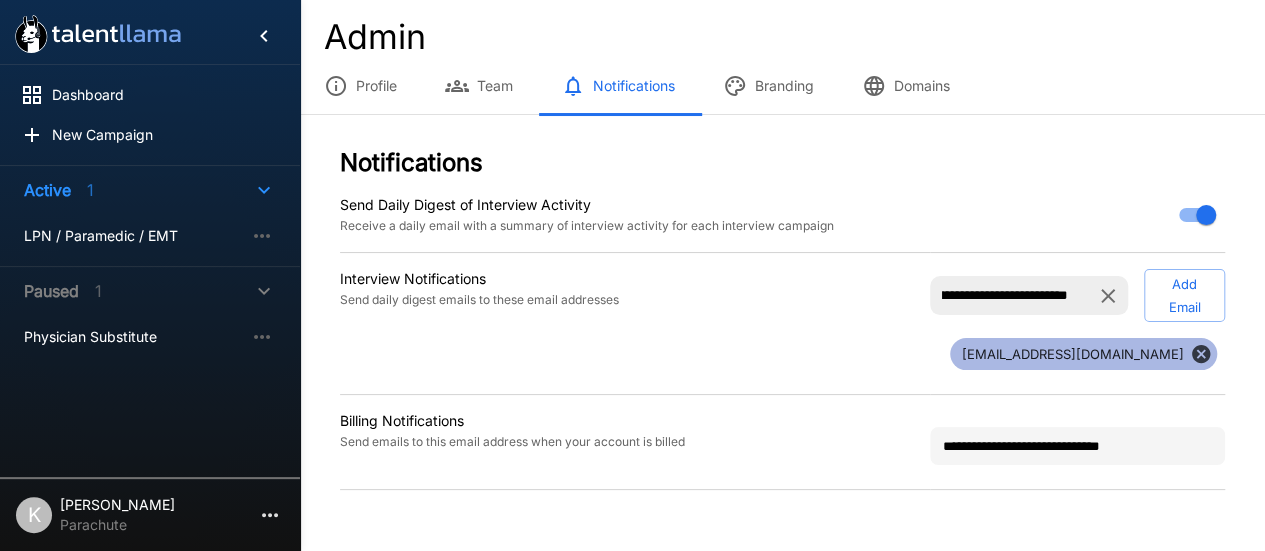 scroll, scrollTop: 0, scrollLeft: 88, axis: horizontal 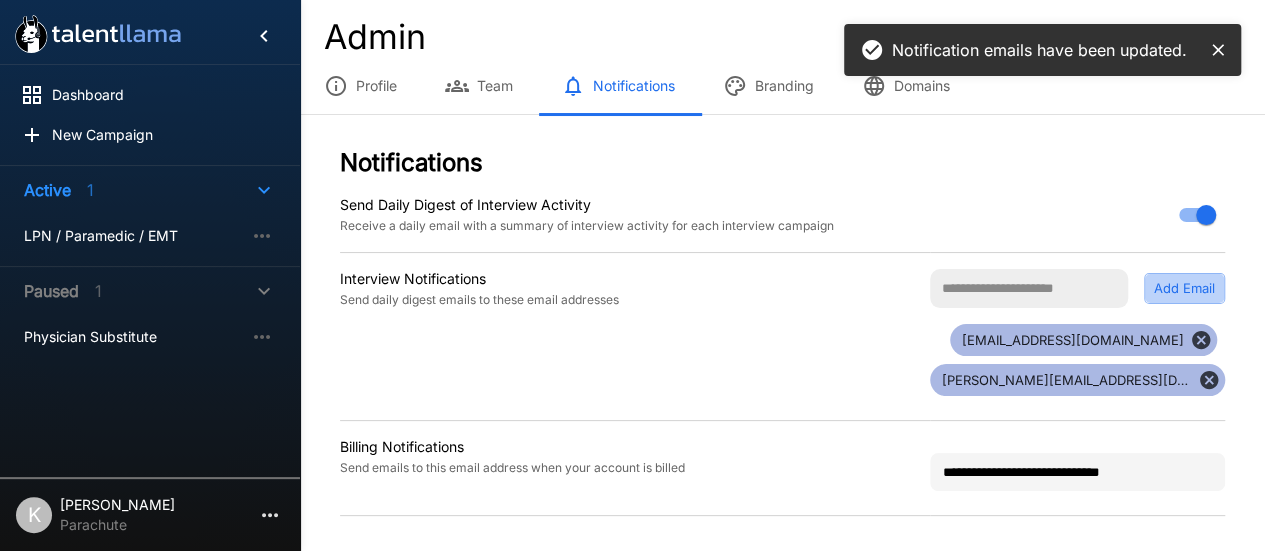 click on "Add Email" at bounding box center [1184, 288] 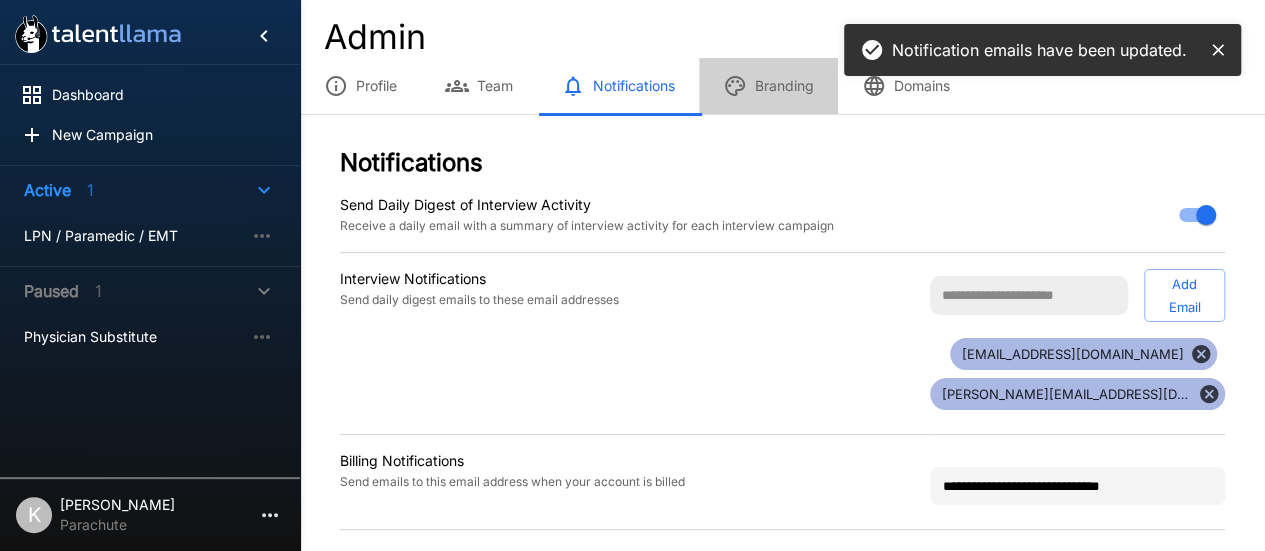 click on "Branding" at bounding box center [768, 86] 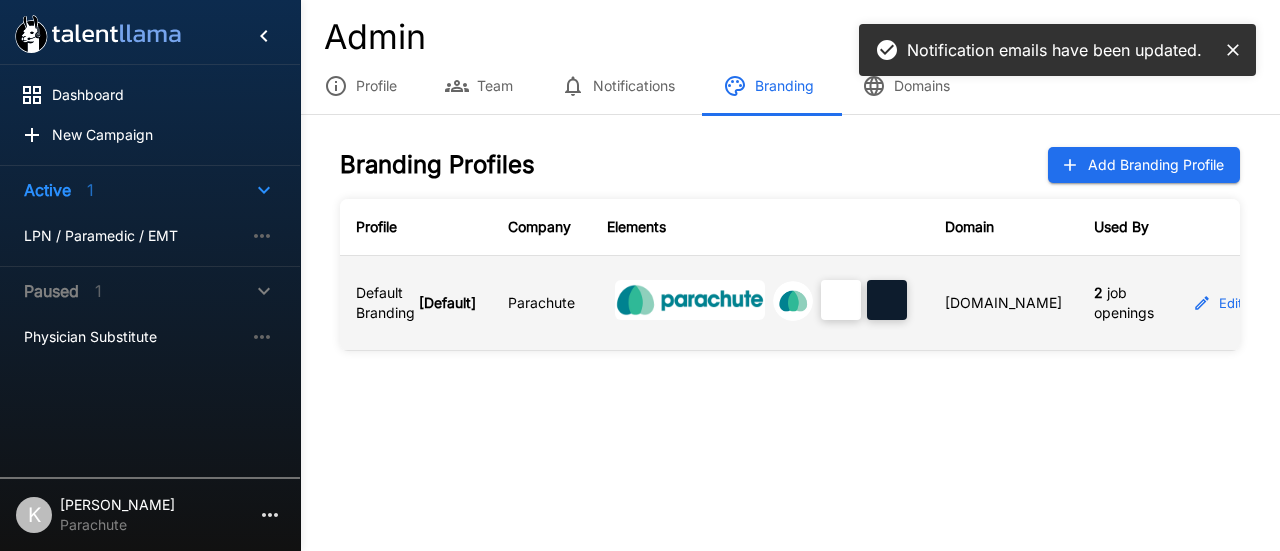 click 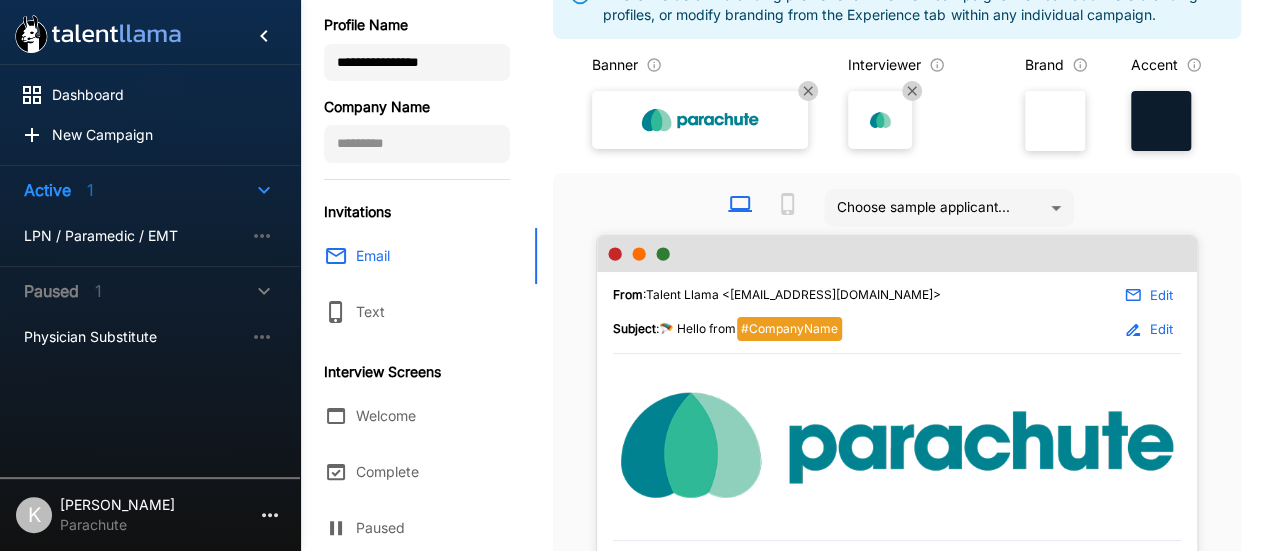 scroll, scrollTop: 188, scrollLeft: 0, axis: vertical 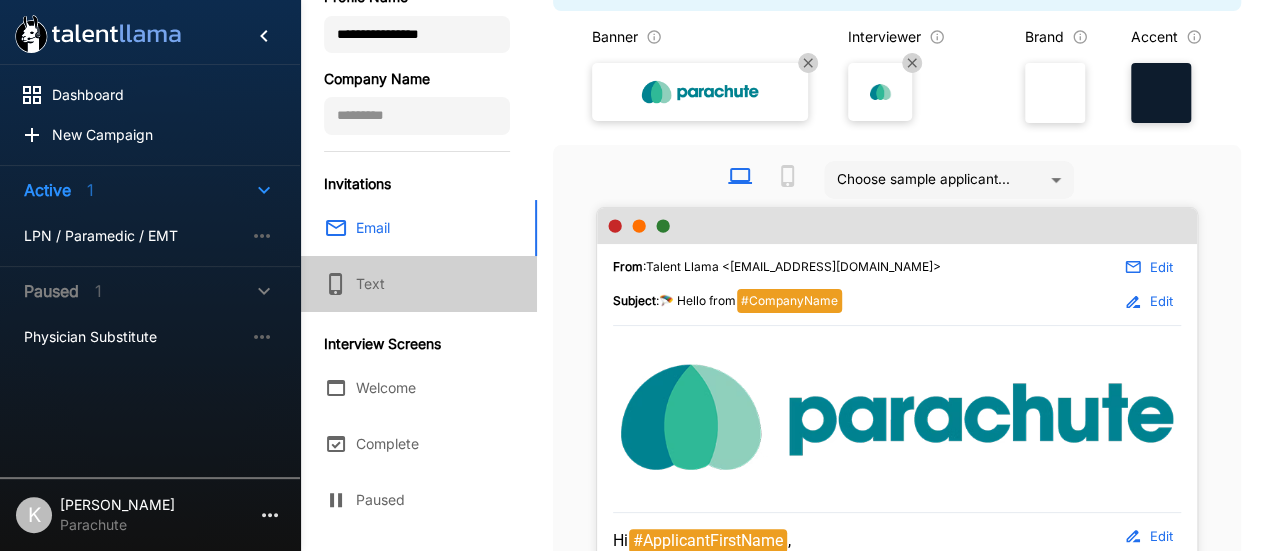 click on "Text" at bounding box center (418, 284) 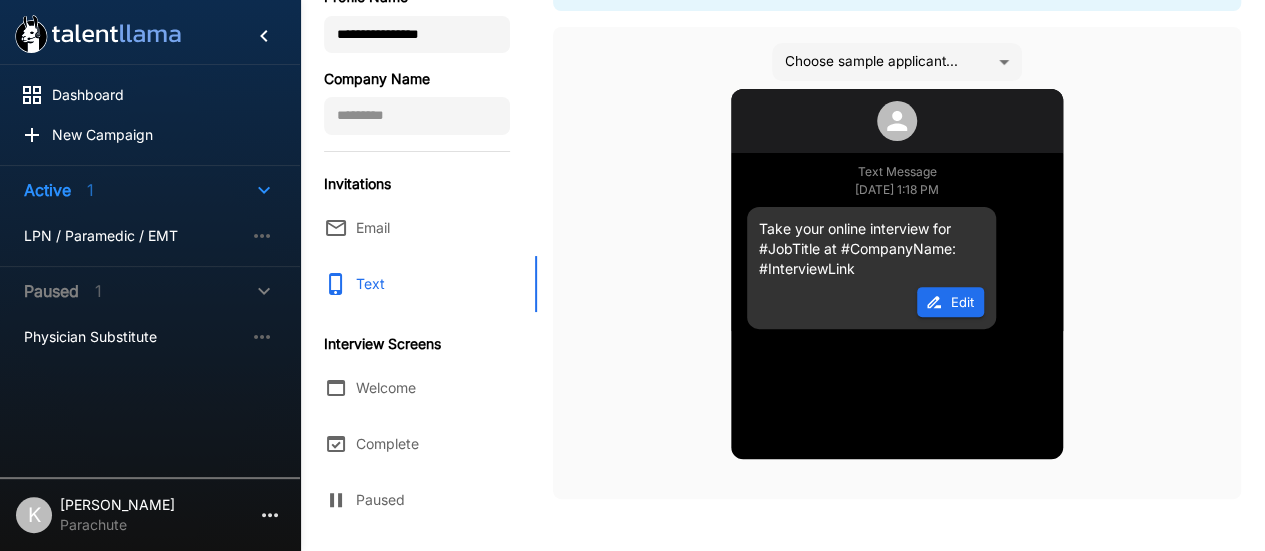 click 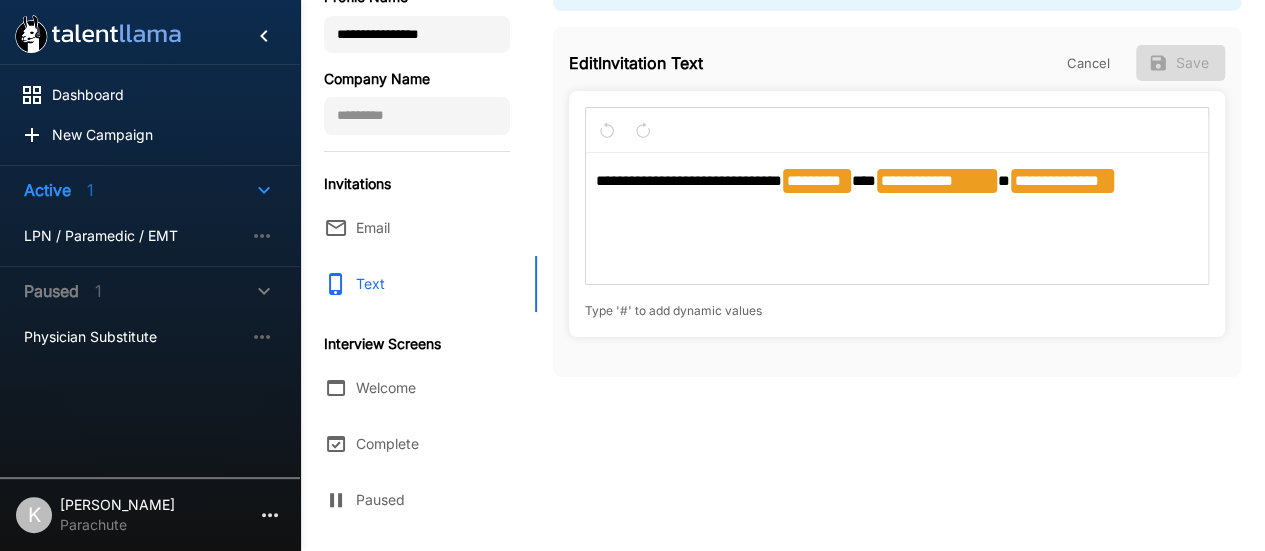 click on "**********" at bounding box center [689, 180] 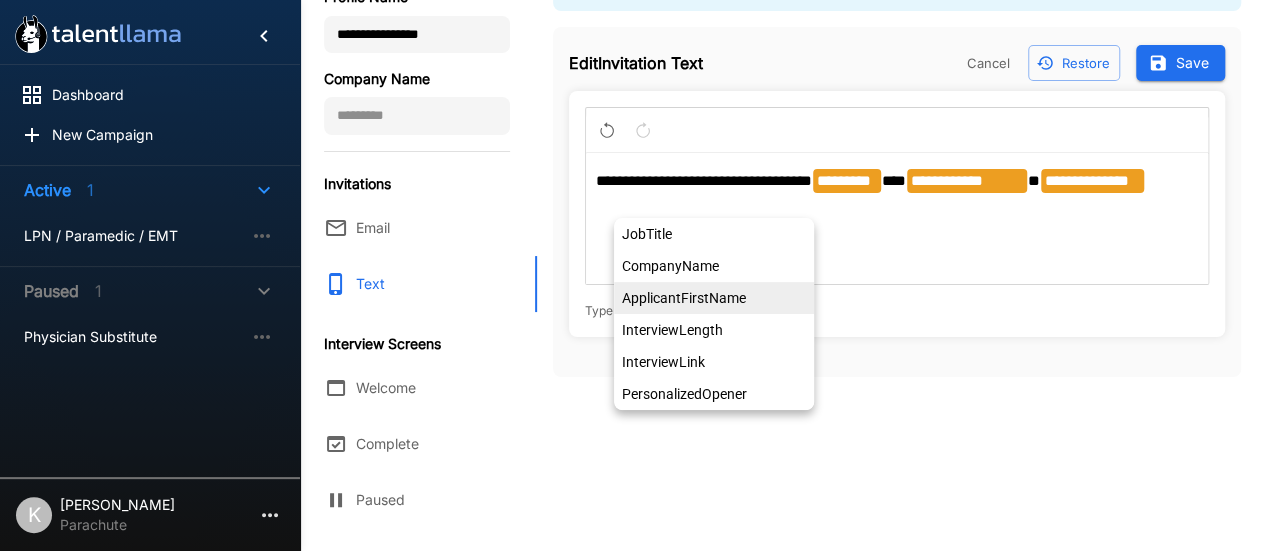 click on "ApplicantFirstName" at bounding box center (714, 298) 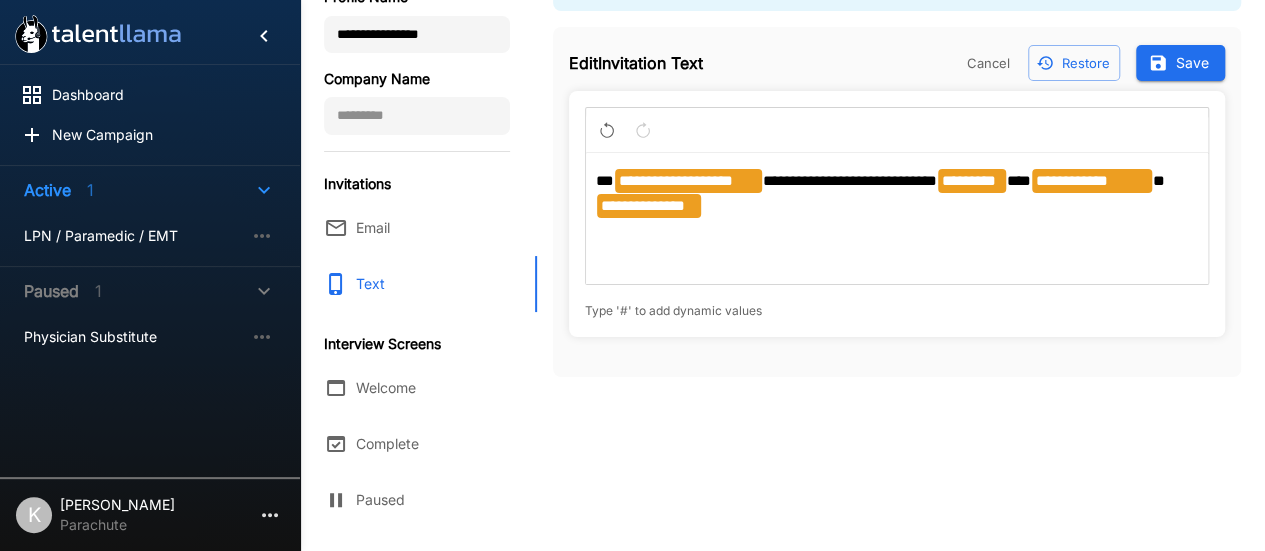 click on "**********" at bounding box center (897, 194) 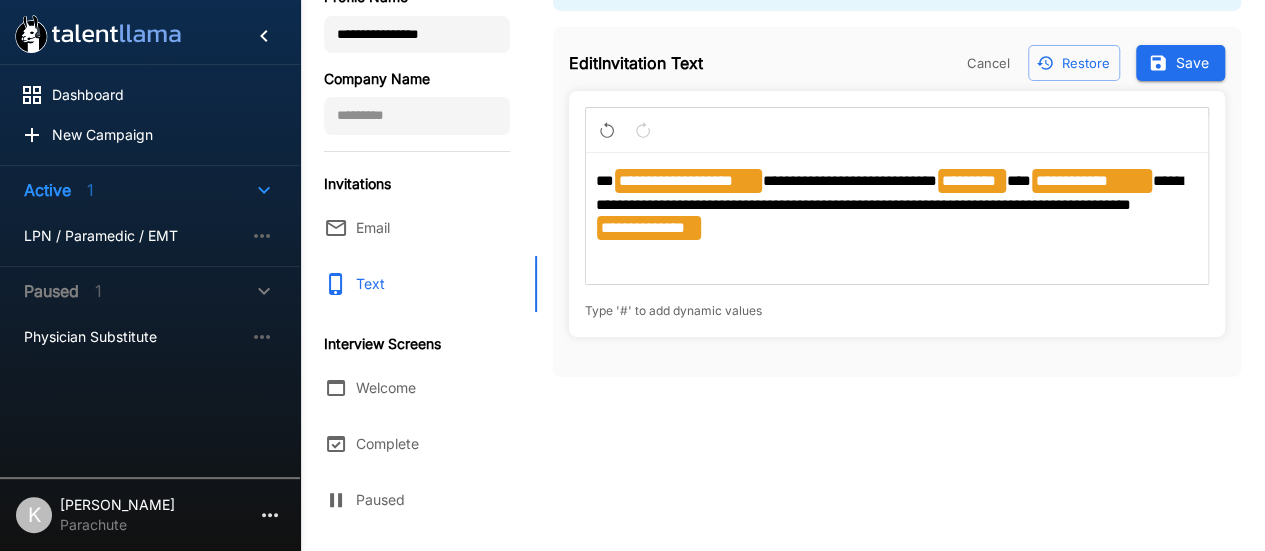 drag, startPoint x: 834, startPoint y: 237, endPoint x: 584, endPoint y: 184, distance: 255.55626 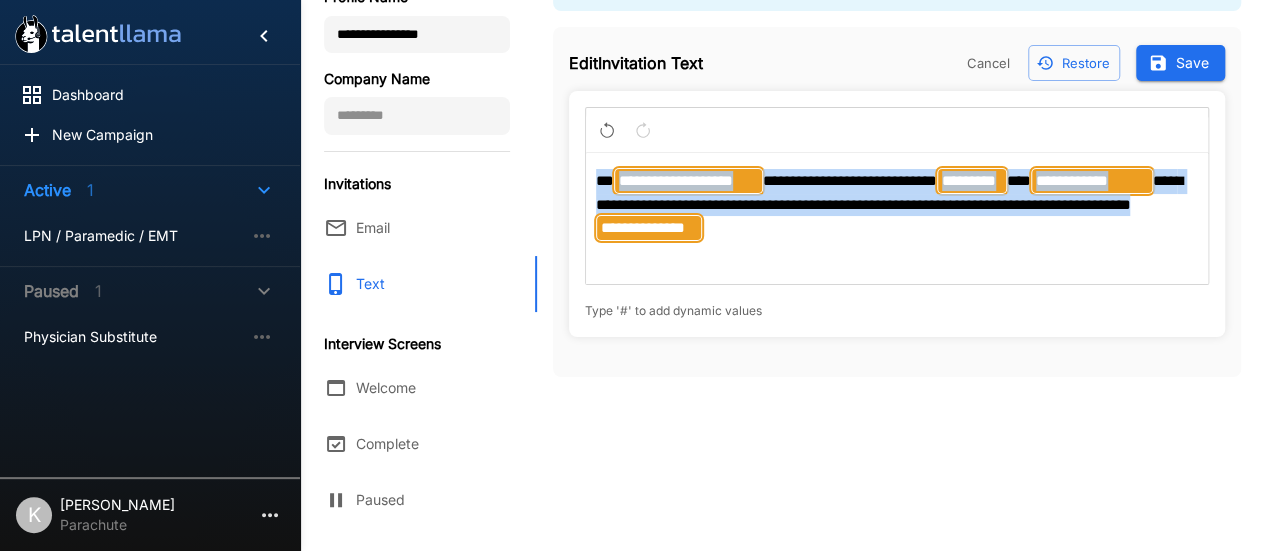 drag, startPoint x: 594, startPoint y: 181, endPoint x: 937, endPoint y: 239, distance: 347.86923 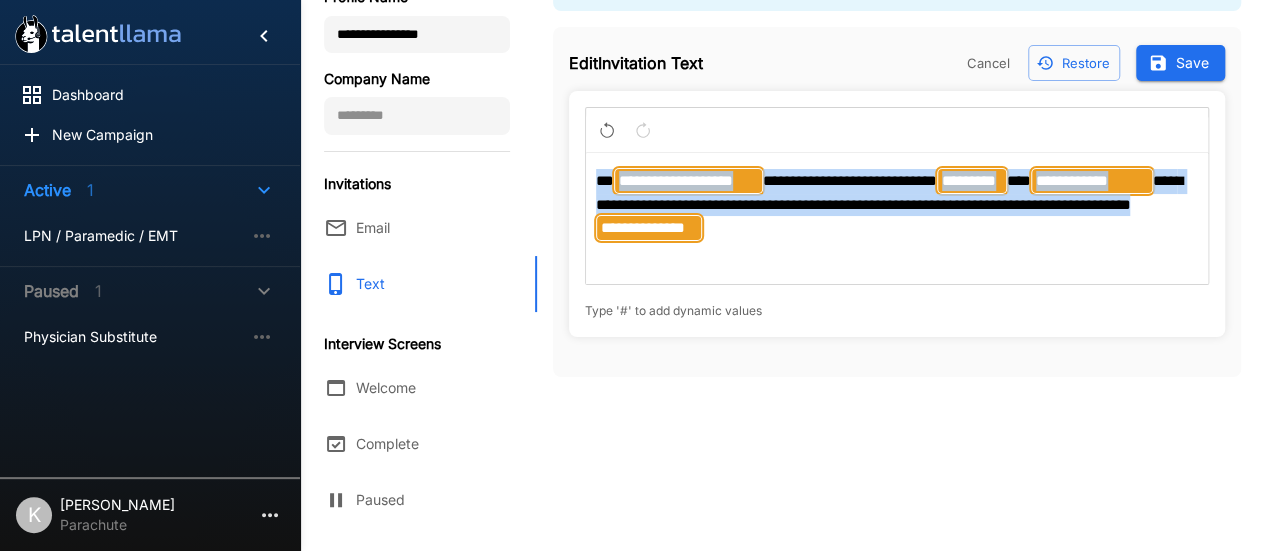 click on "**********" at bounding box center (897, 219) 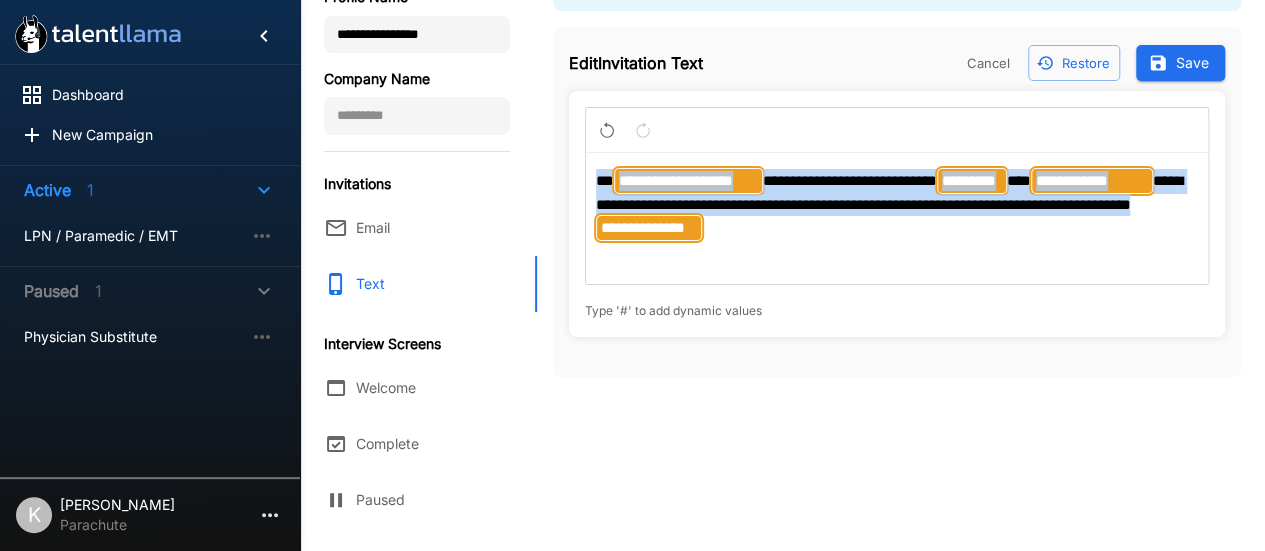 click on "Save" at bounding box center [1180, 63] 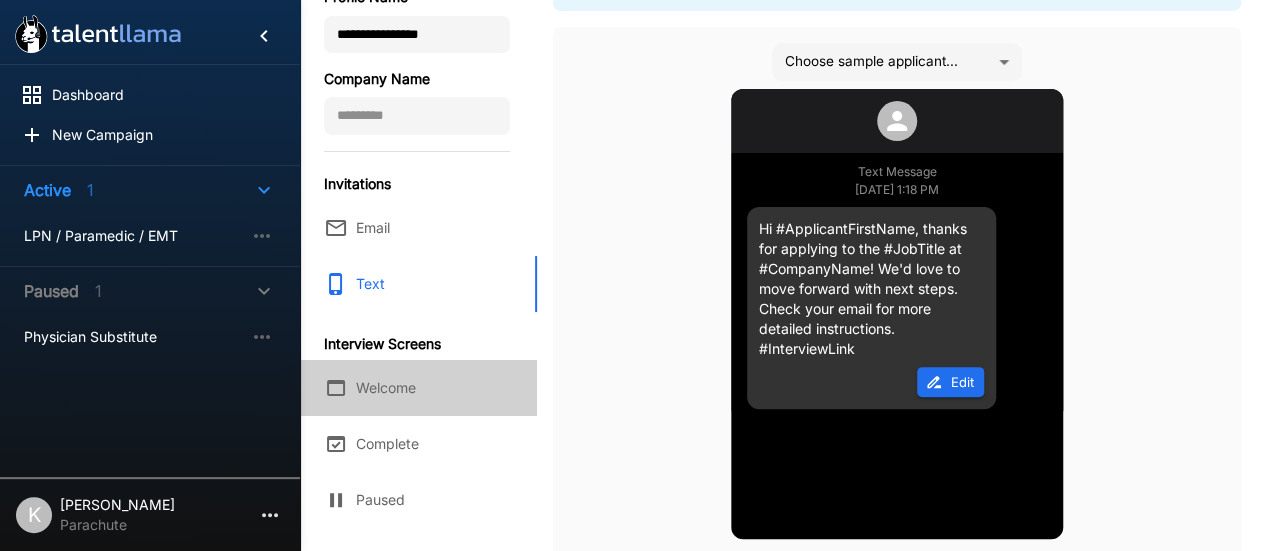 click on "Welcome" at bounding box center (418, 388) 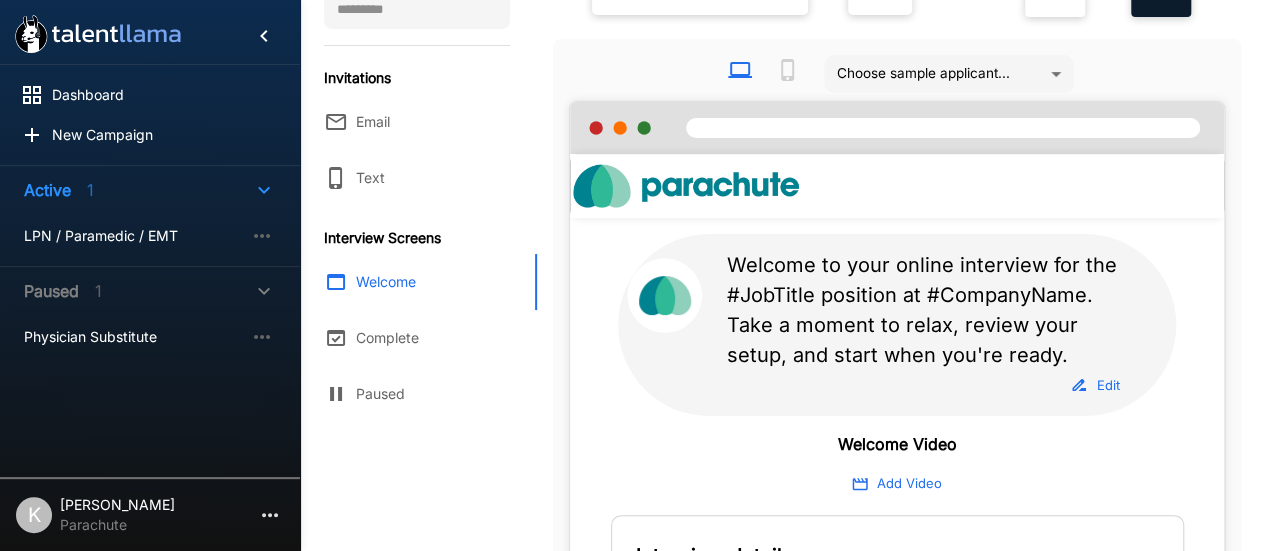 scroll, scrollTop: 386, scrollLeft: 0, axis: vertical 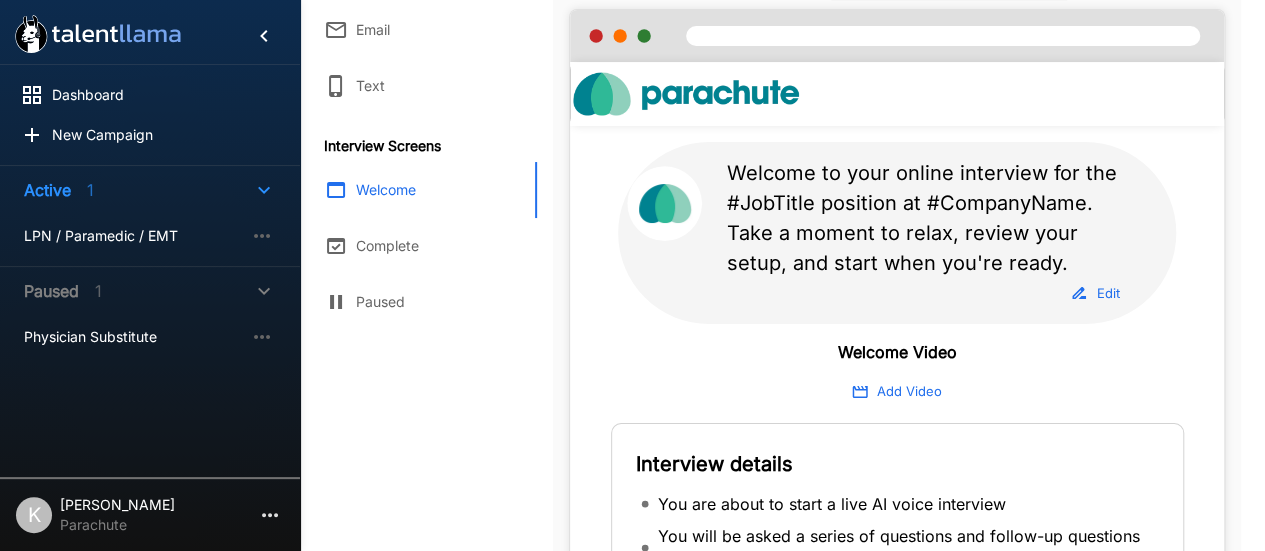 click on "Complete" at bounding box center [418, 246] 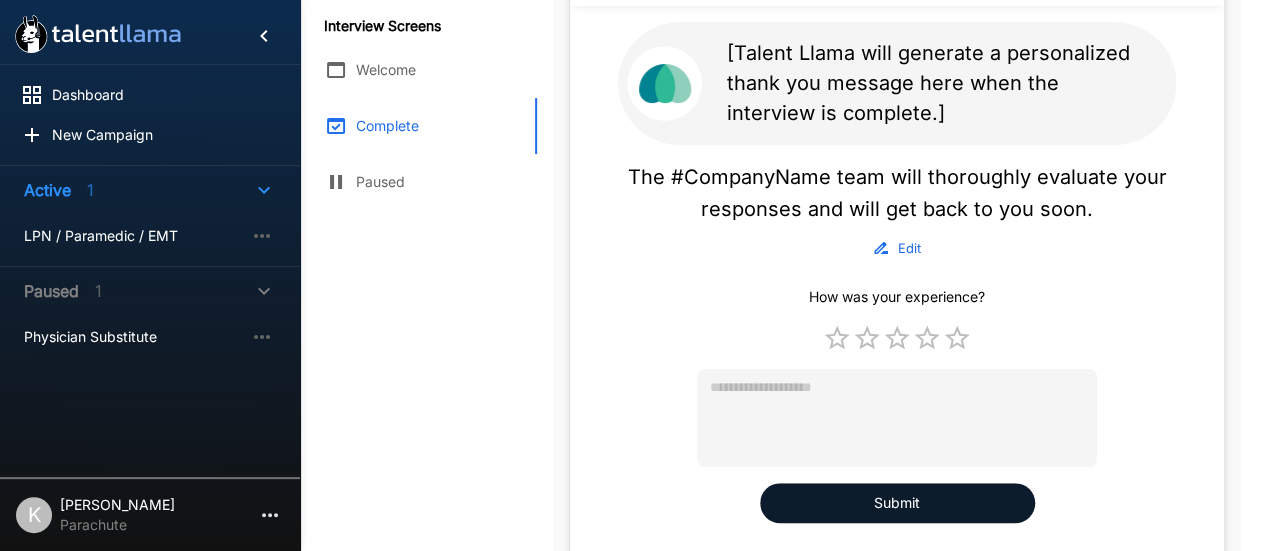 scroll, scrollTop: 507, scrollLeft: 0, axis: vertical 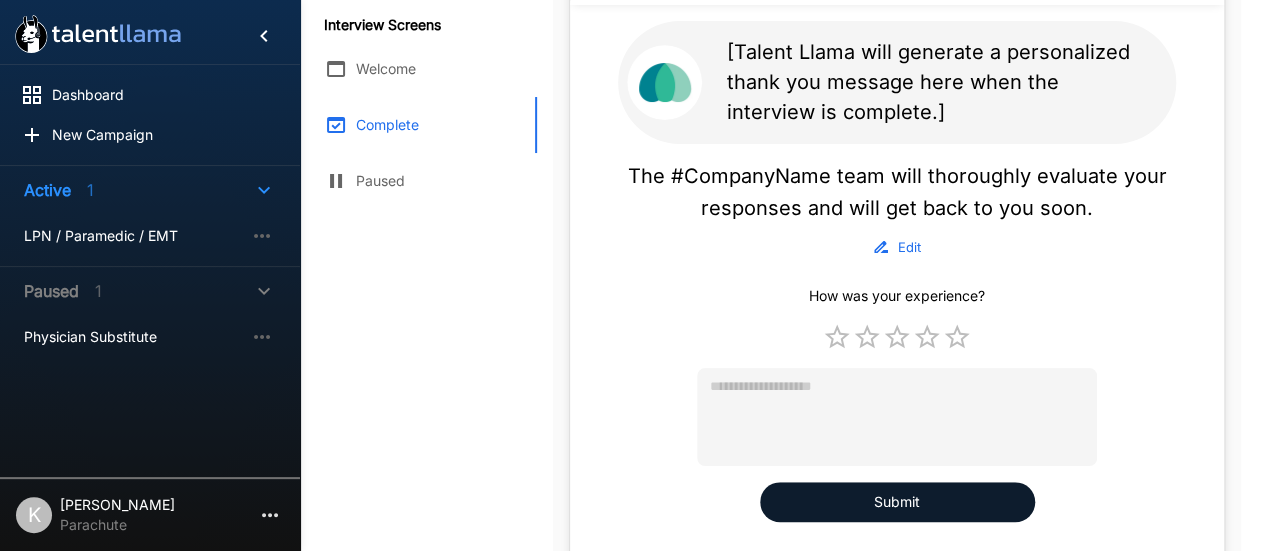 click on "Paused" at bounding box center [418, 181] 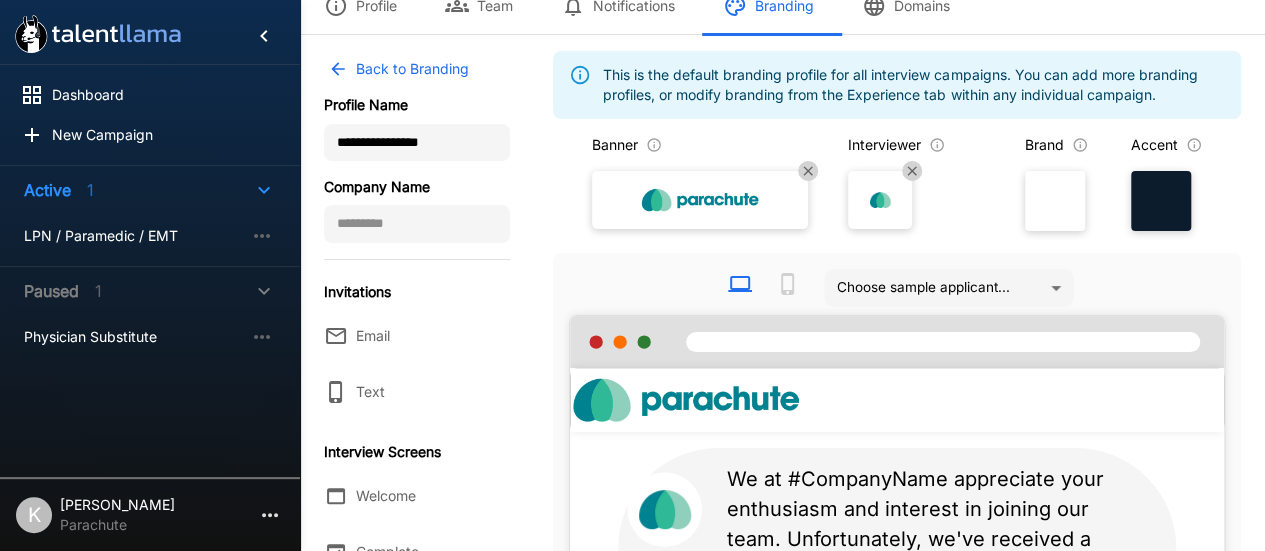 scroll, scrollTop: 80, scrollLeft: 0, axis: vertical 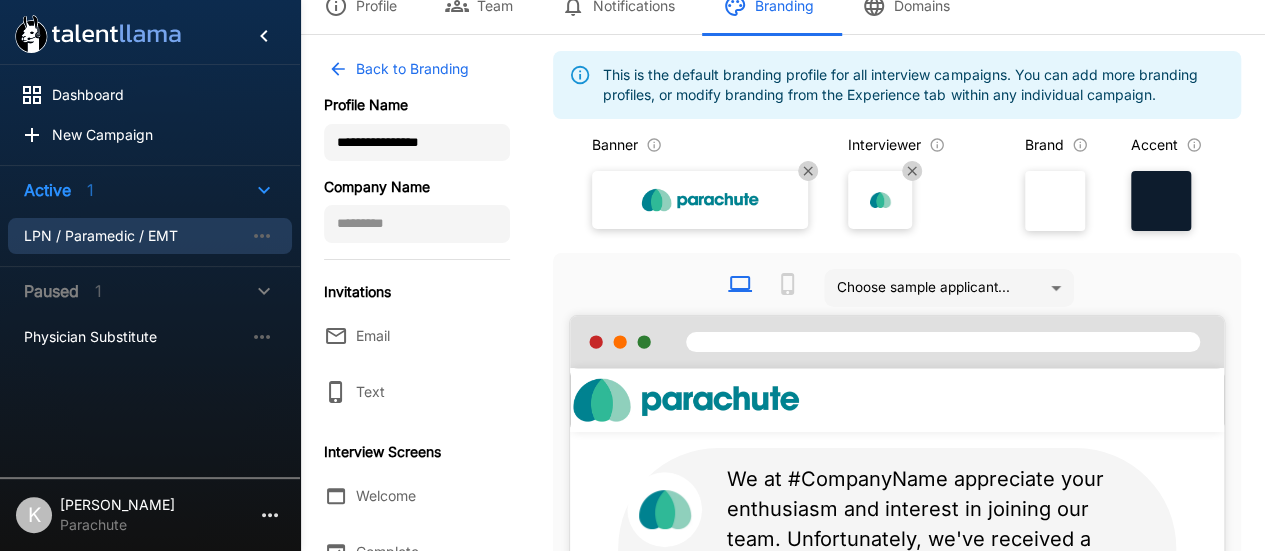 click on "LPN / Paramedic / EMT" at bounding box center [134, 236] 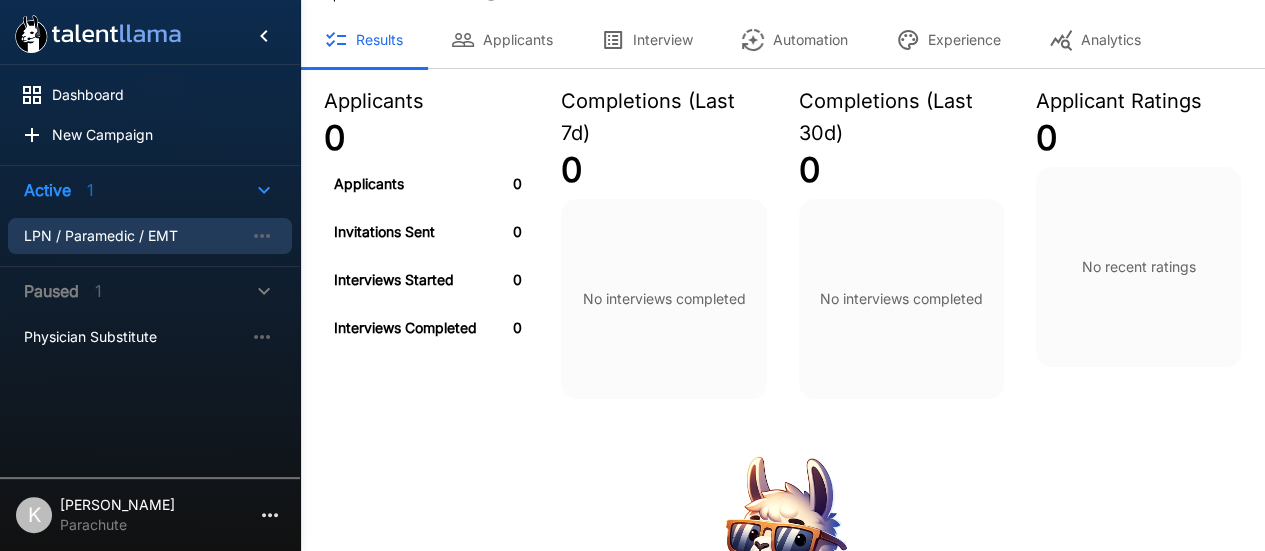 click on "Experience" at bounding box center [948, 40] 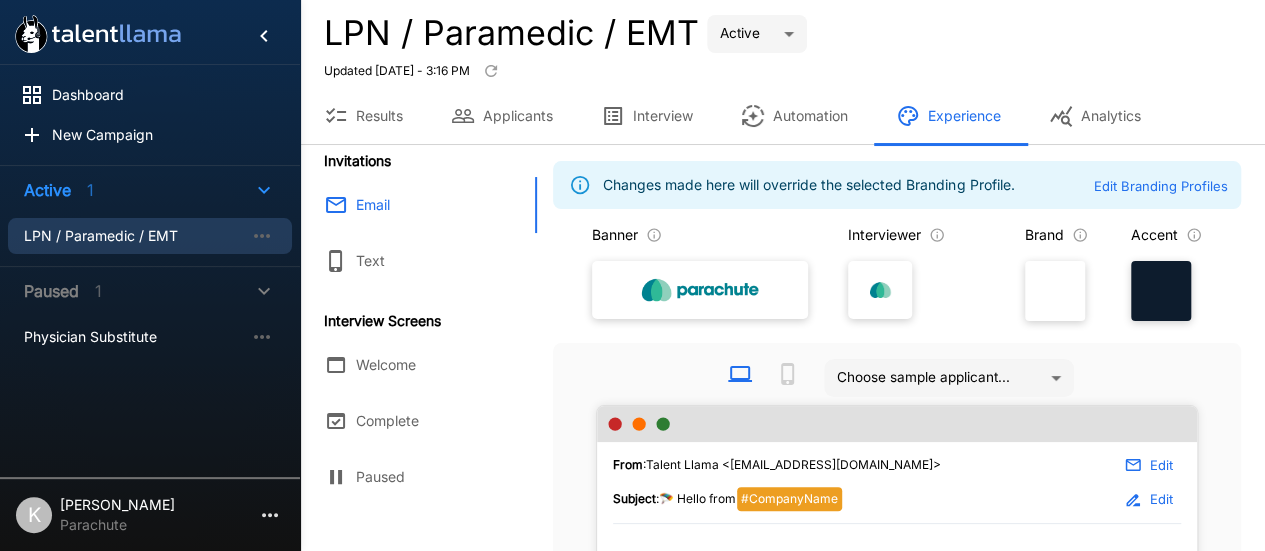 scroll, scrollTop: 10, scrollLeft: 0, axis: vertical 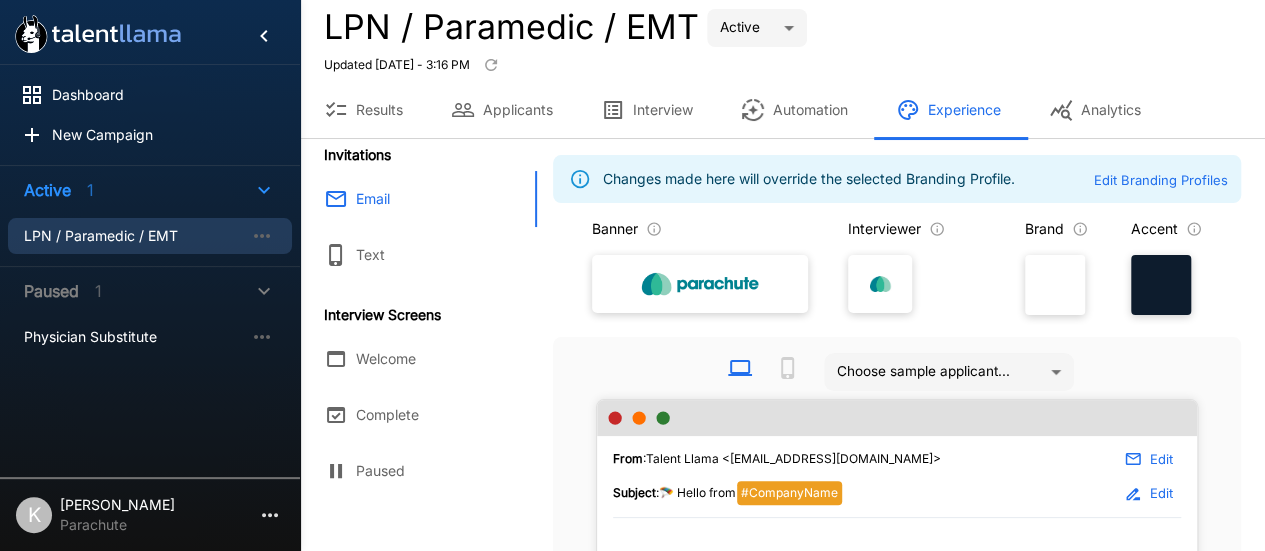 click on "Edit Branding Profiles" at bounding box center (1161, 180) 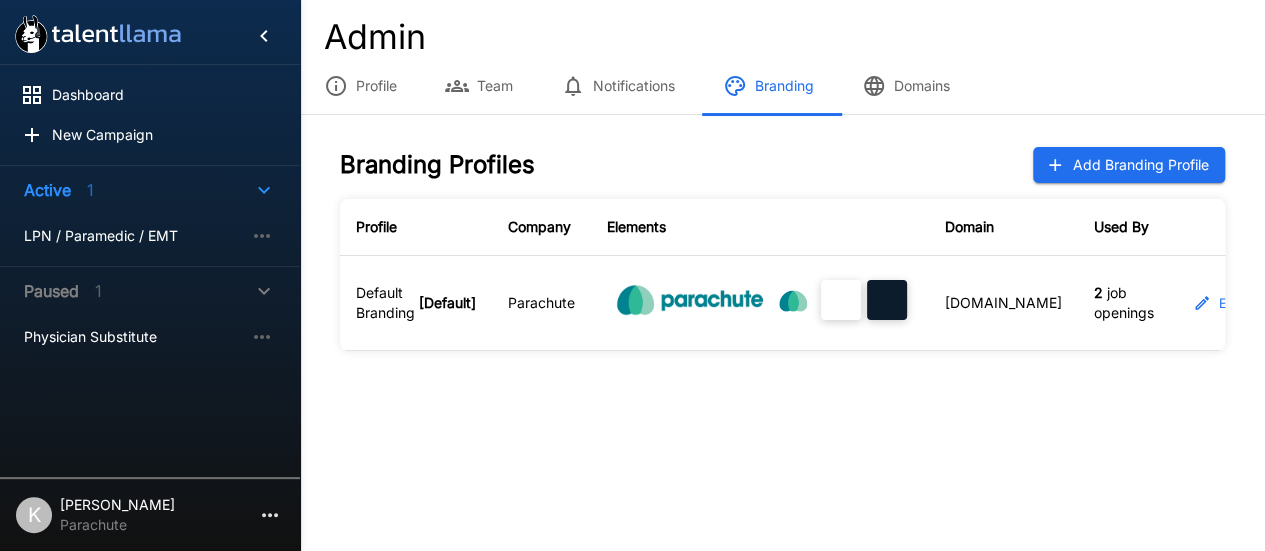 scroll, scrollTop: 0, scrollLeft: 0, axis: both 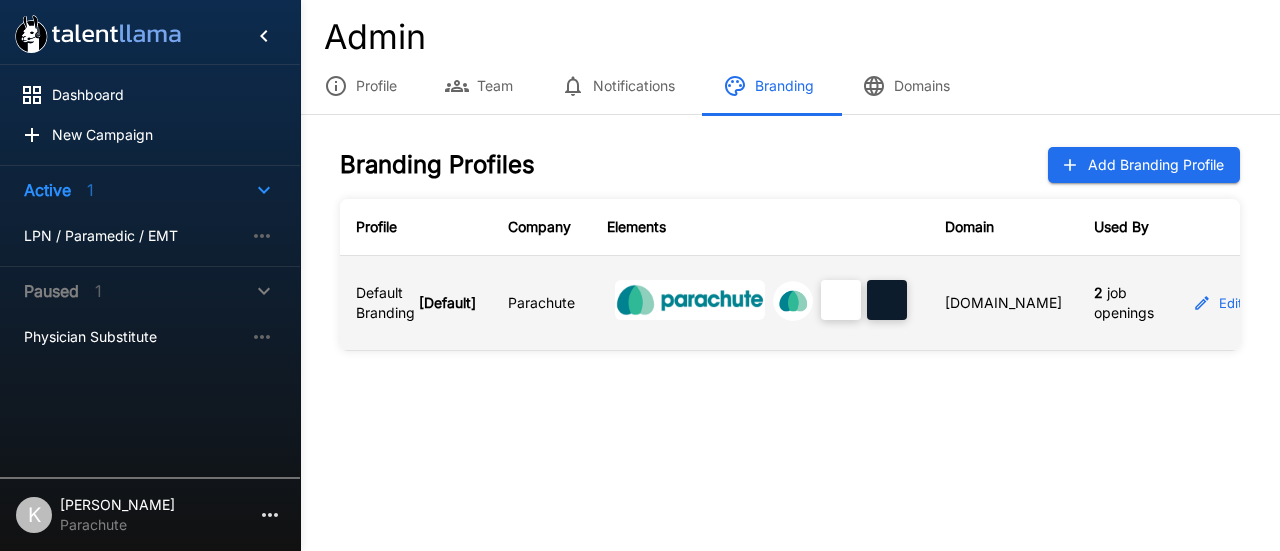 click on "2   job   openings" at bounding box center (1124, 303) 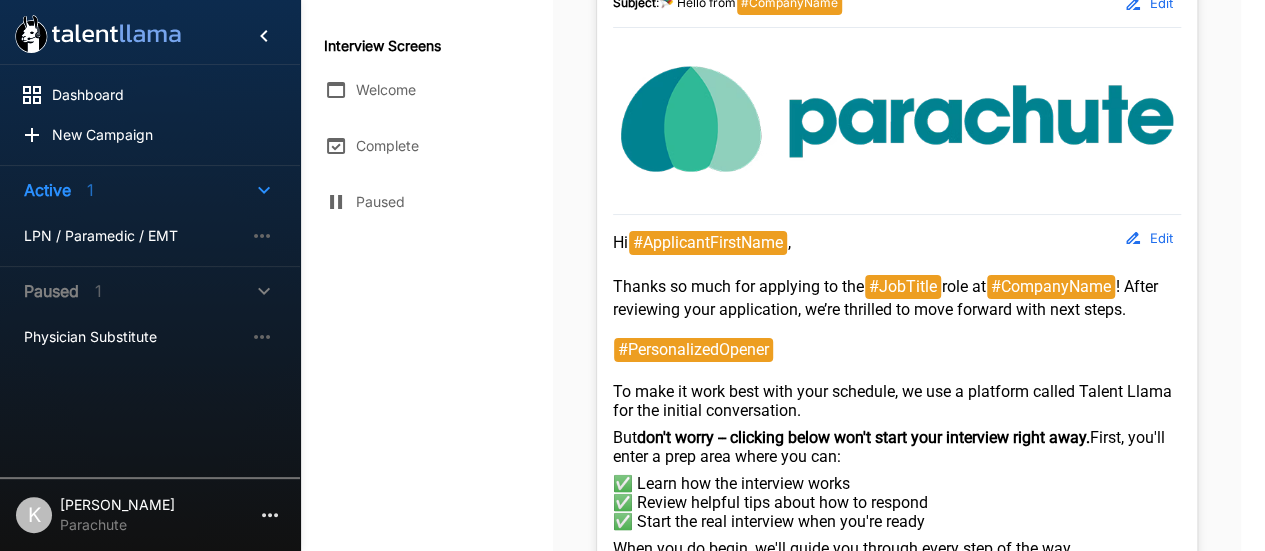 scroll, scrollTop: 0, scrollLeft: 0, axis: both 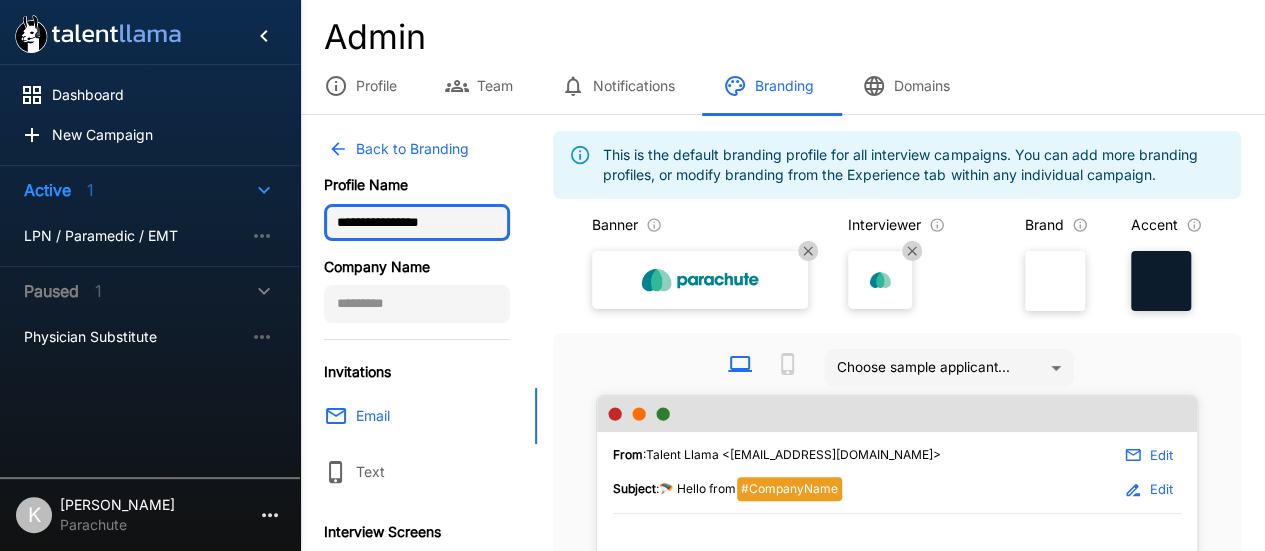 click on "**********" at bounding box center [417, 223] 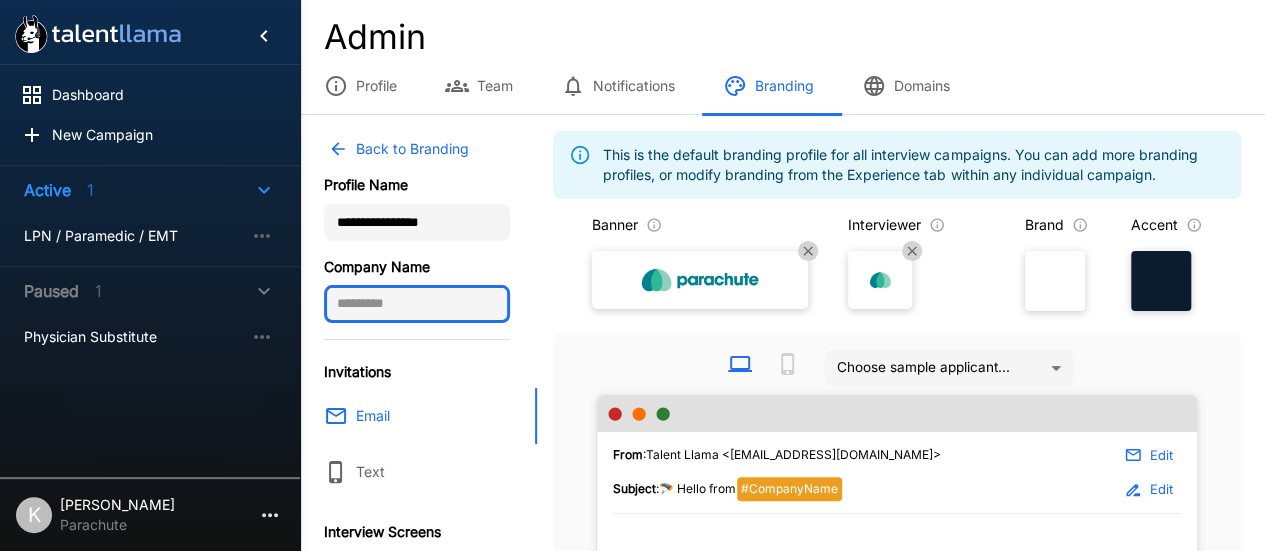 click at bounding box center (417, 304) 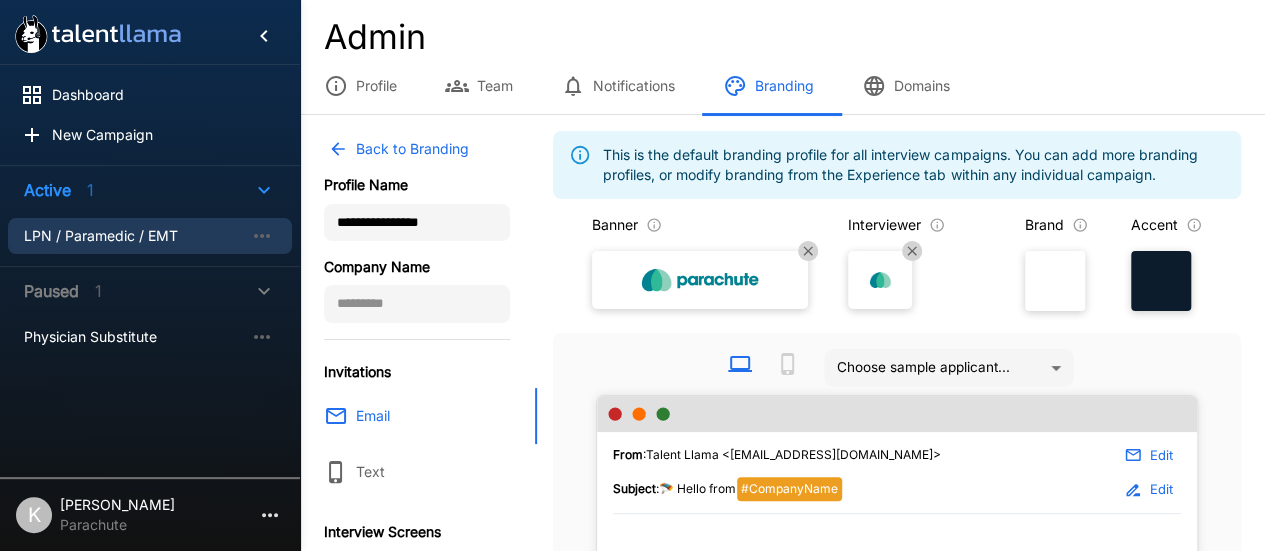 click on "LPN / Paramedic / EMT" at bounding box center (134, 236) 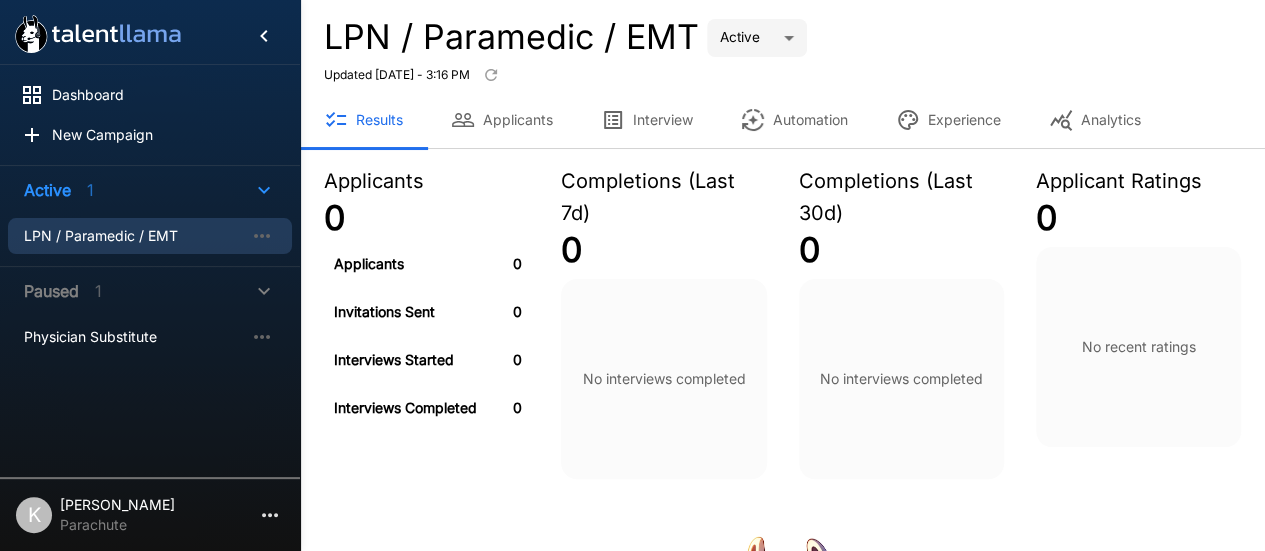 click on "Automation" at bounding box center (794, 120) 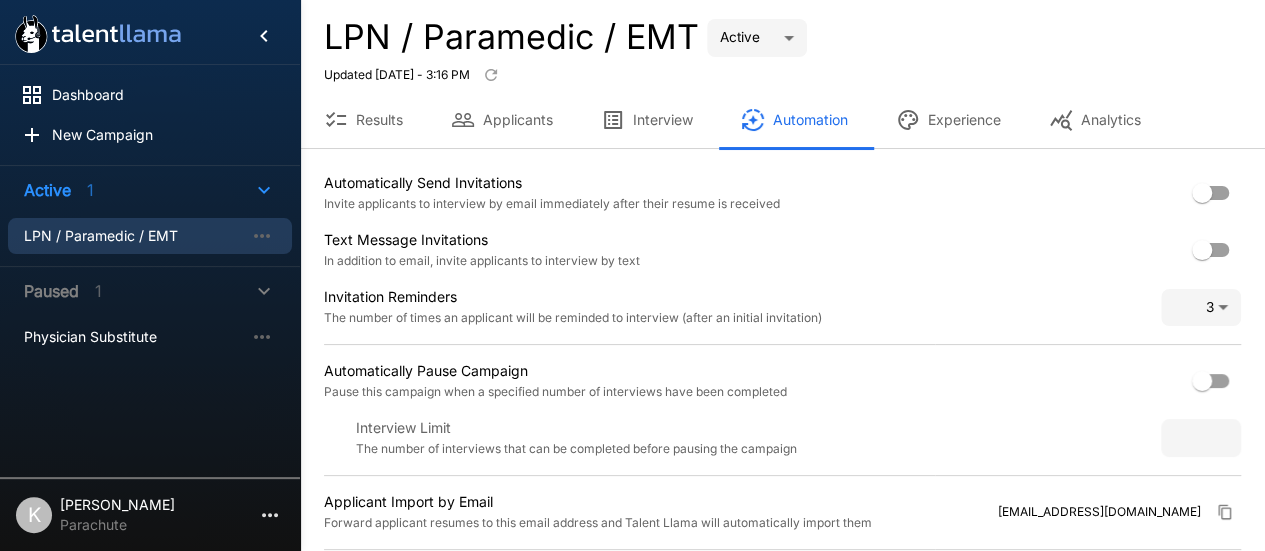 click on "Experience" at bounding box center [948, 120] 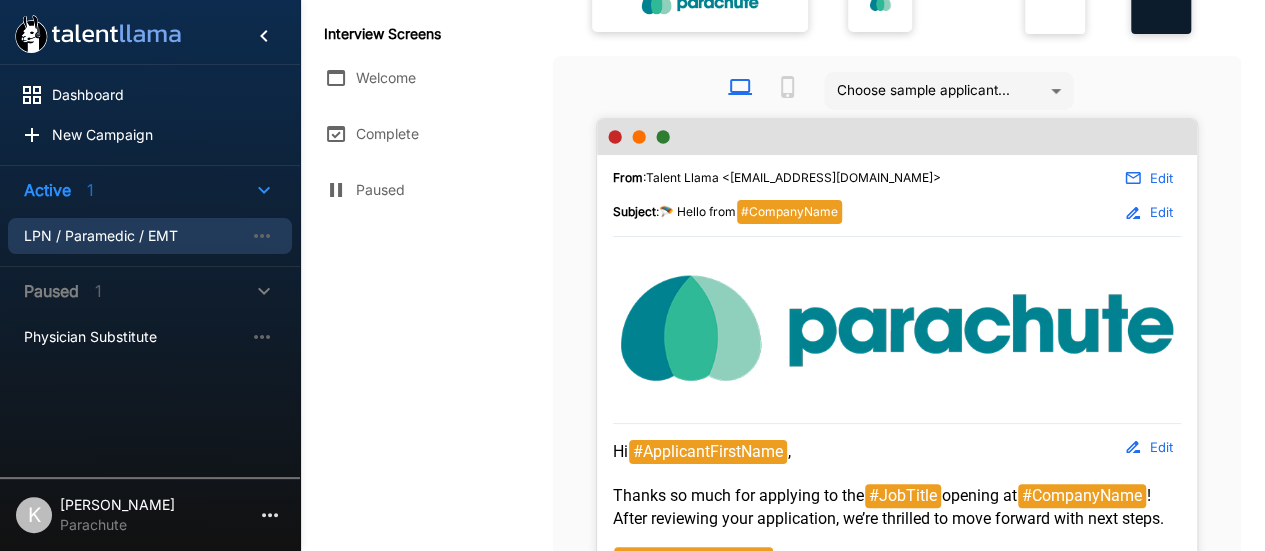 scroll, scrollTop: 242, scrollLeft: 0, axis: vertical 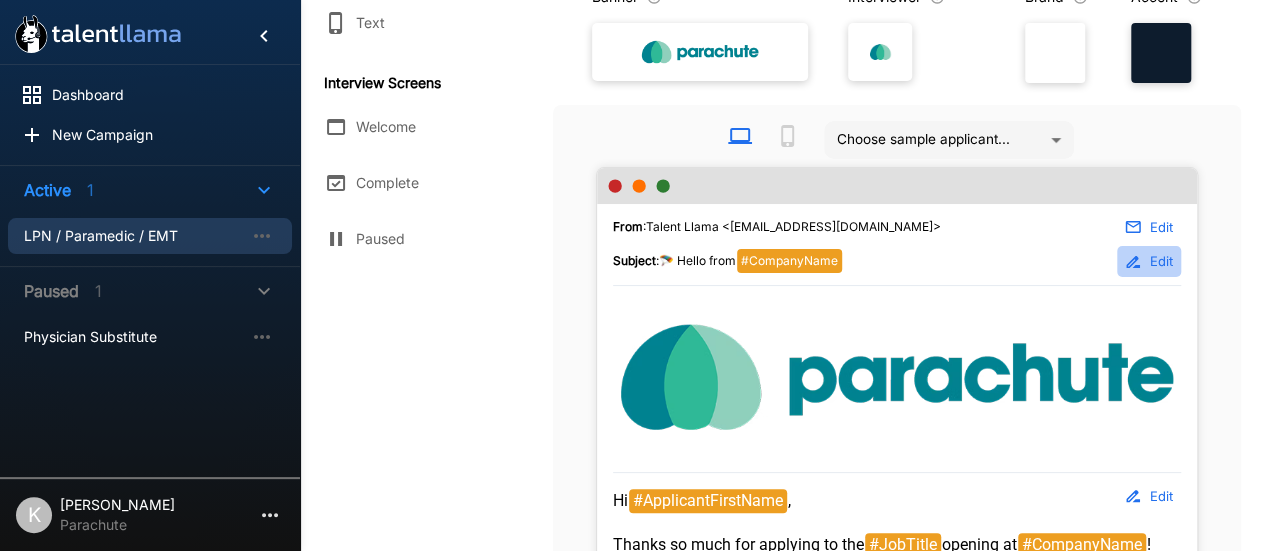 click on "Edit" at bounding box center [1149, 261] 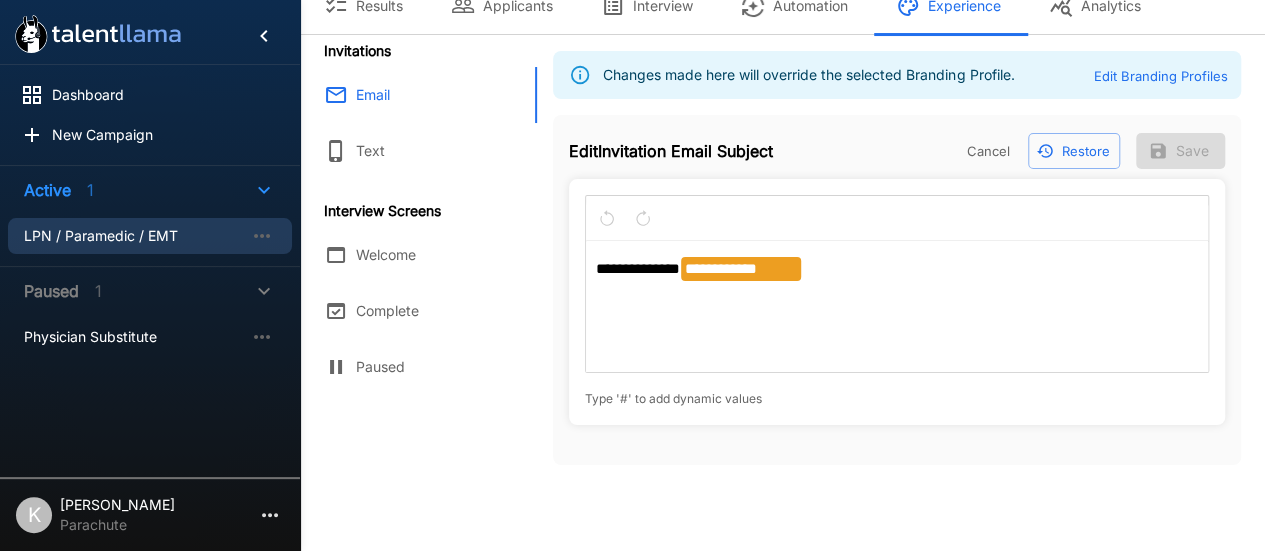 click on "Cancel" at bounding box center (988, 151) 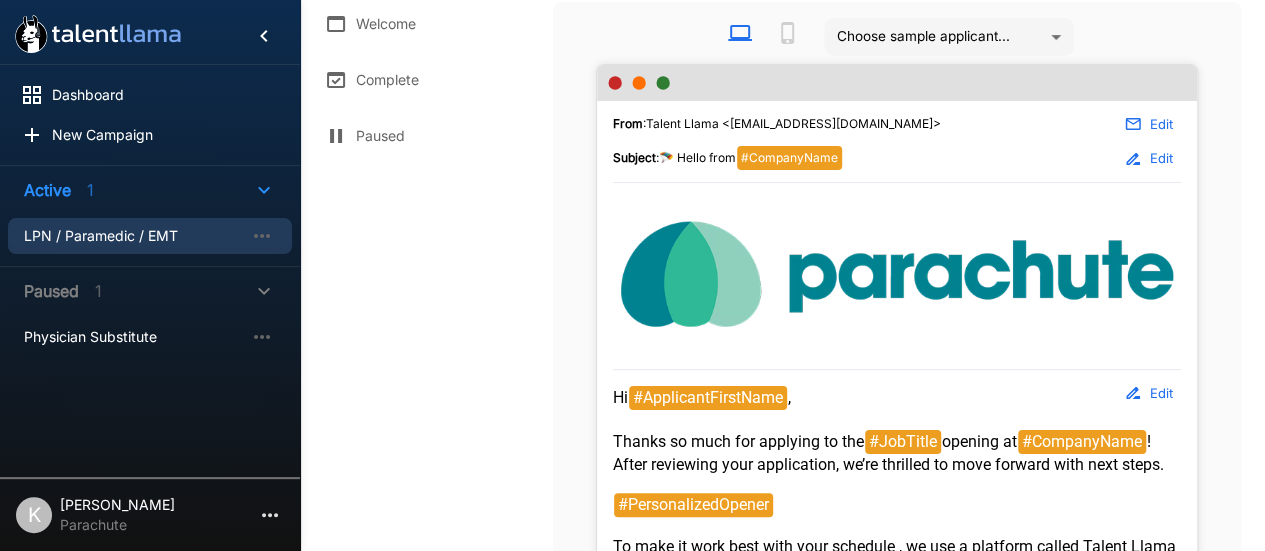 scroll, scrollTop: 346, scrollLeft: 0, axis: vertical 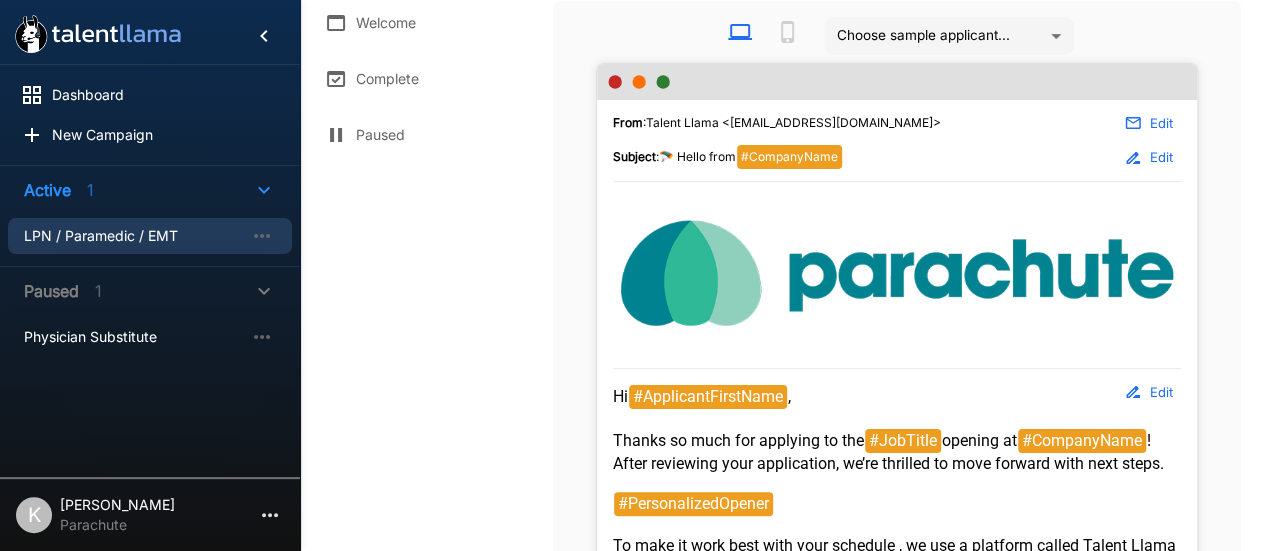 click on "Edit" at bounding box center [1149, 392] 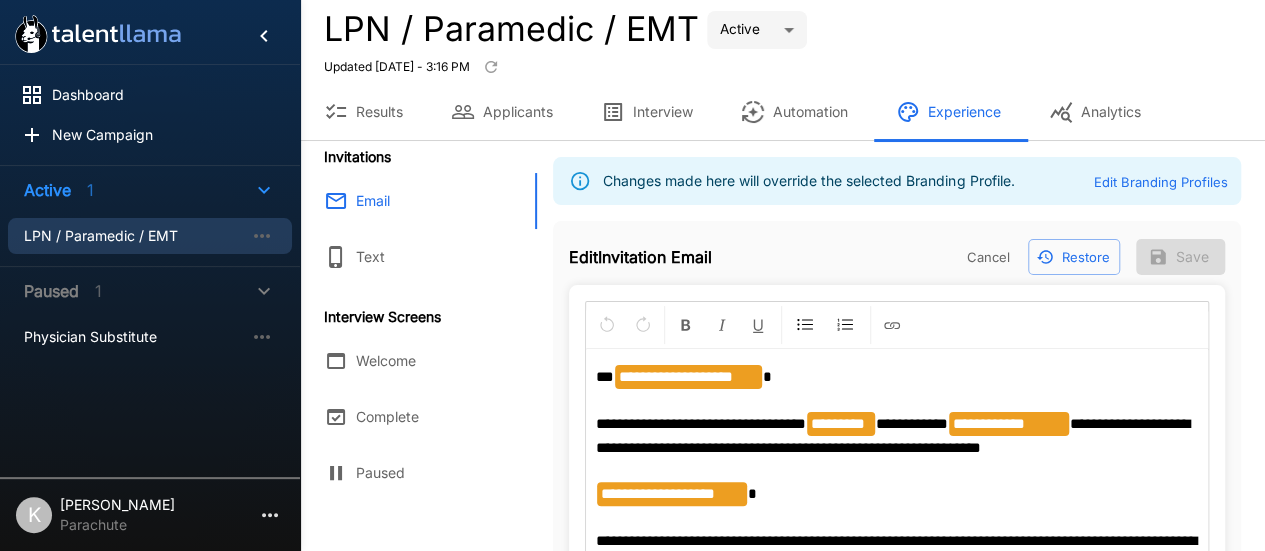 scroll, scrollTop: 0, scrollLeft: 0, axis: both 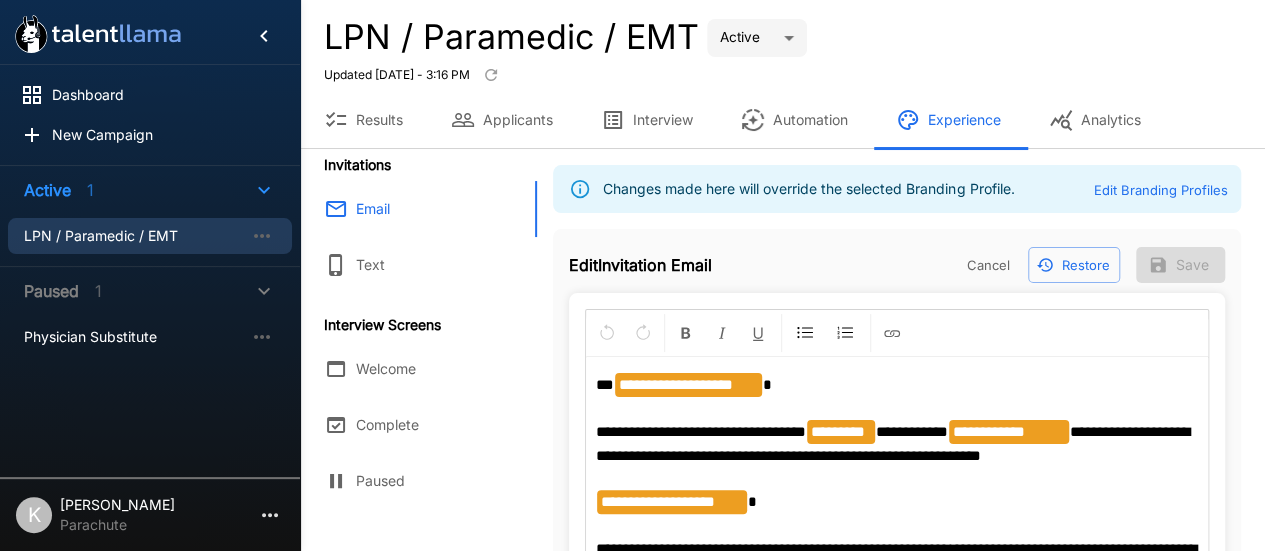 click on "Restore" at bounding box center (1074, 265) 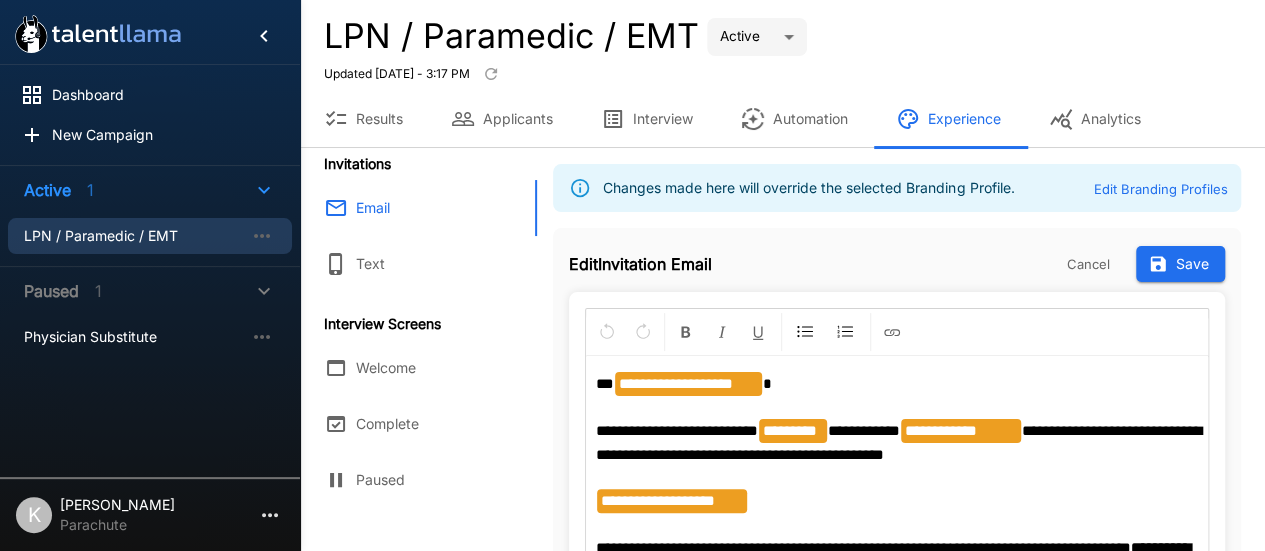 scroll, scrollTop: 0, scrollLeft: 0, axis: both 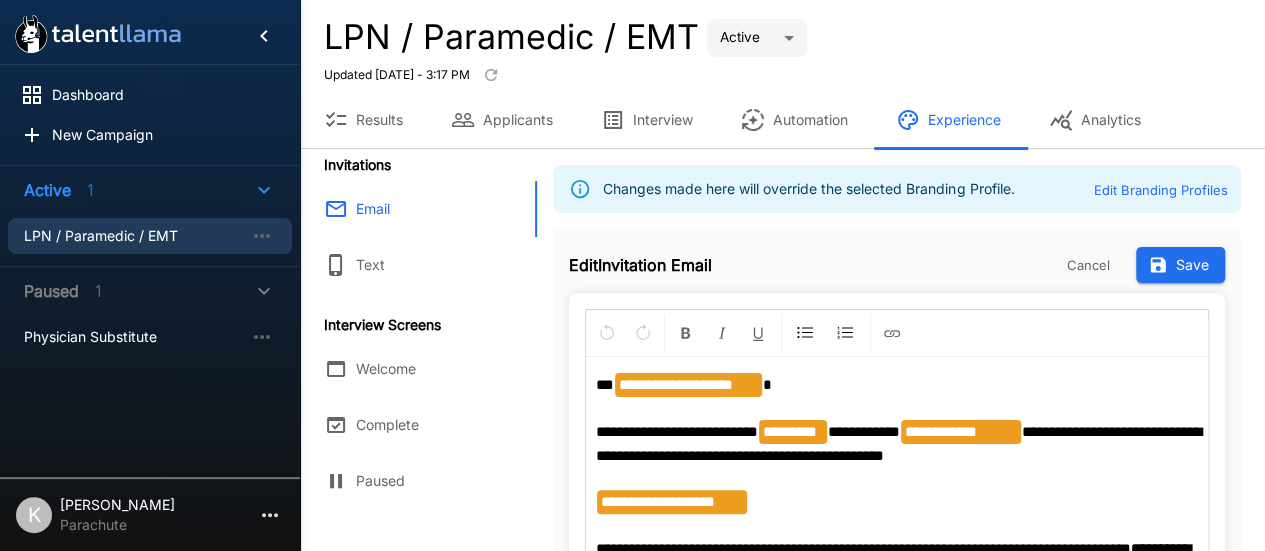 click on "Cancel" at bounding box center [1088, 265] 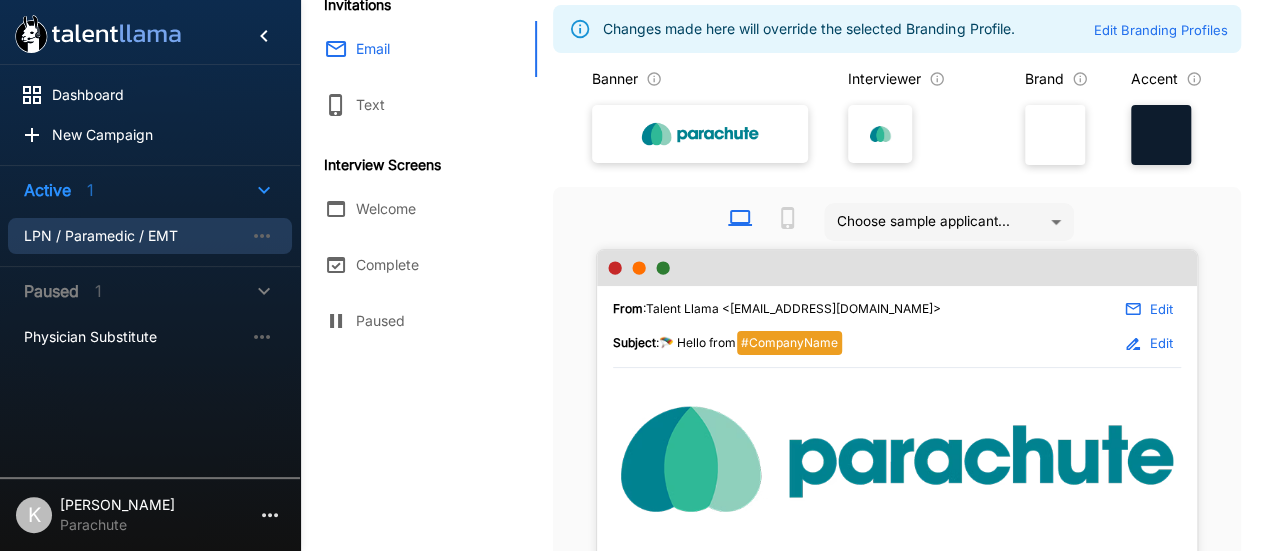 scroll, scrollTop: 0, scrollLeft: 0, axis: both 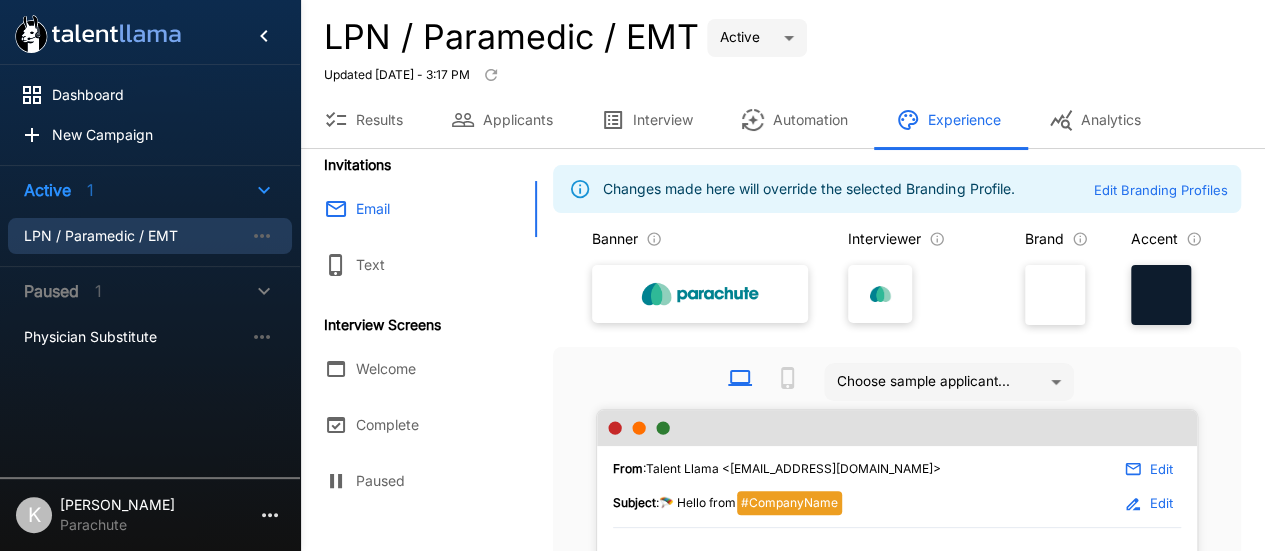 click on "[PERSON_NAME]" at bounding box center (117, 505) 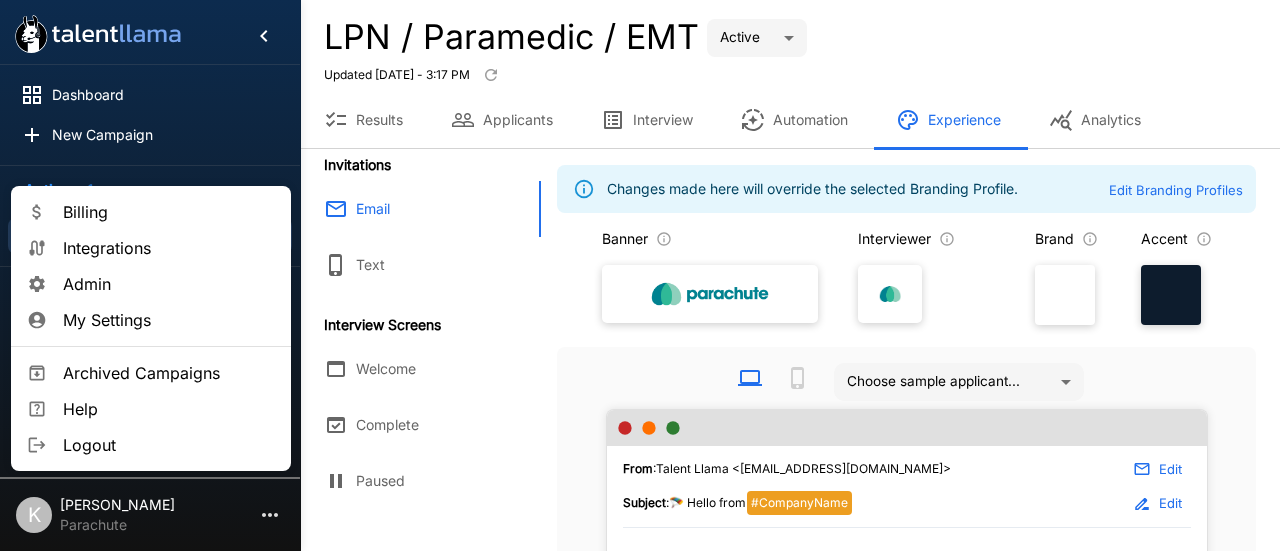 click on "Admin" at bounding box center (169, 284) 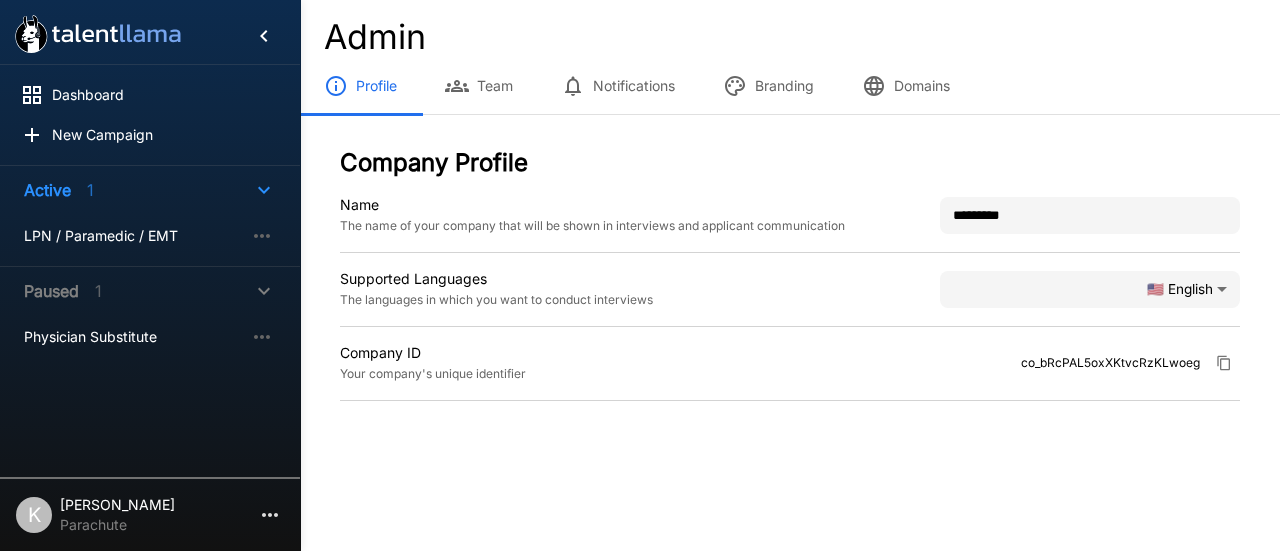 click on "Branding" at bounding box center (768, 86) 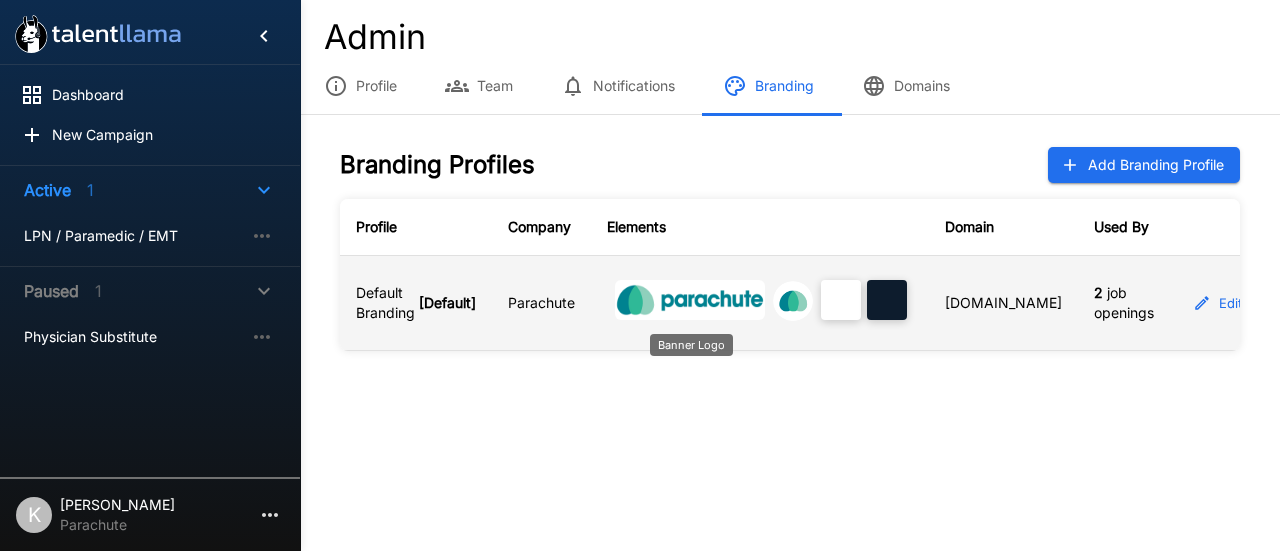 click at bounding box center [690, 300] 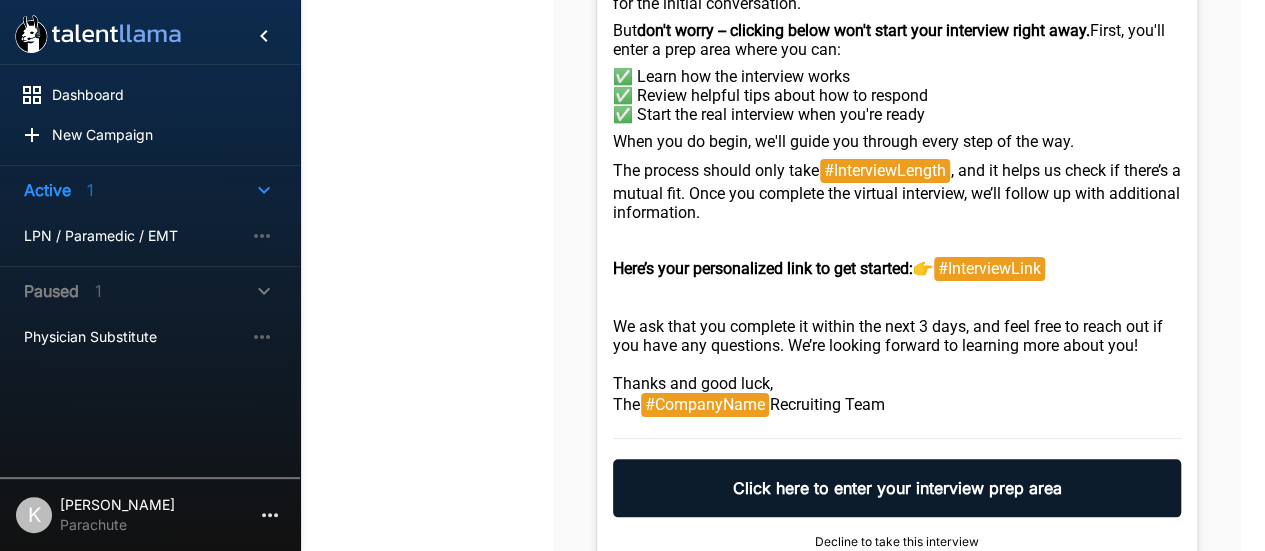 scroll, scrollTop: 894, scrollLeft: 0, axis: vertical 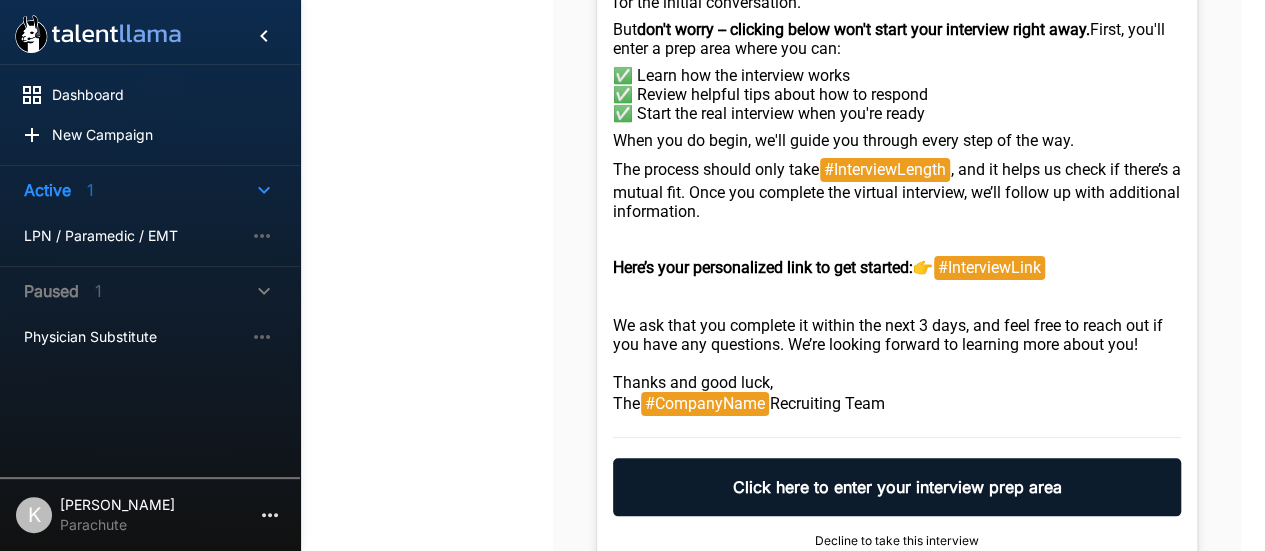 click on "Here’s your personalized link to get started:  👉  #InterviewLink" at bounding box center [897, 268] 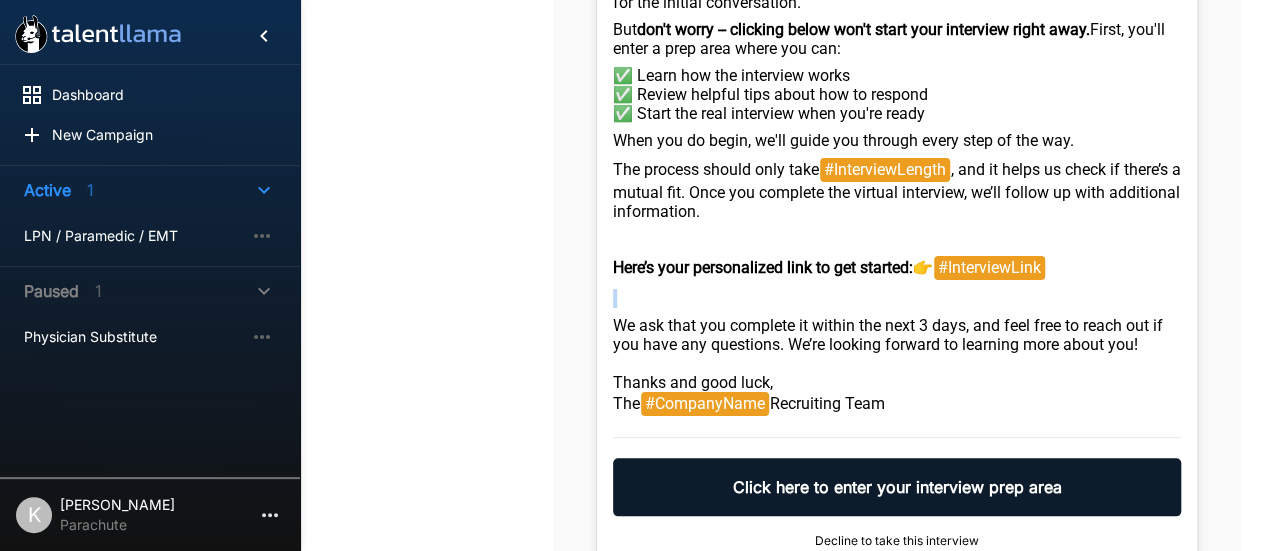 click on "Here’s your personalized link to get started:  👉  #InterviewLink" at bounding box center (897, 268) 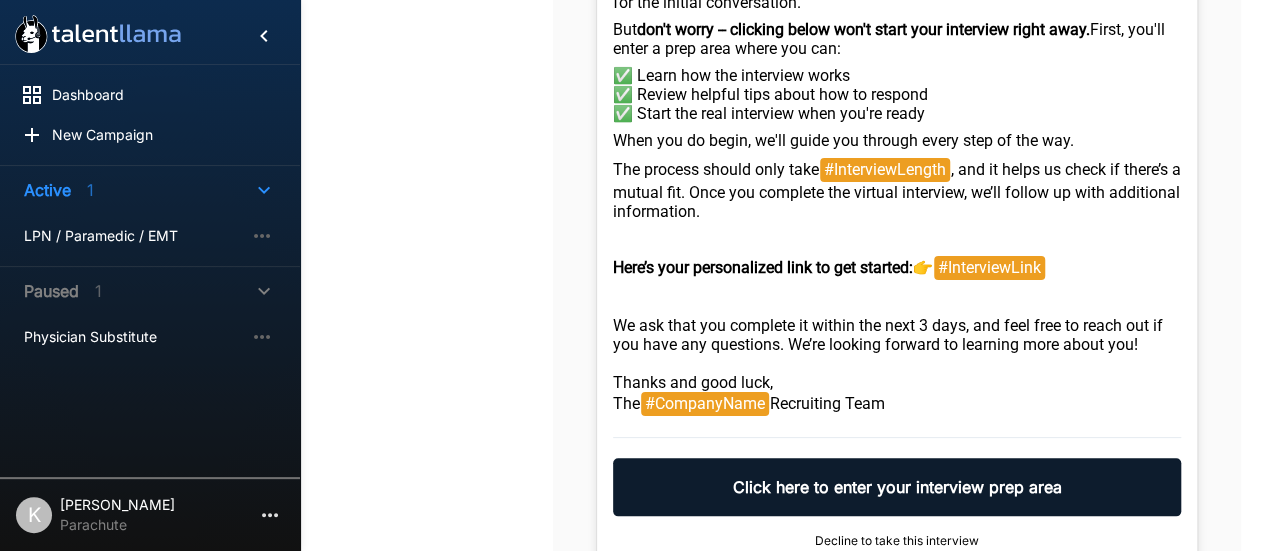 click on "Here’s your personalized link to get started:  👉  #InterviewLink" at bounding box center (897, 268) 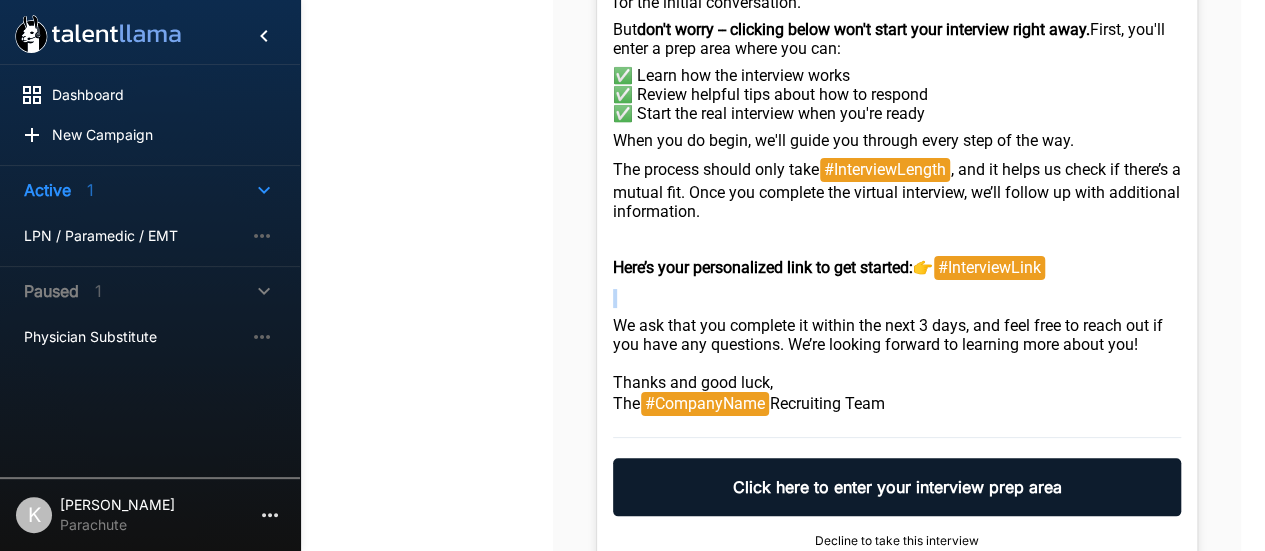 click on "Here’s your personalized link to get started:  👉  #InterviewLink" at bounding box center [897, 268] 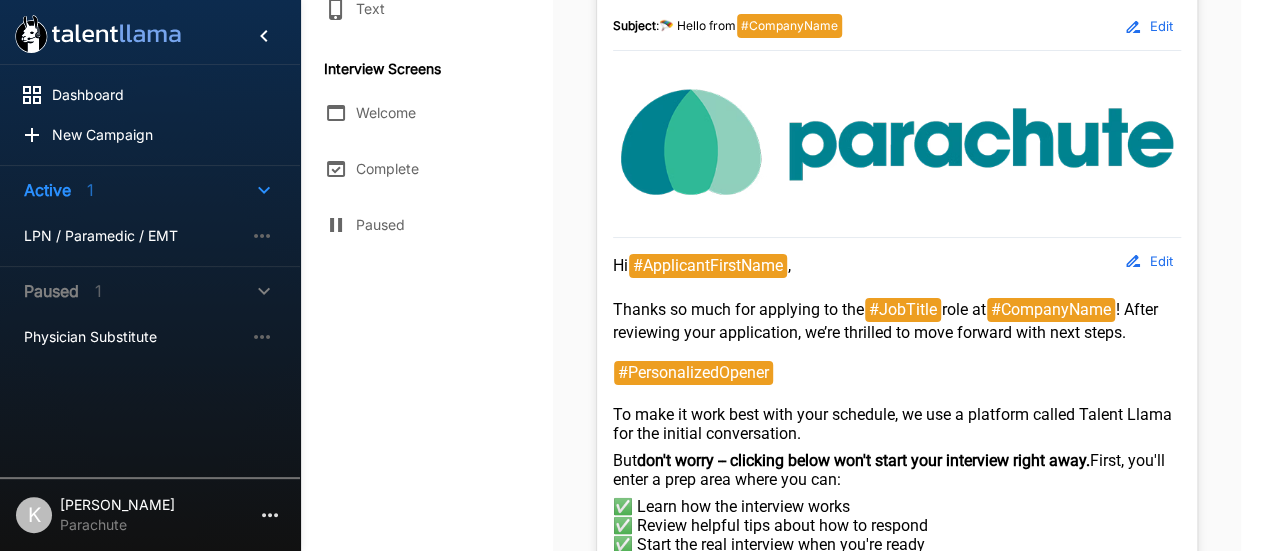 scroll, scrollTop: 451, scrollLeft: 0, axis: vertical 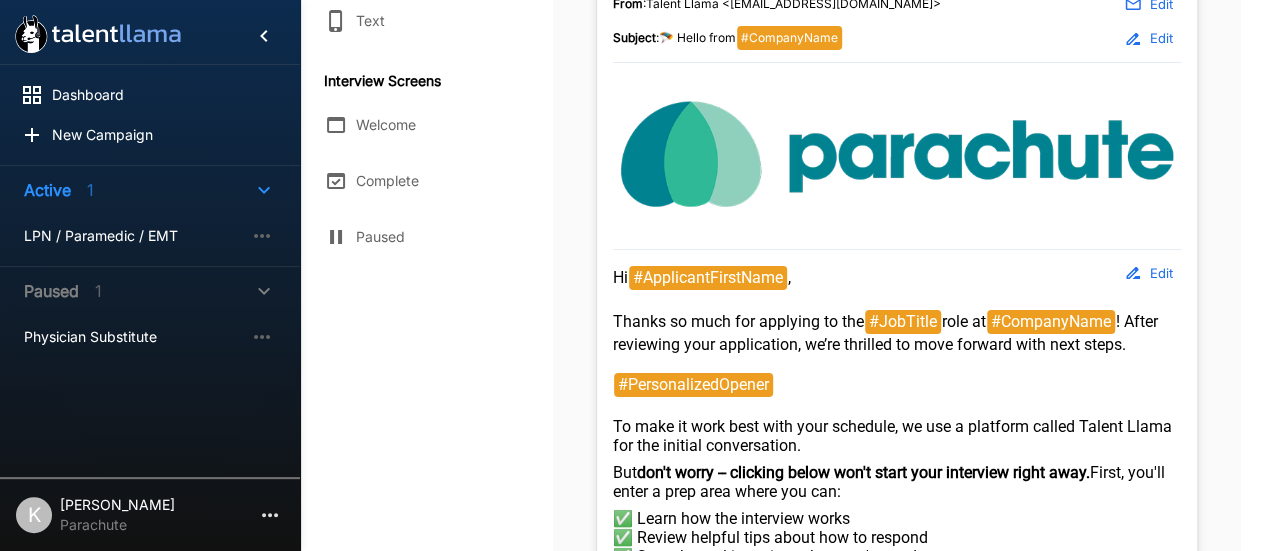 click 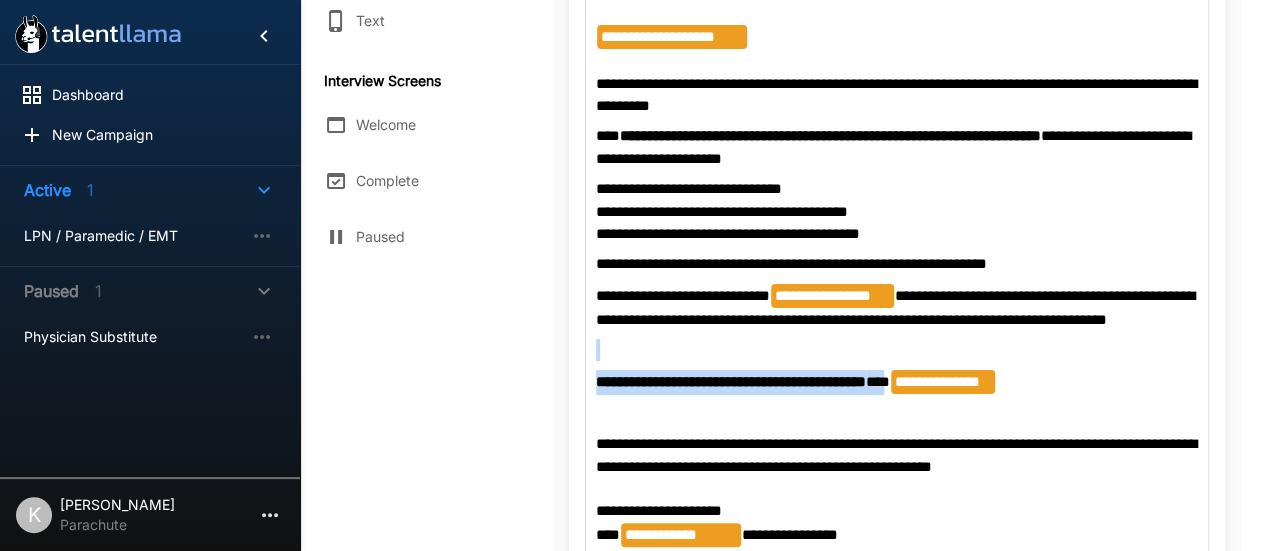 drag, startPoint x: 927, startPoint y: 382, endPoint x: 648, endPoint y: 359, distance: 279.9464 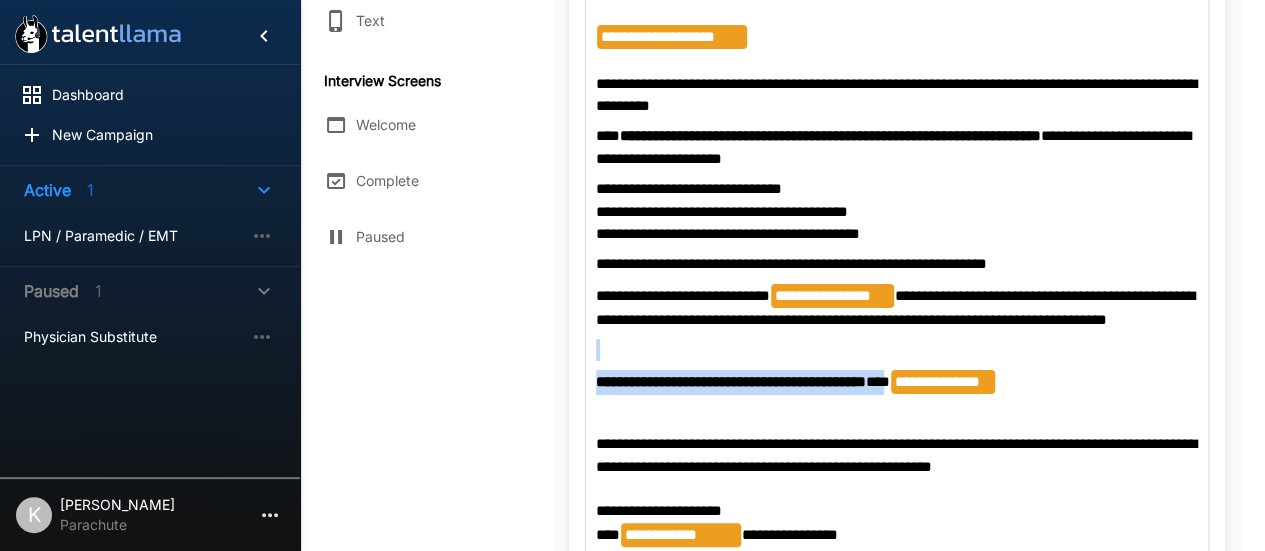 click on "**********" at bounding box center (897, 228) 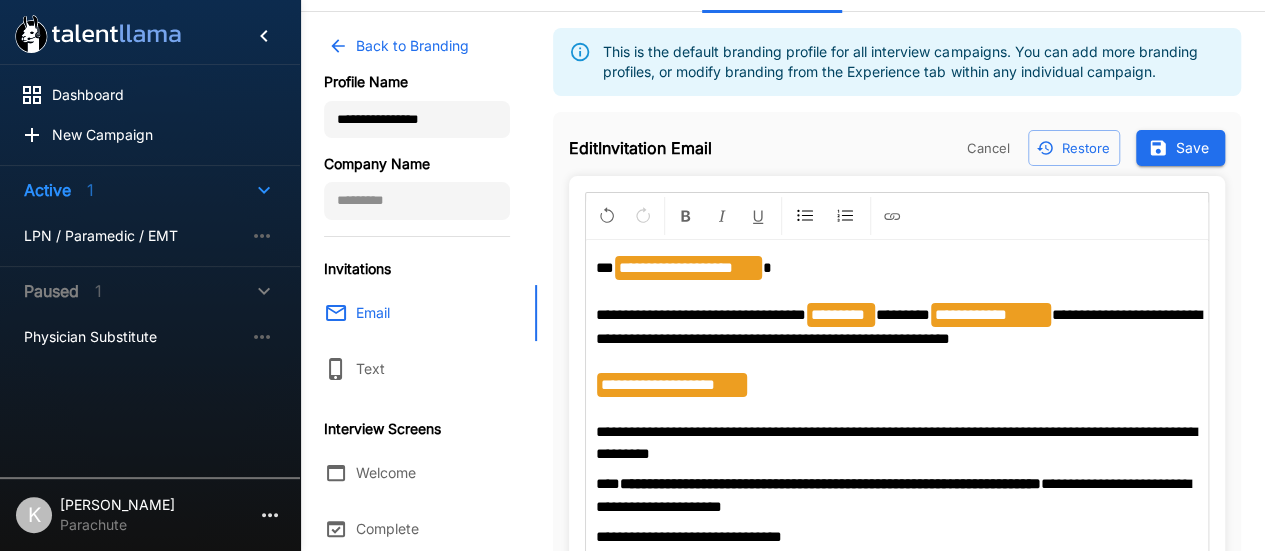 scroll, scrollTop: 90, scrollLeft: 0, axis: vertical 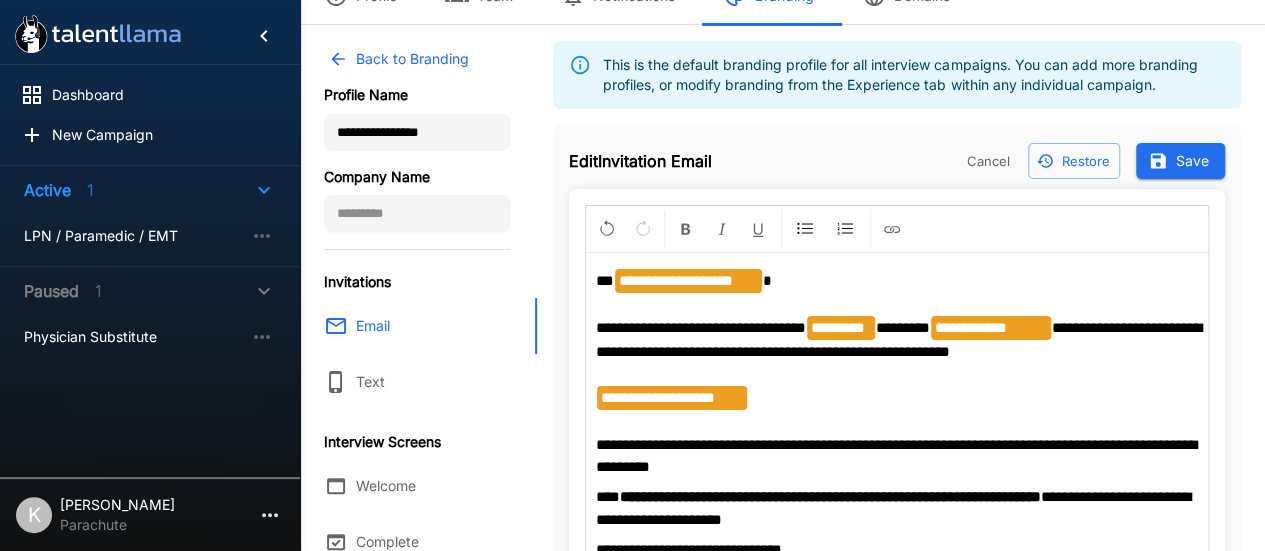 click on "Save" at bounding box center [1180, 161] 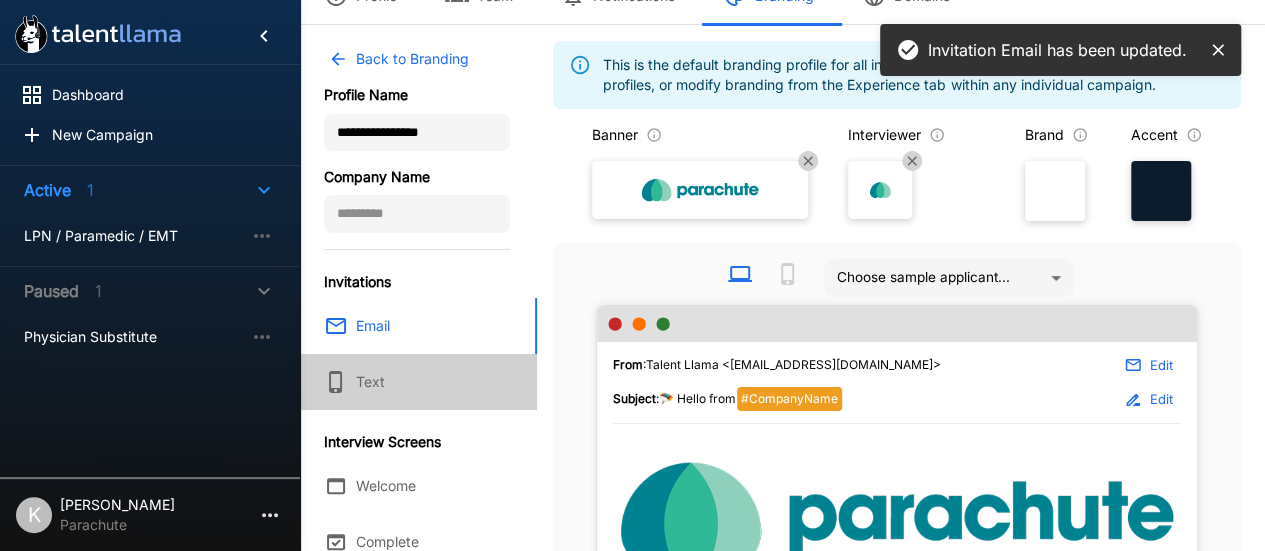 click on "Text" at bounding box center [418, 382] 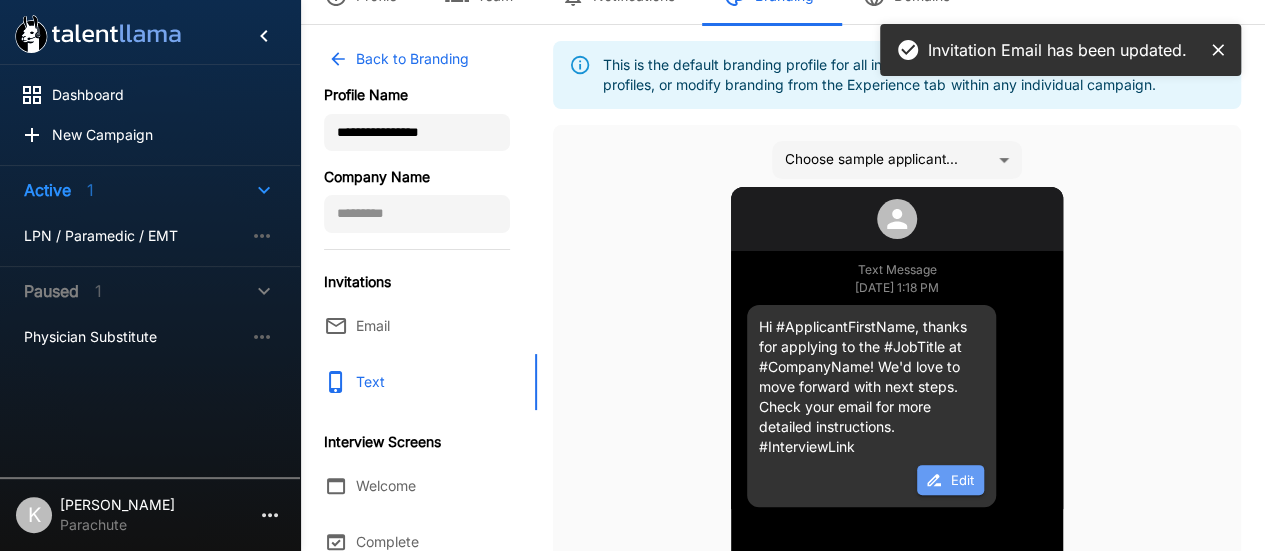 click on "Edit" at bounding box center [950, 480] 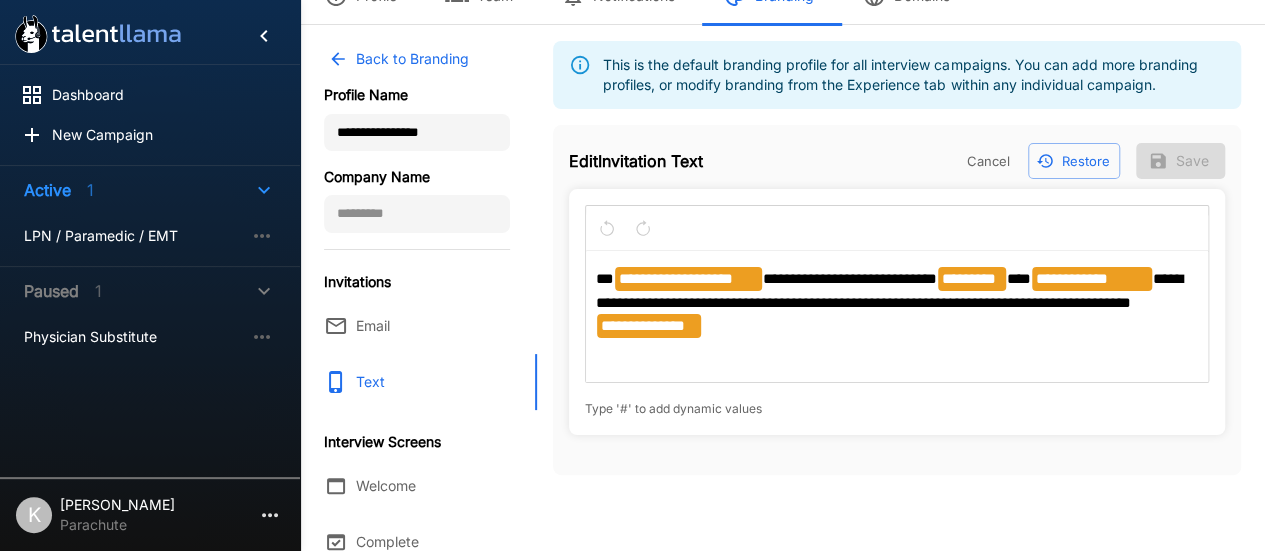 click on "**********" at bounding box center (649, 326) 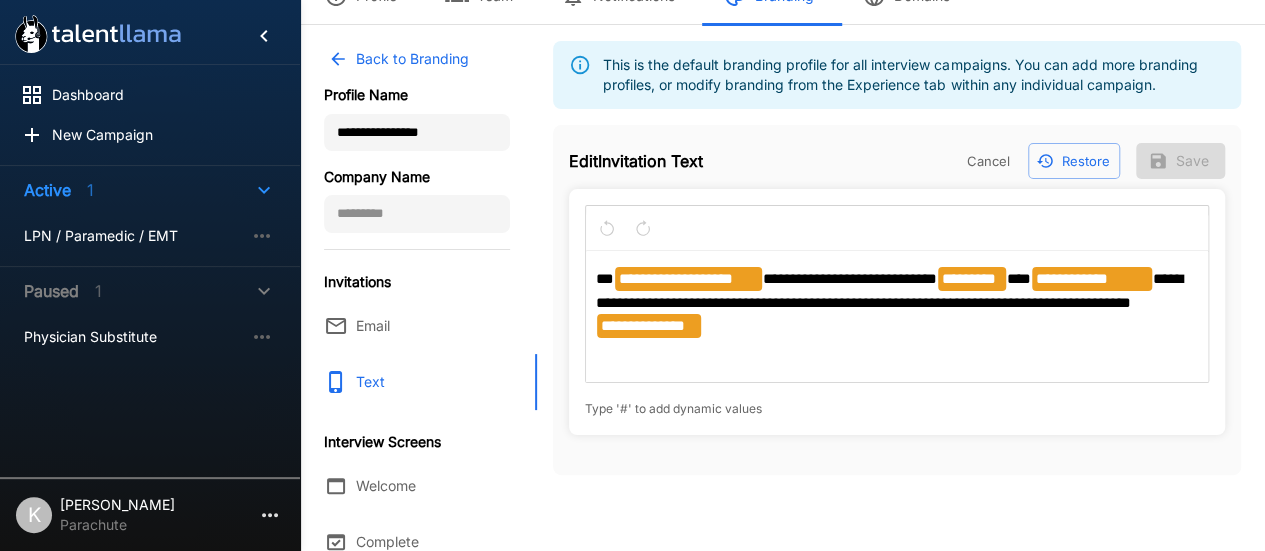 click on "**********" at bounding box center [889, 290] 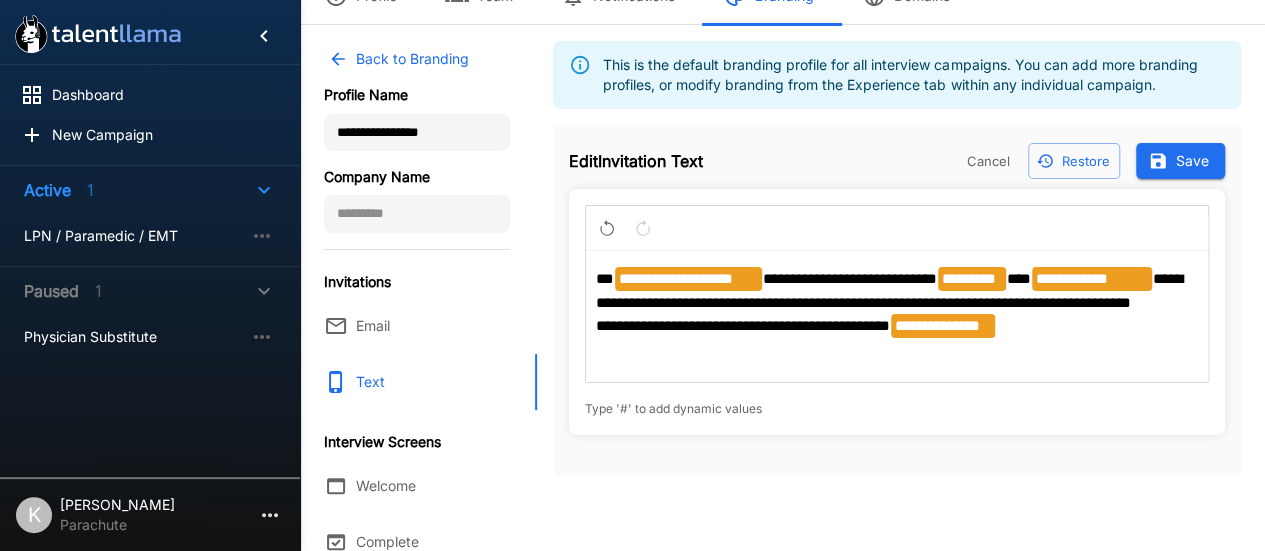 click on "**********" at bounding box center (897, 303) 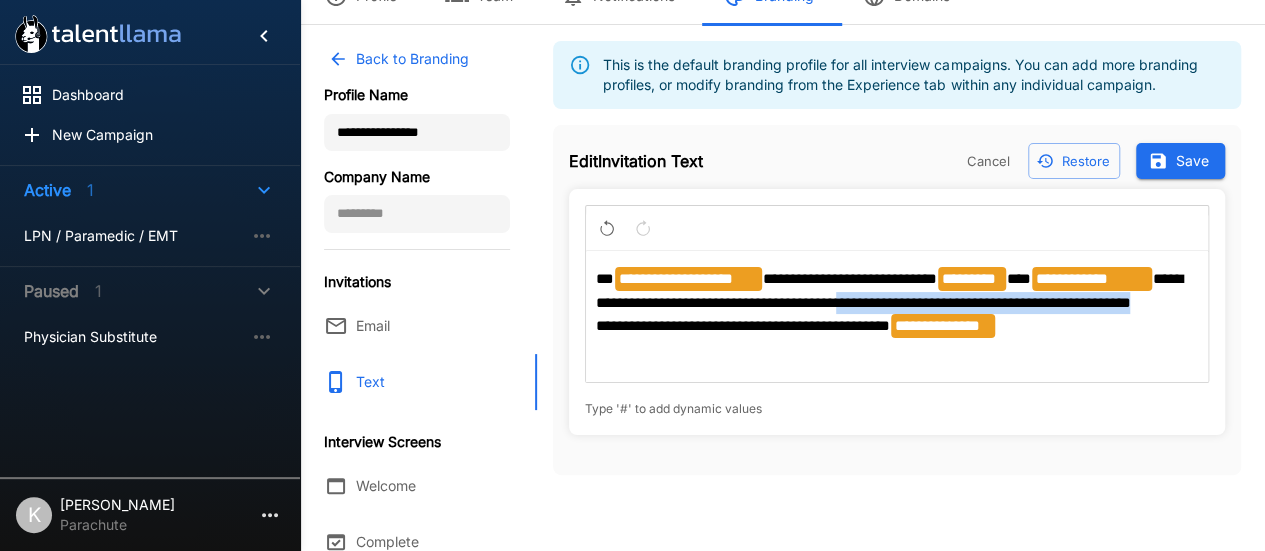 drag, startPoint x: 886, startPoint y: 299, endPoint x: 906, endPoint y: 320, distance: 29 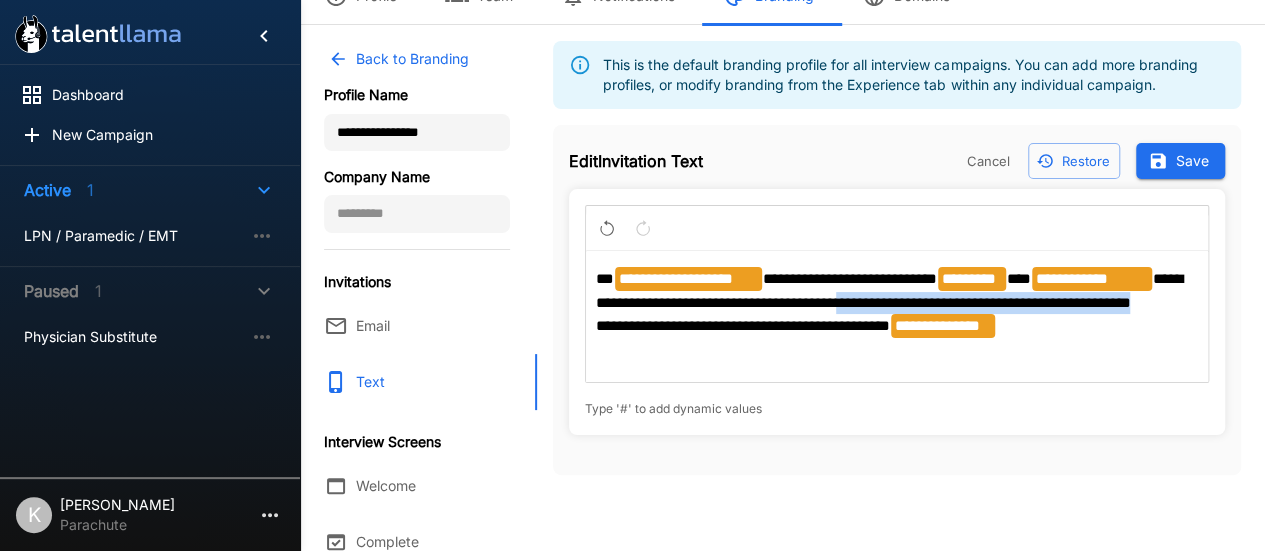 click on "**********" at bounding box center [897, 303] 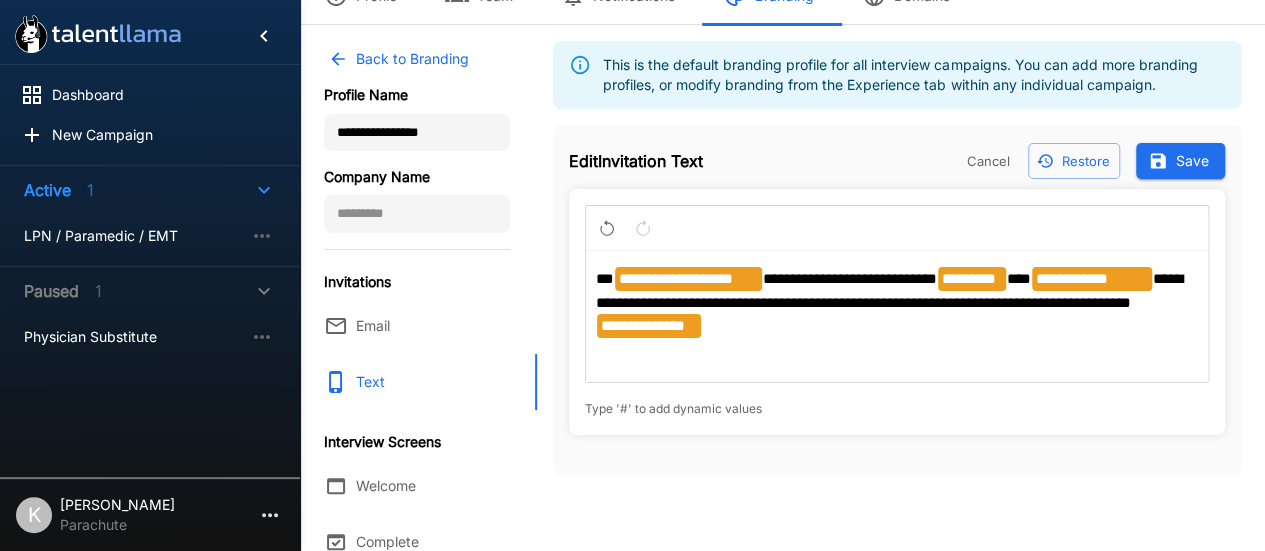 click on "**********" at bounding box center [897, 303] 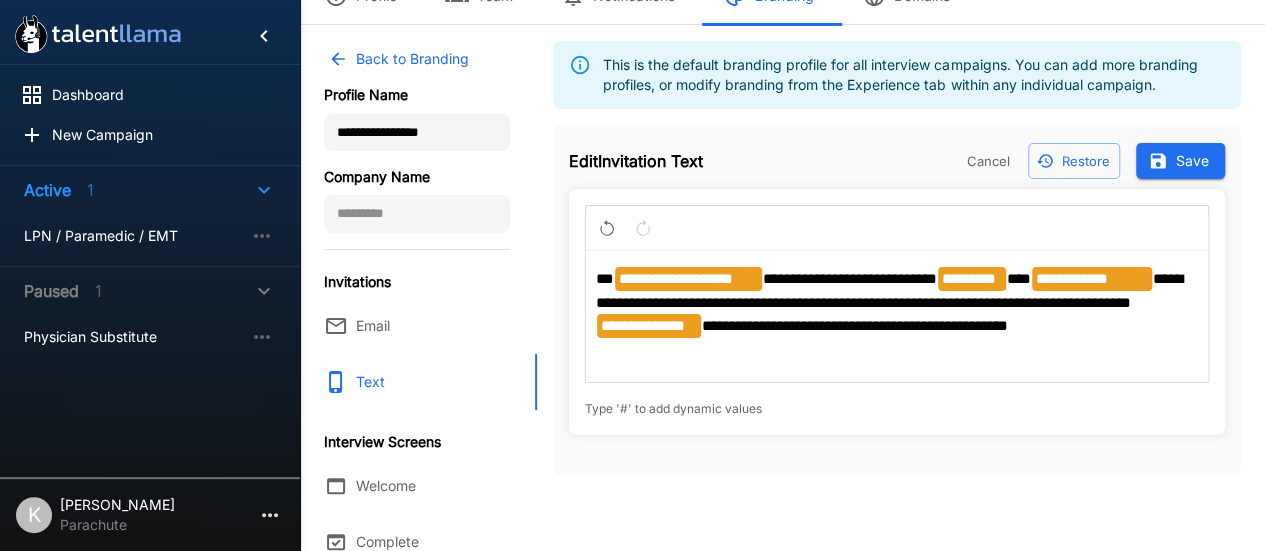 click on "**********" at bounding box center [855, 325] 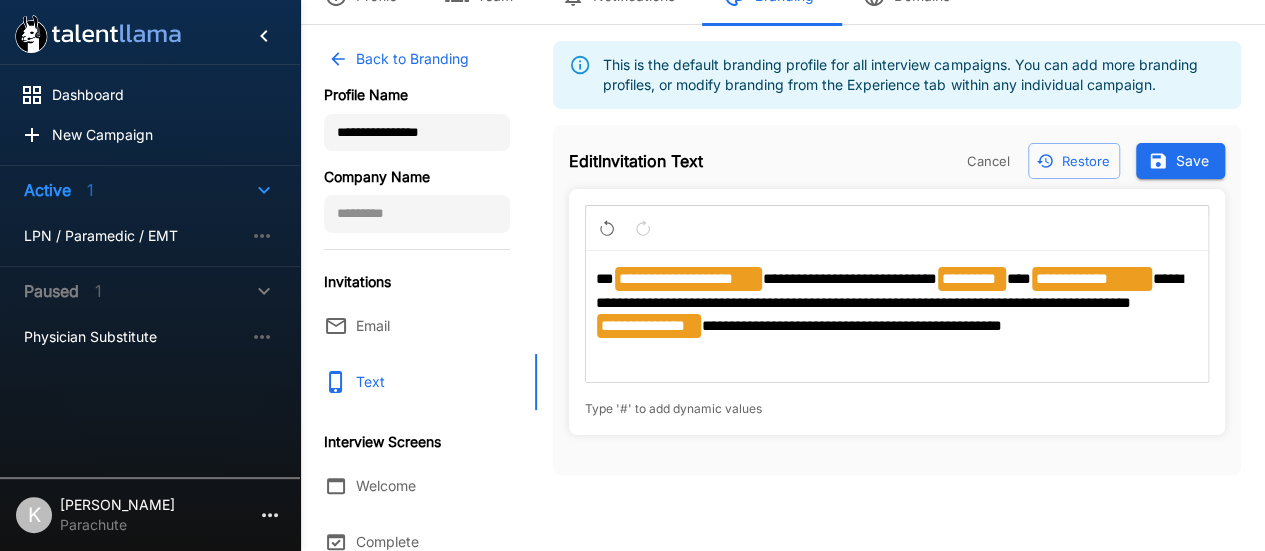 click on "Save" at bounding box center [1180, 161] 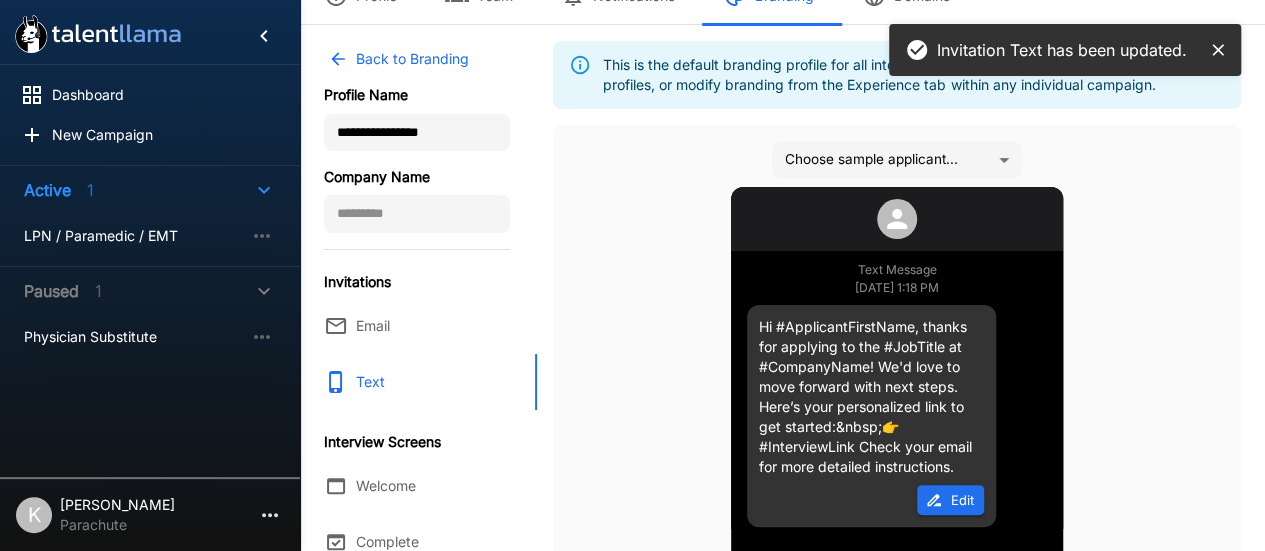 scroll, scrollTop: 211, scrollLeft: 0, axis: vertical 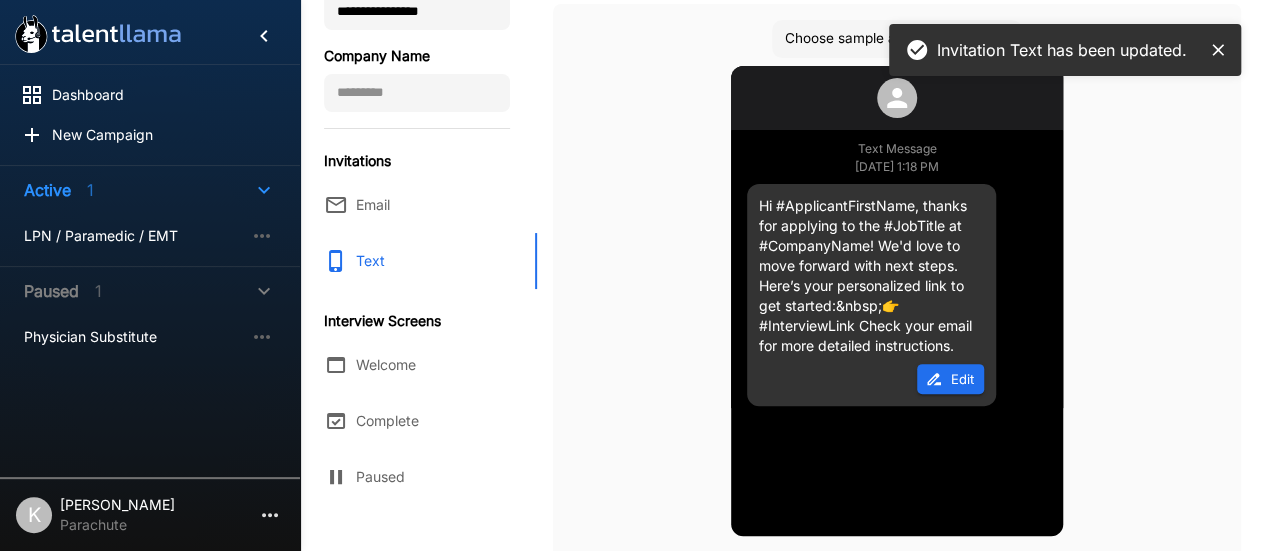 click 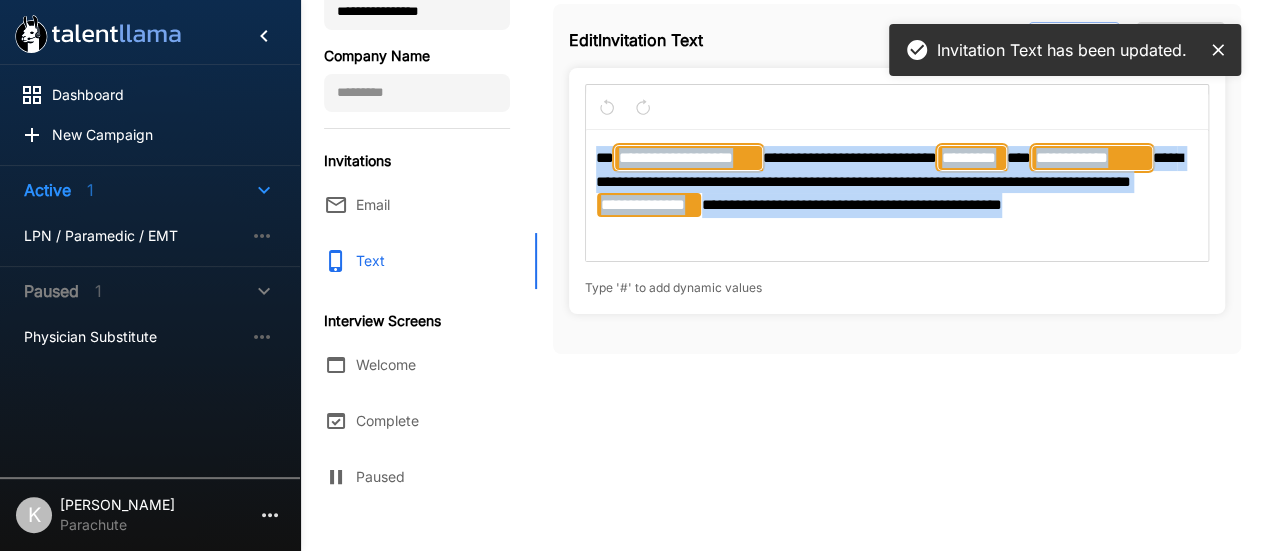 drag, startPoint x: 598, startPoint y: 161, endPoint x: 1149, endPoint y: 203, distance: 552.5984 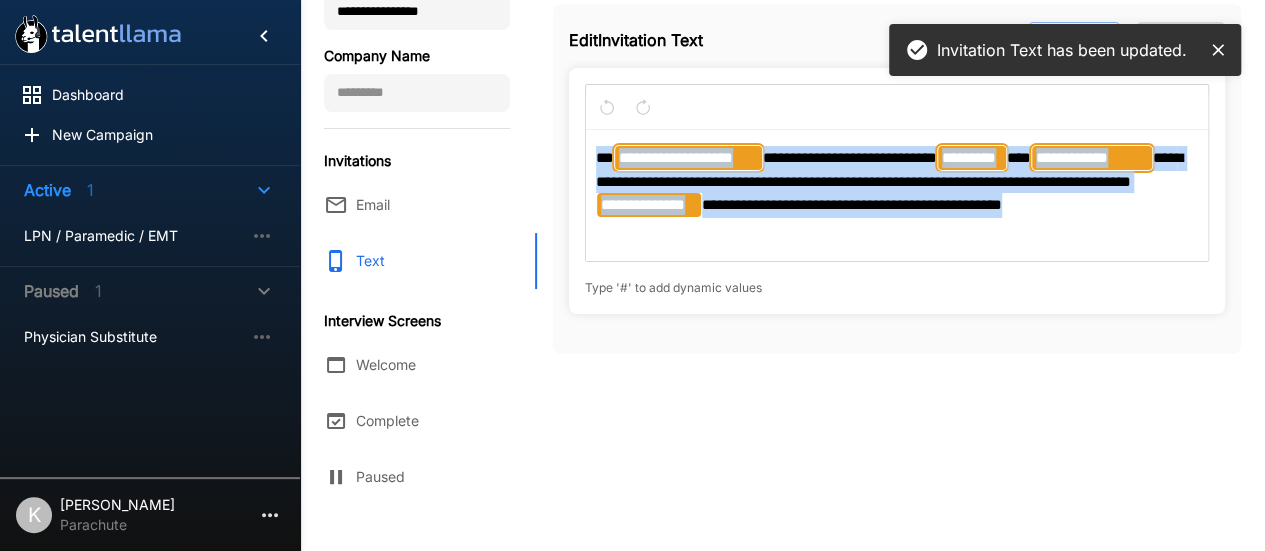 click on "**********" at bounding box center (897, 182) 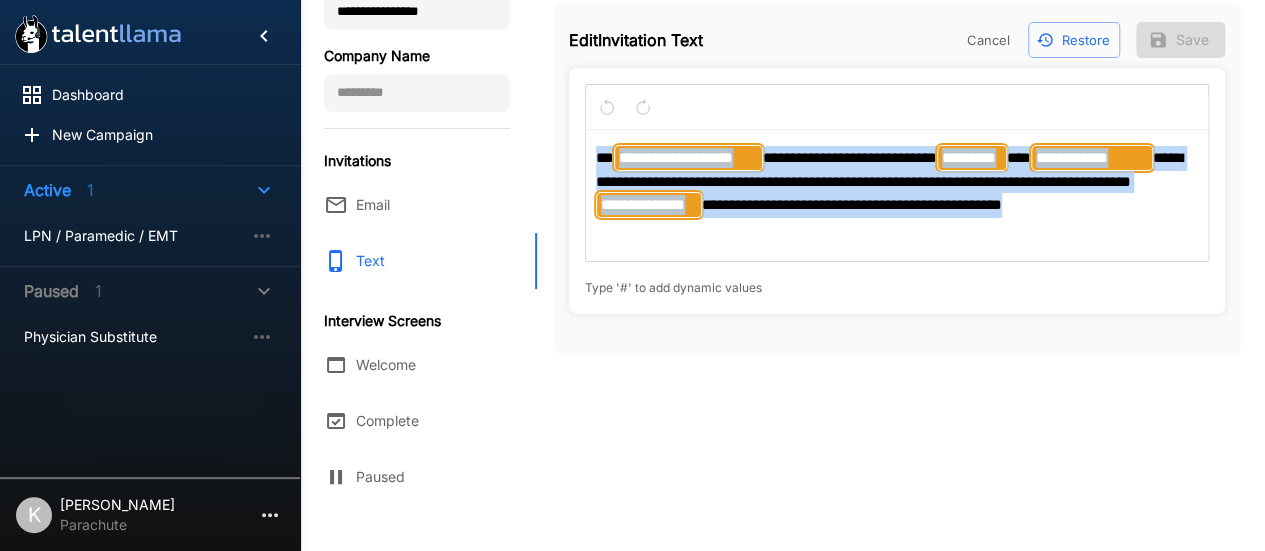 copy on "**********" 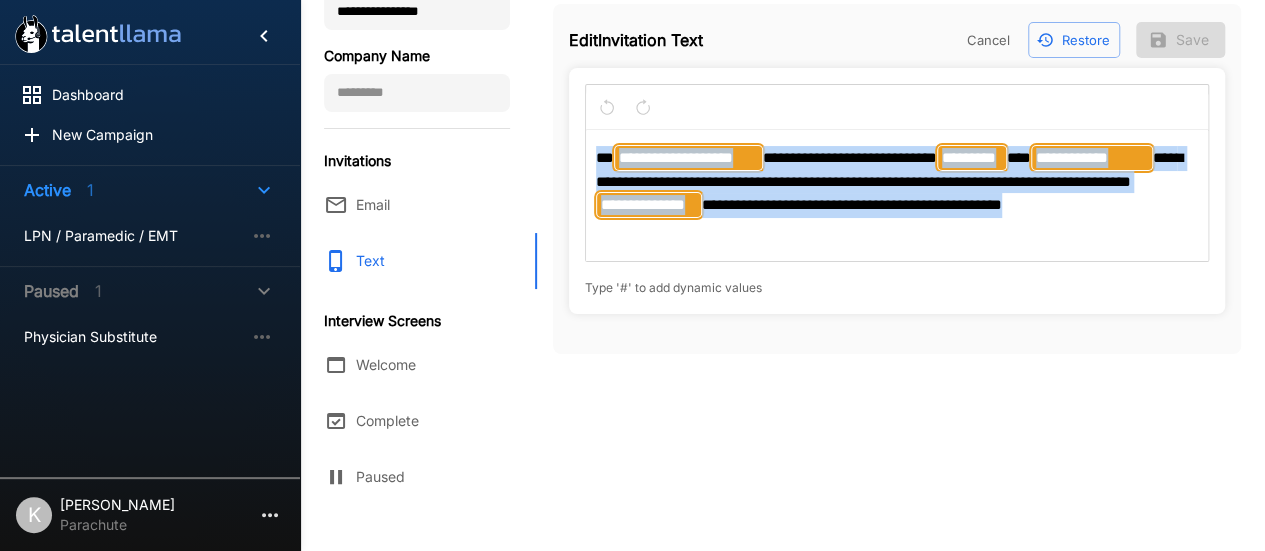 scroll, scrollTop: 54, scrollLeft: 0, axis: vertical 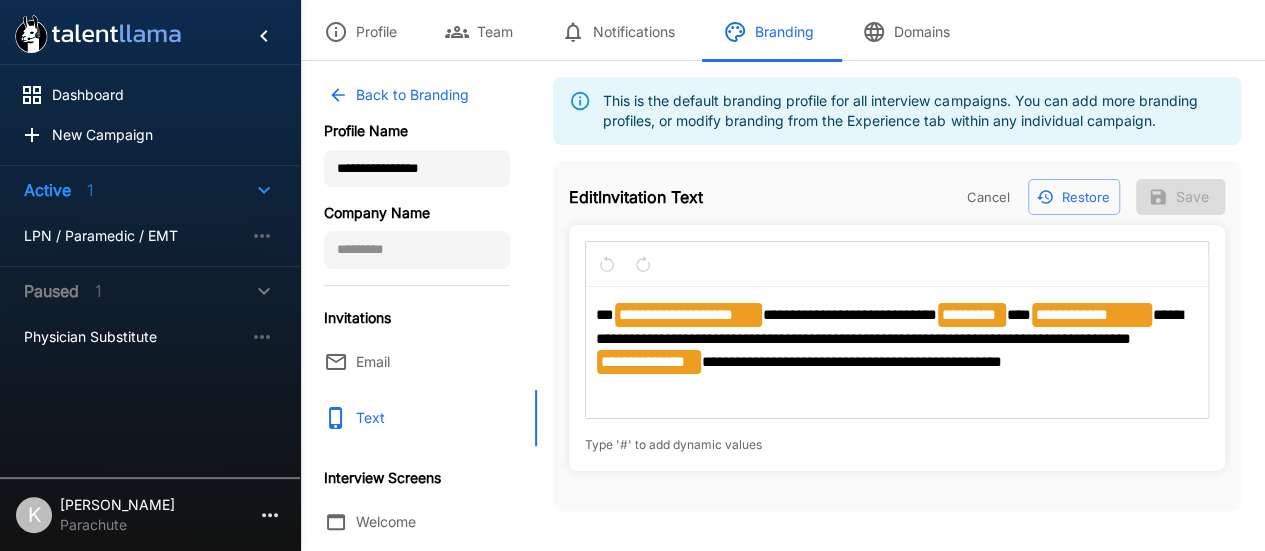 click on "This is the default branding profile for all interview campaigns. You can add more branding profiles, or modify branding from the Experience tab within any individual campaign." at bounding box center (914, 111) 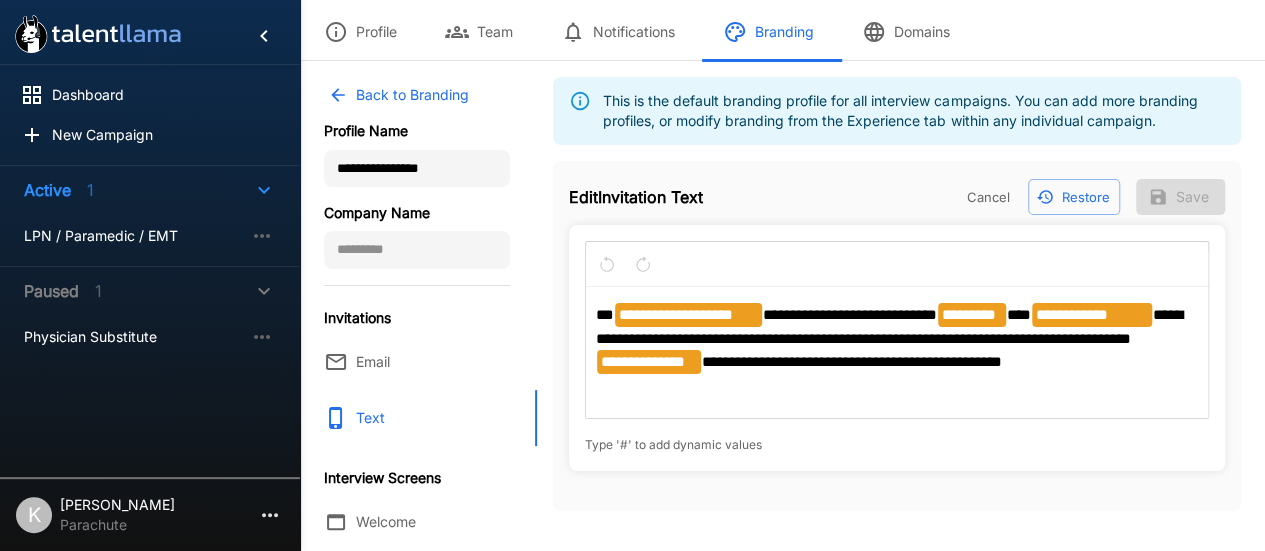 click on "Cancel" at bounding box center [988, 197] 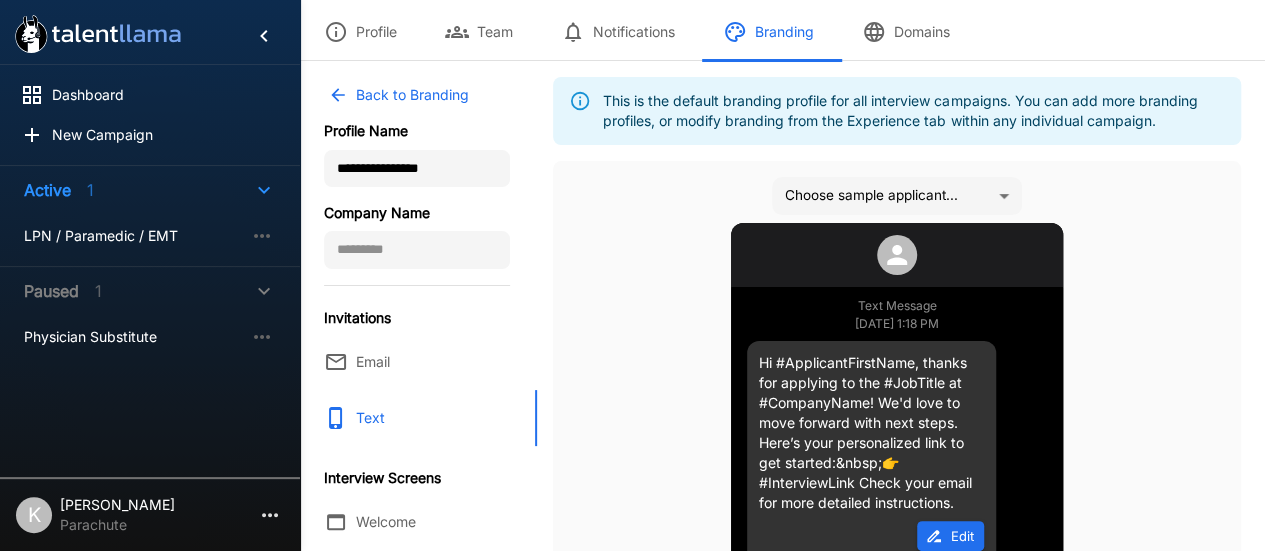 scroll, scrollTop: 106, scrollLeft: 0, axis: vertical 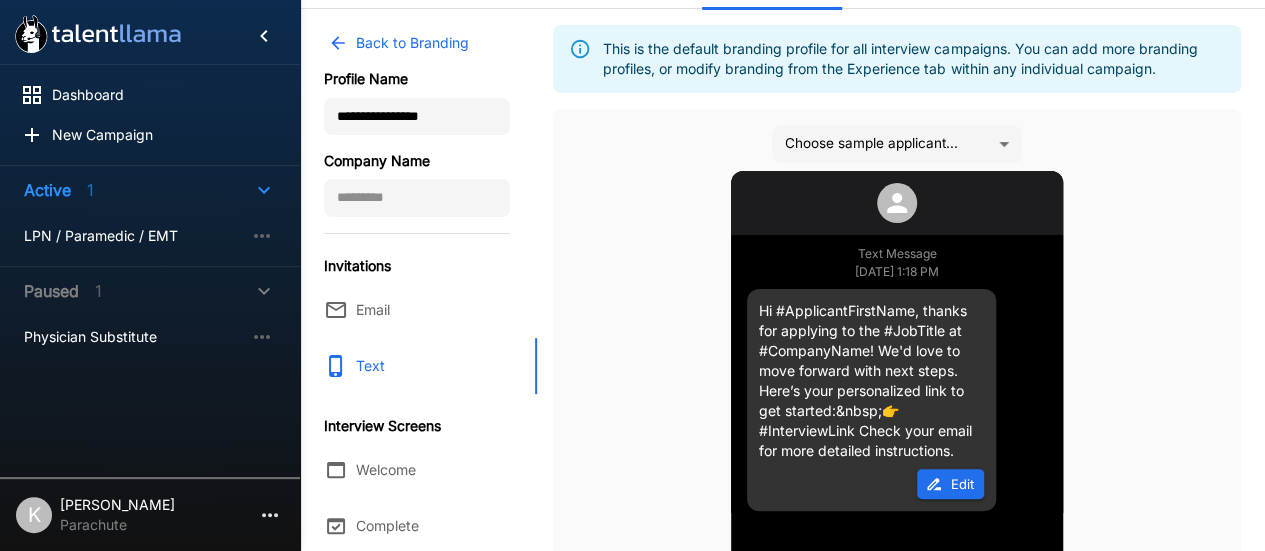 click on "Edit" at bounding box center [950, 484] 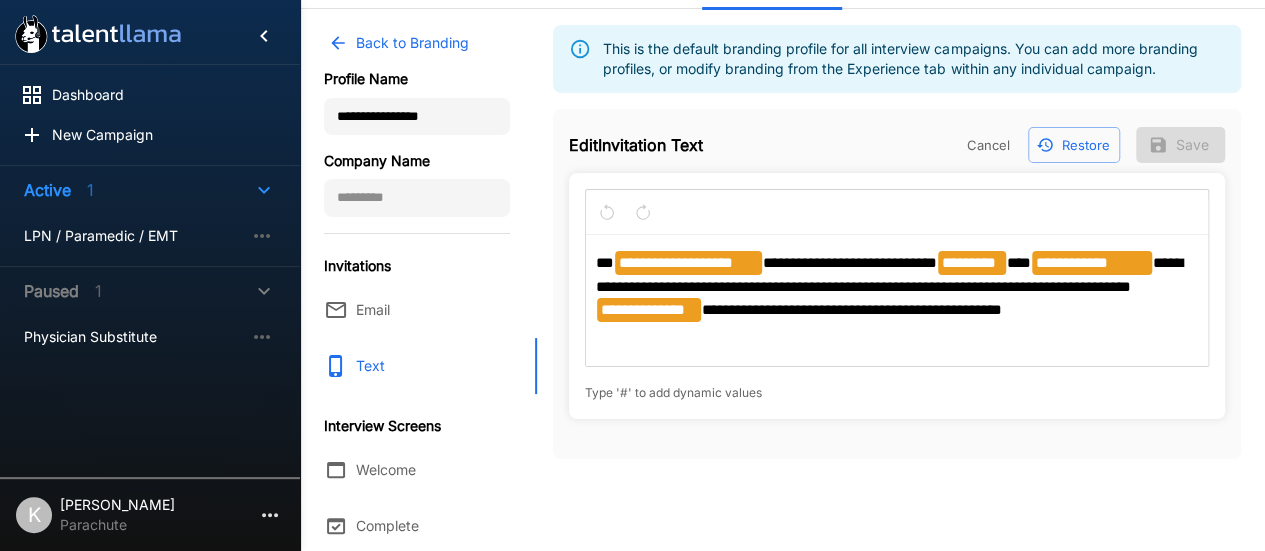click on "**********" at bounding box center [889, 274] 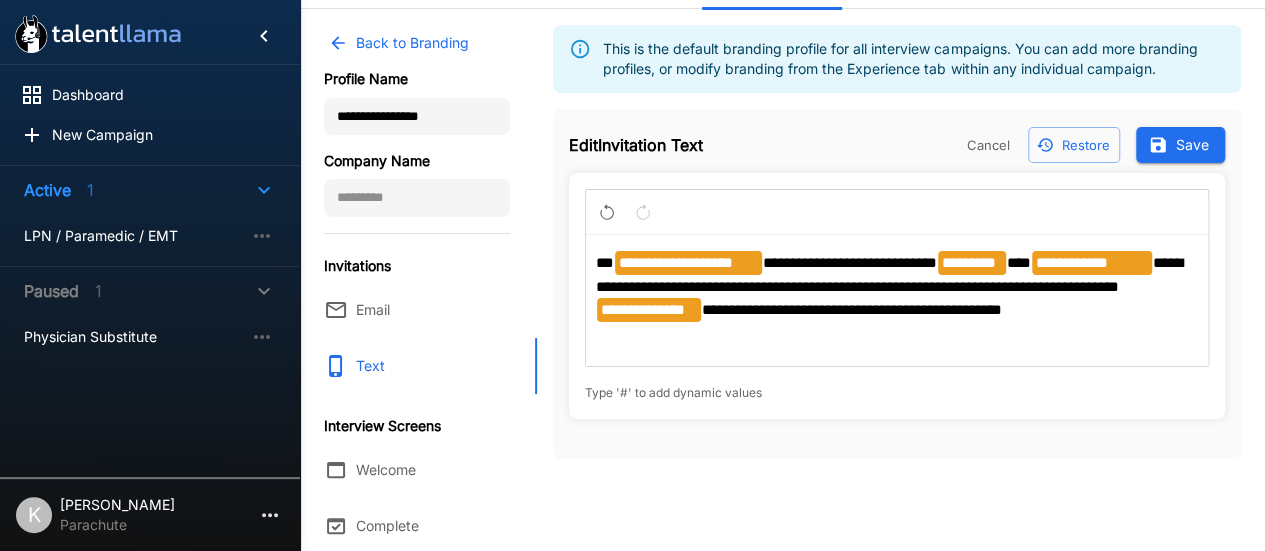click on "Save" at bounding box center (1180, 145) 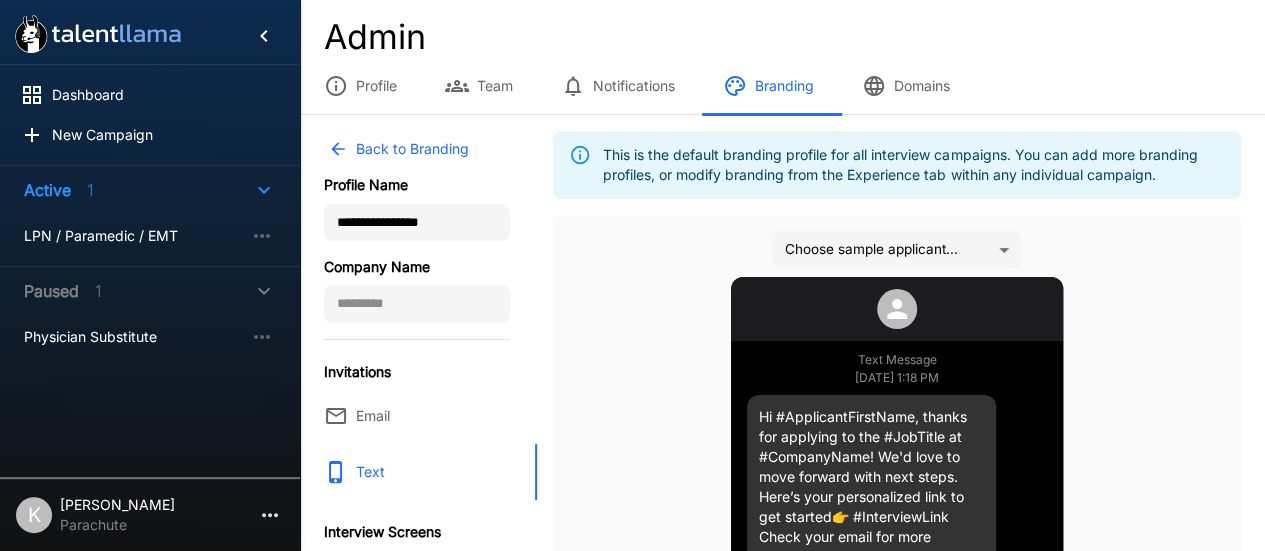 scroll, scrollTop: 1, scrollLeft: 0, axis: vertical 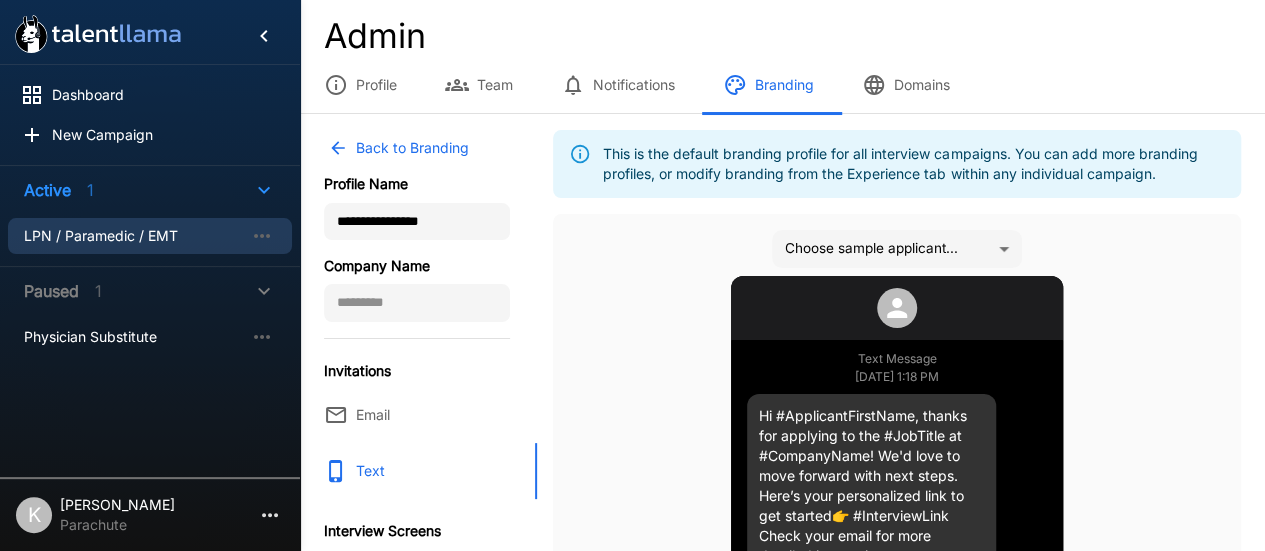 click on "LPN / Paramedic / EMT" at bounding box center (134, 236) 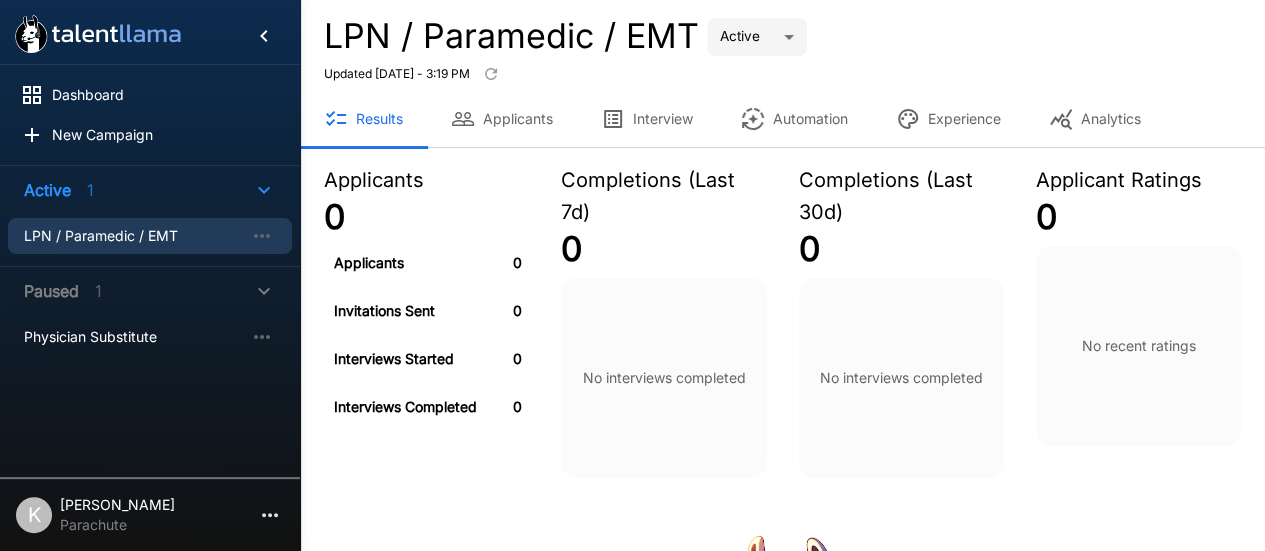 click 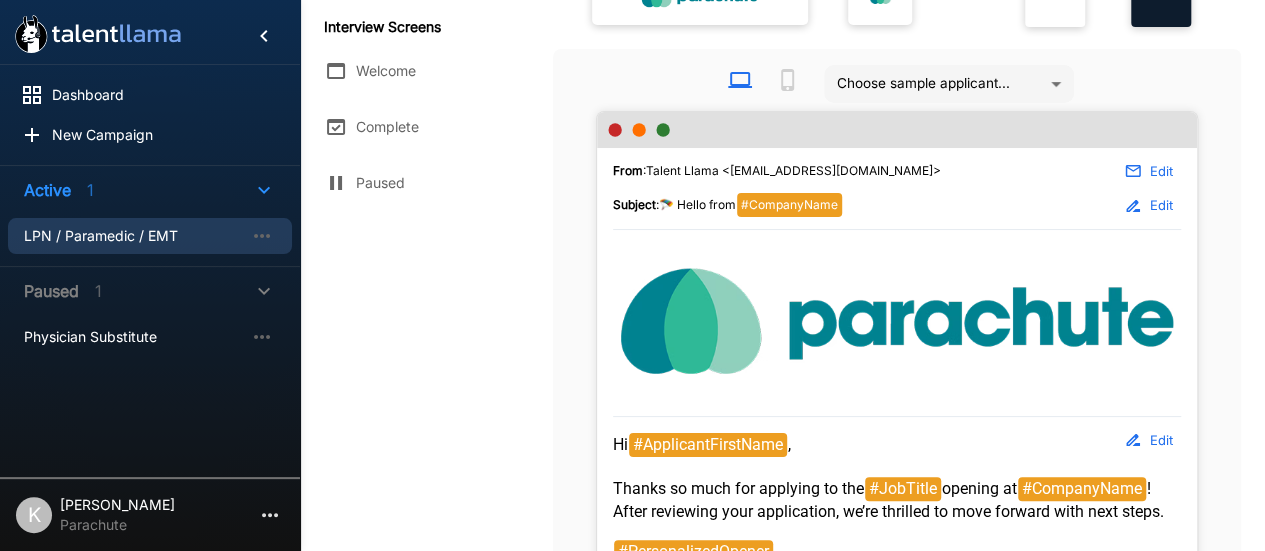 scroll, scrollTop: 302, scrollLeft: 0, axis: vertical 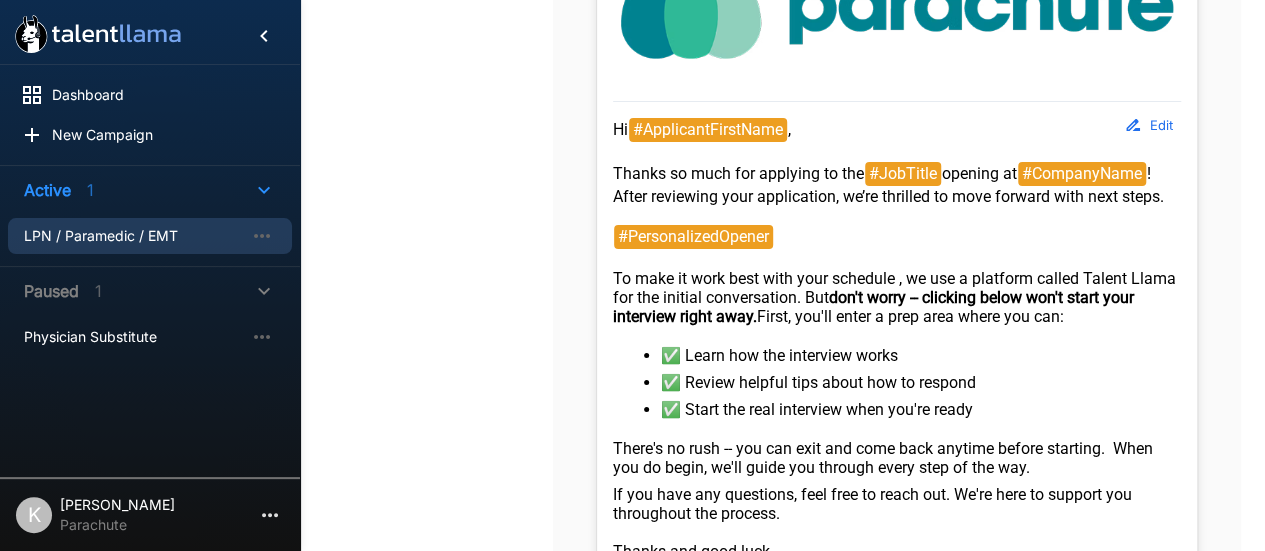 click 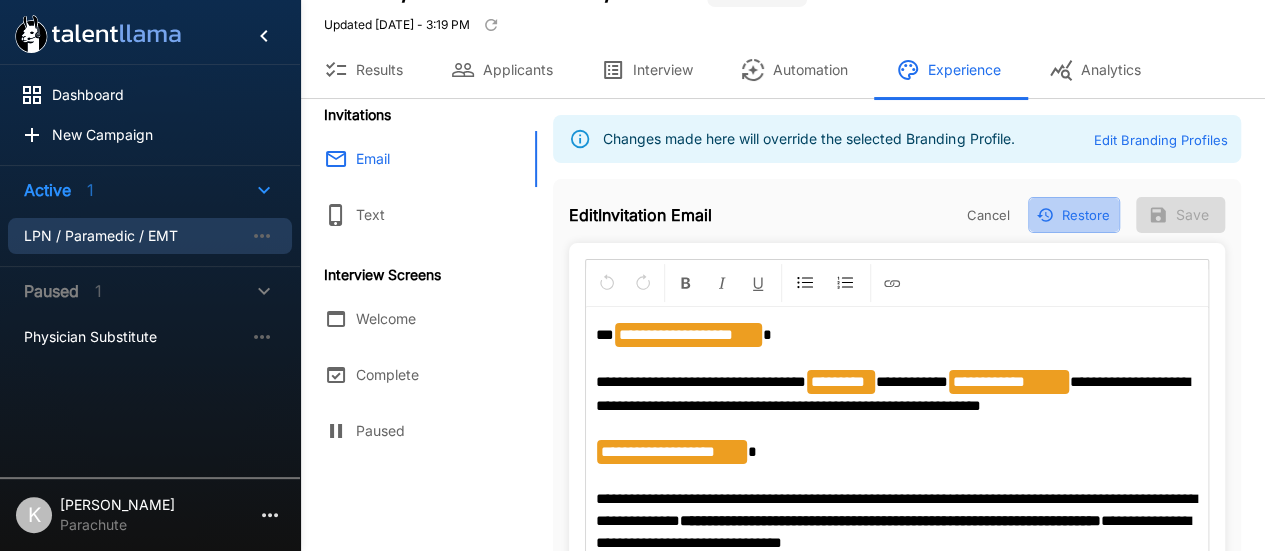 click on "Restore" at bounding box center (1074, 215) 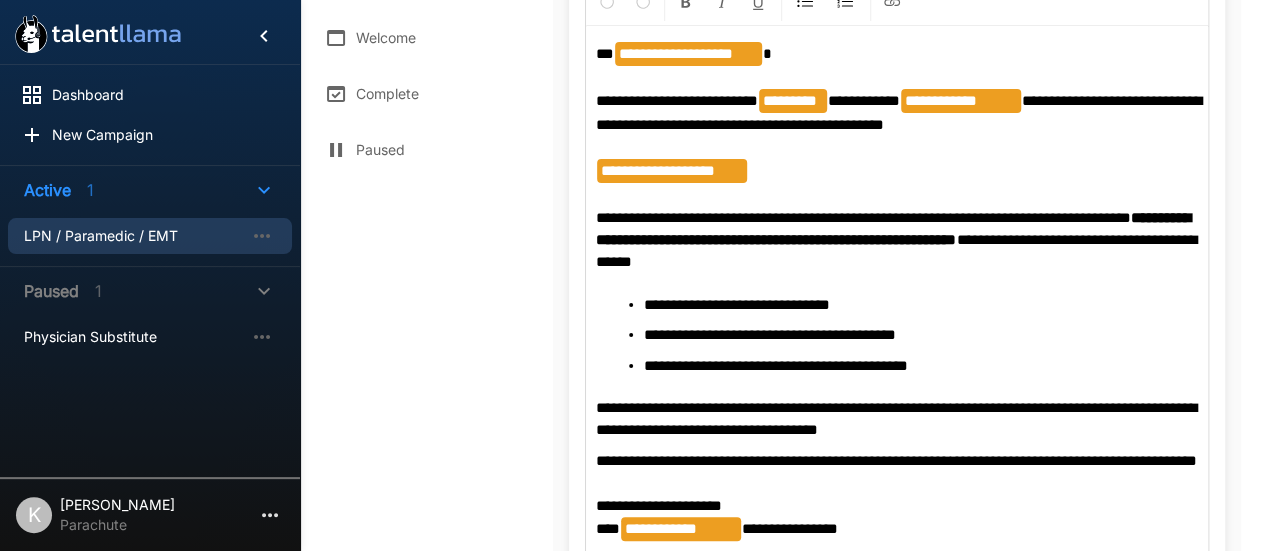 click on "**********" at bounding box center [863, 217] 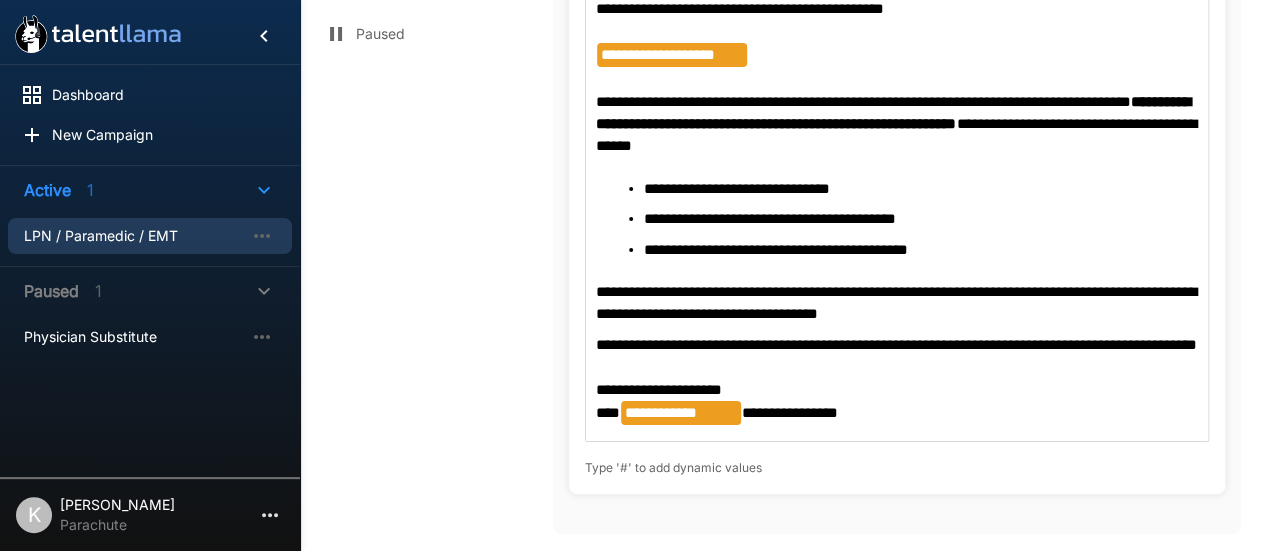 scroll, scrollTop: 448, scrollLeft: 0, axis: vertical 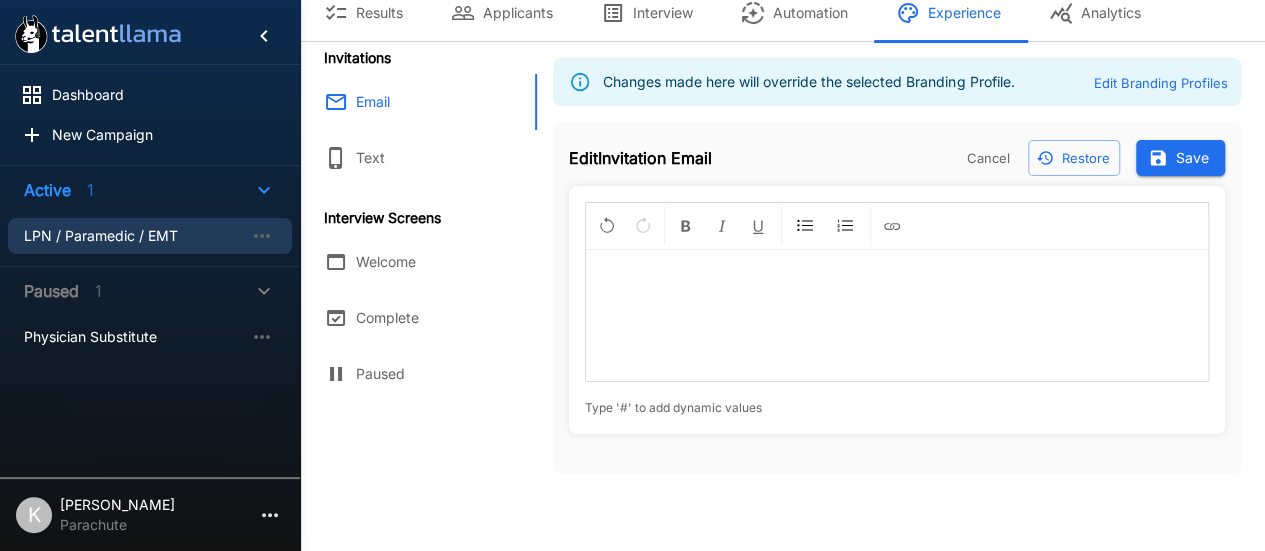 click on "Restore" at bounding box center [1074, 158] 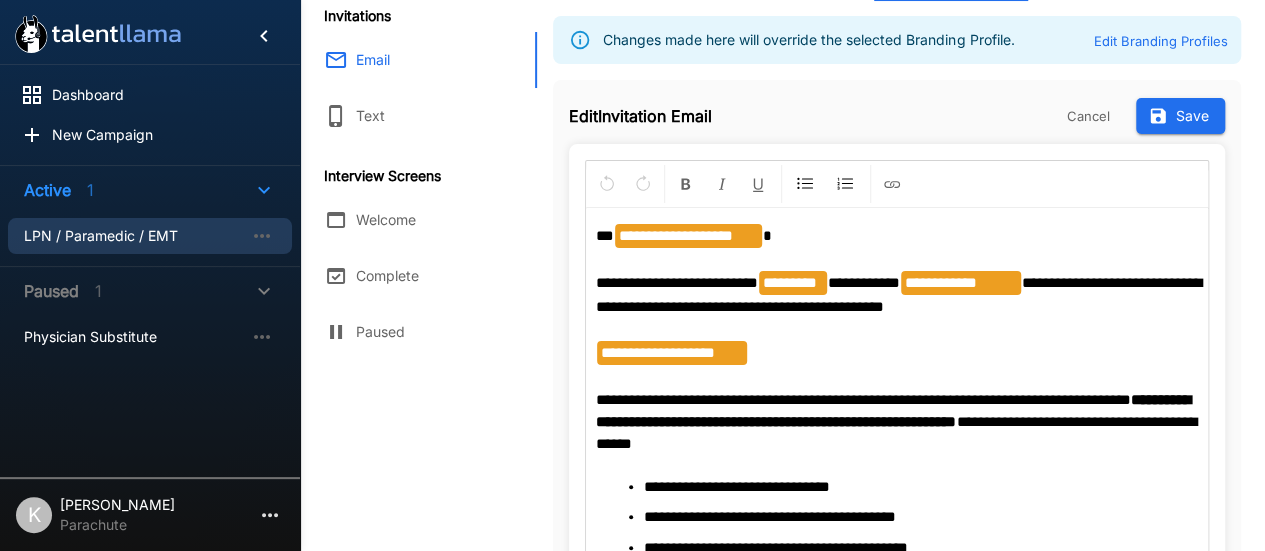 scroll, scrollTop: 147, scrollLeft: 0, axis: vertical 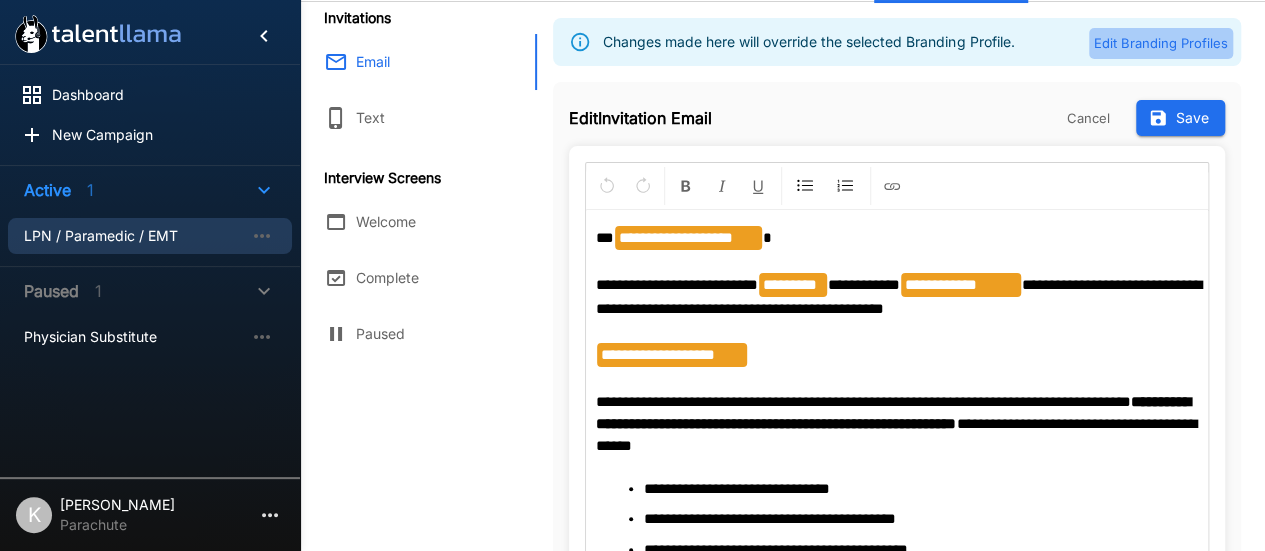 click on "Edit Branding Profiles" at bounding box center [1161, 43] 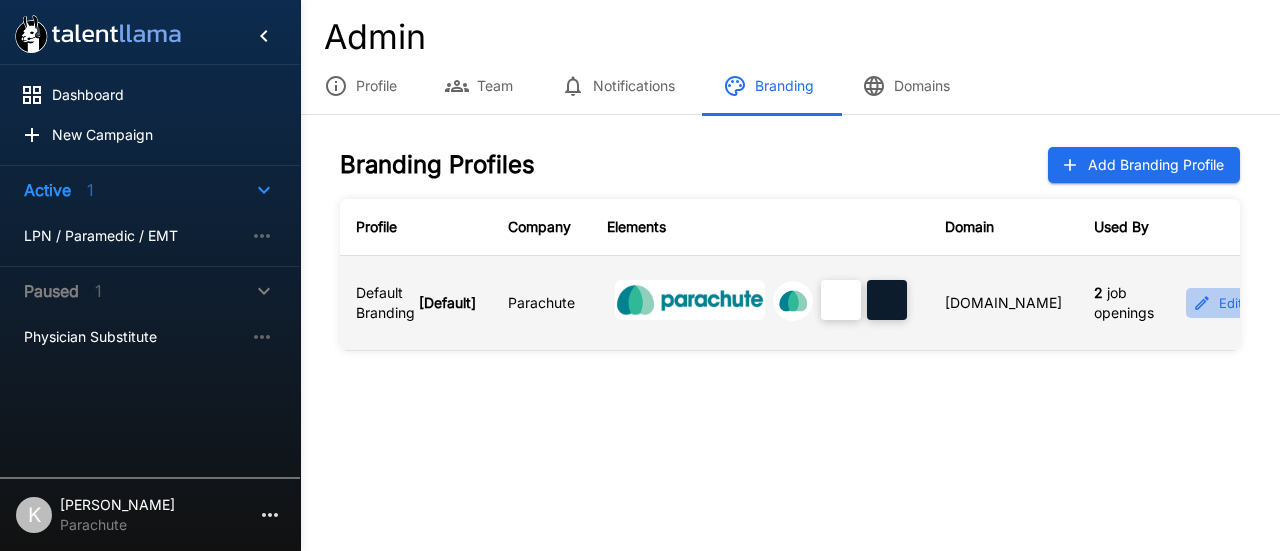 click 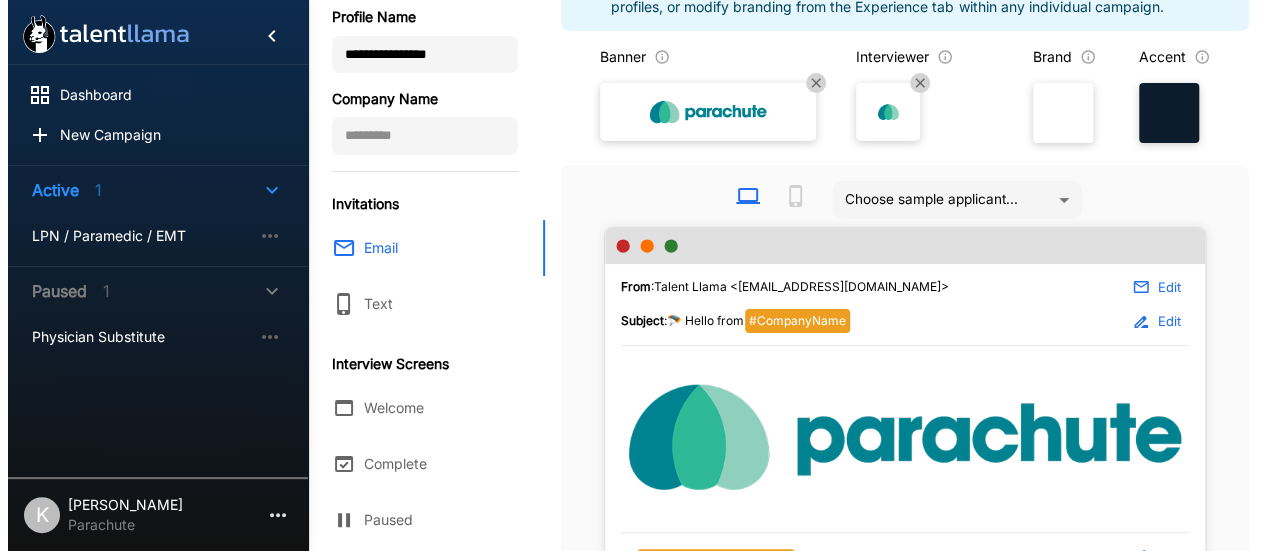 scroll, scrollTop: 81, scrollLeft: 0, axis: vertical 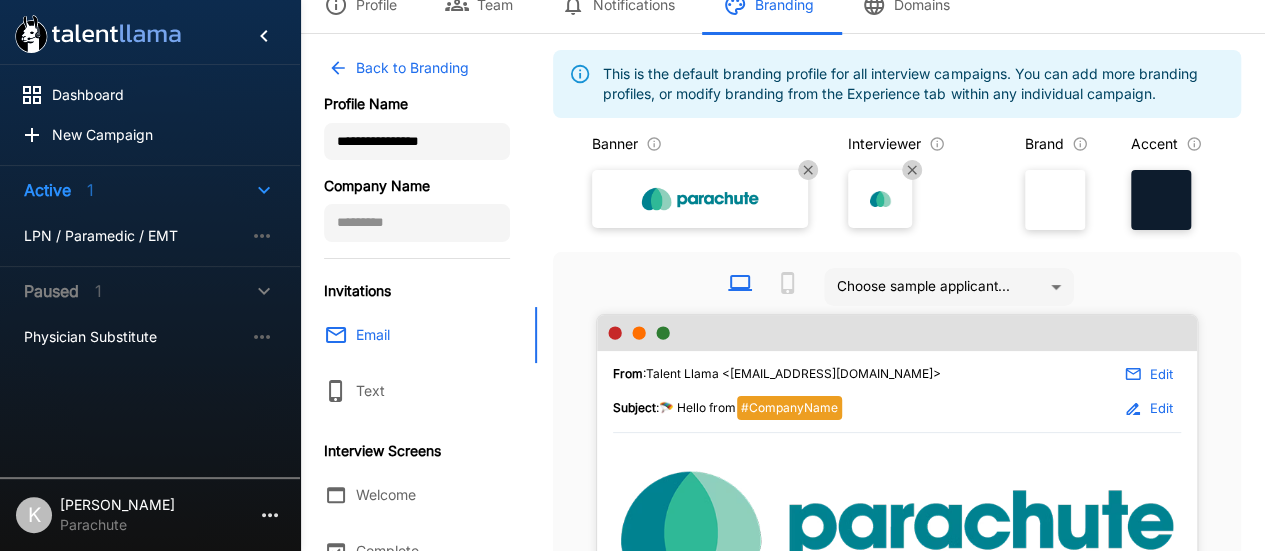 click on "Parachute" at bounding box center [117, 525] 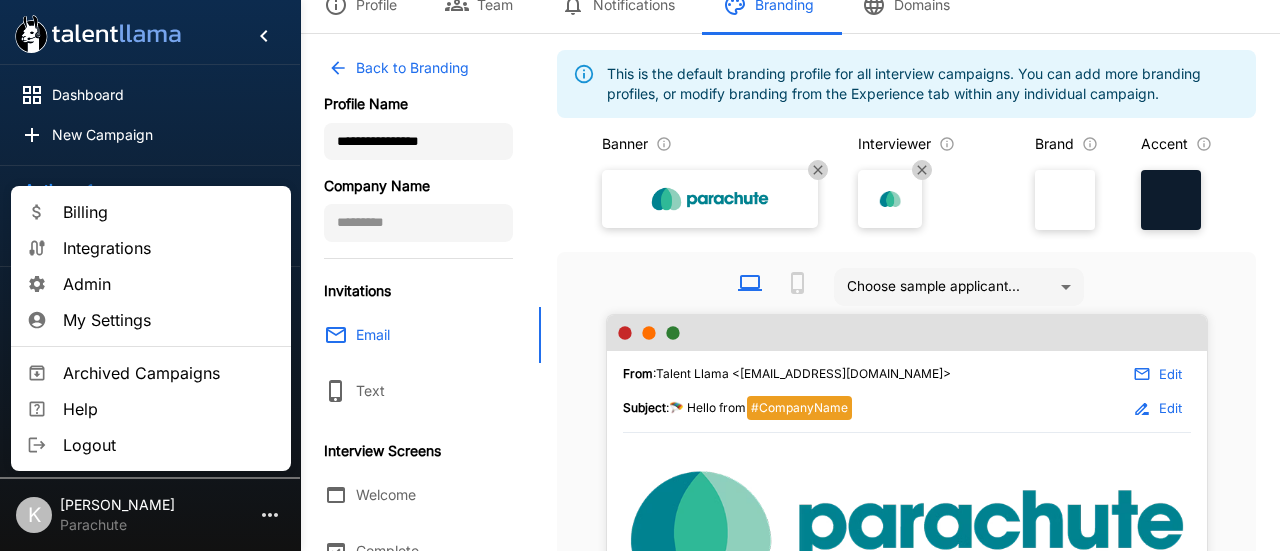 click on "Admin" at bounding box center [169, 284] 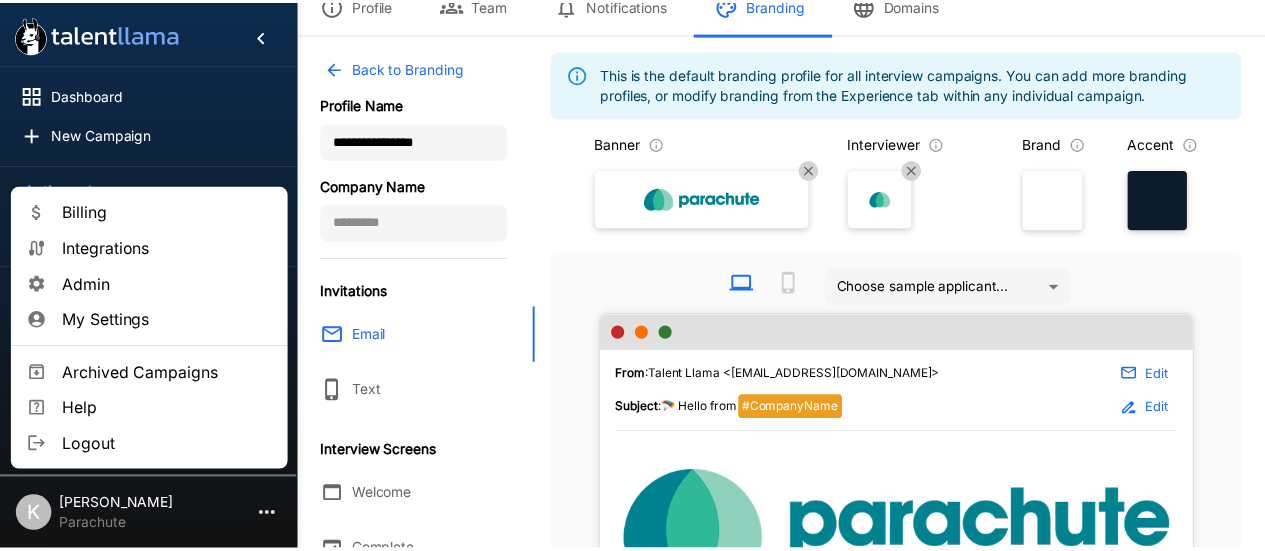 scroll, scrollTop: 0, scrollLeft: 0, axis: both 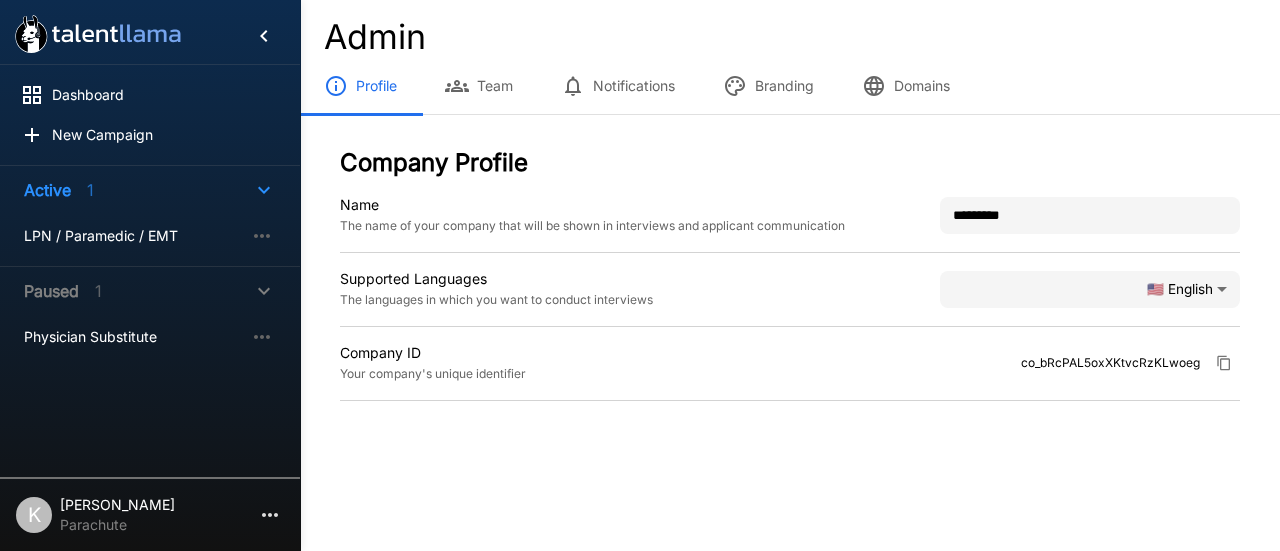 click 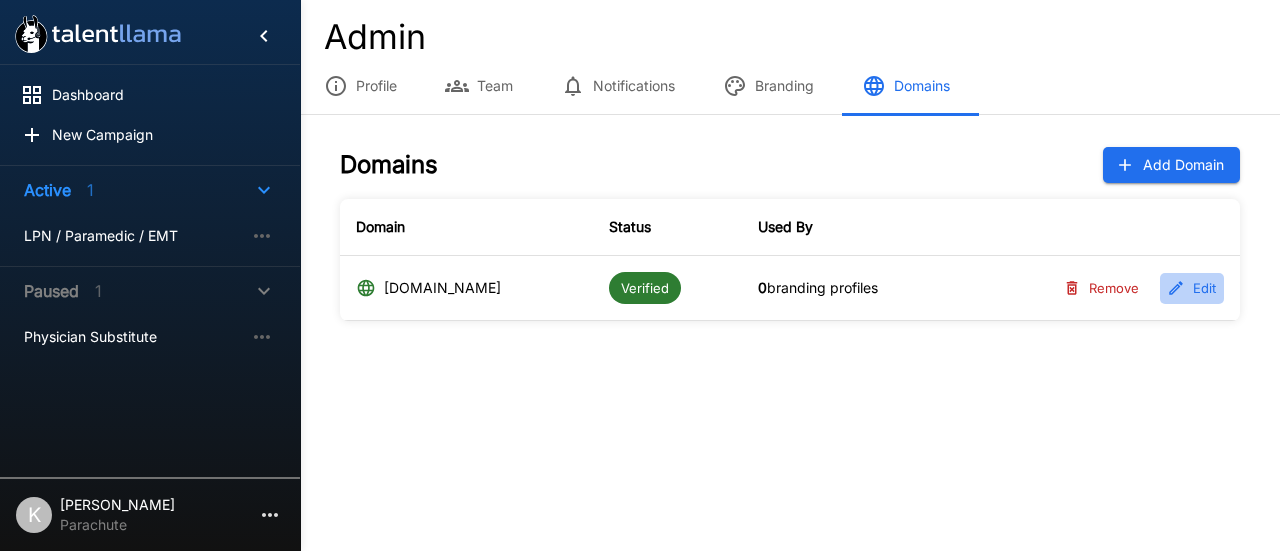 click on "Edit" at bounding box center [1192, 288] 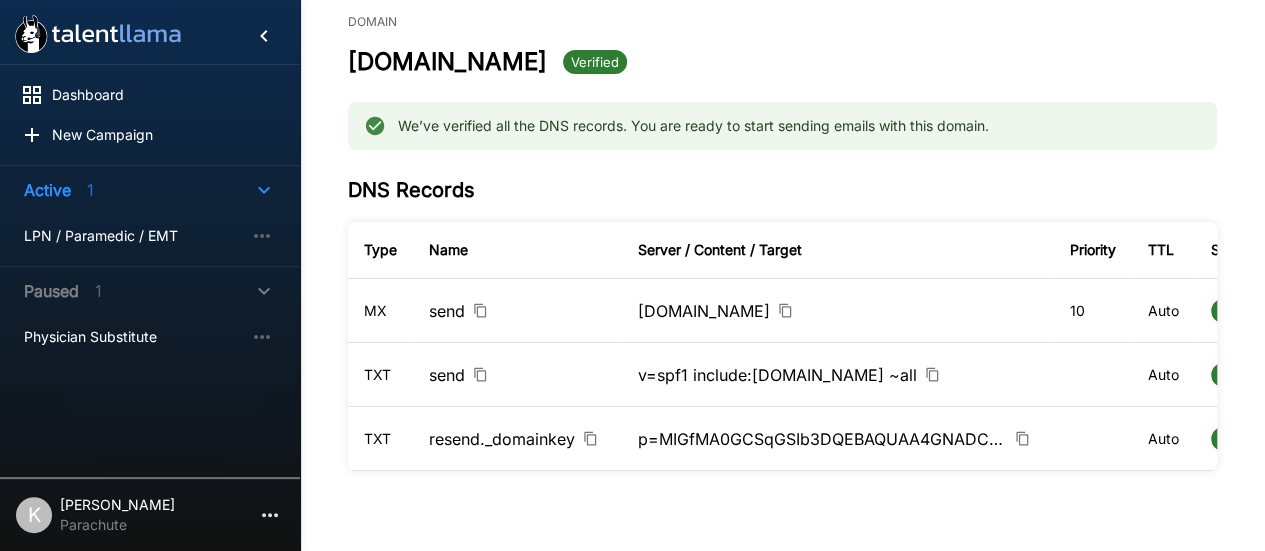 scroll, scrollTop: 0, scrollLeft: 0, axis: both 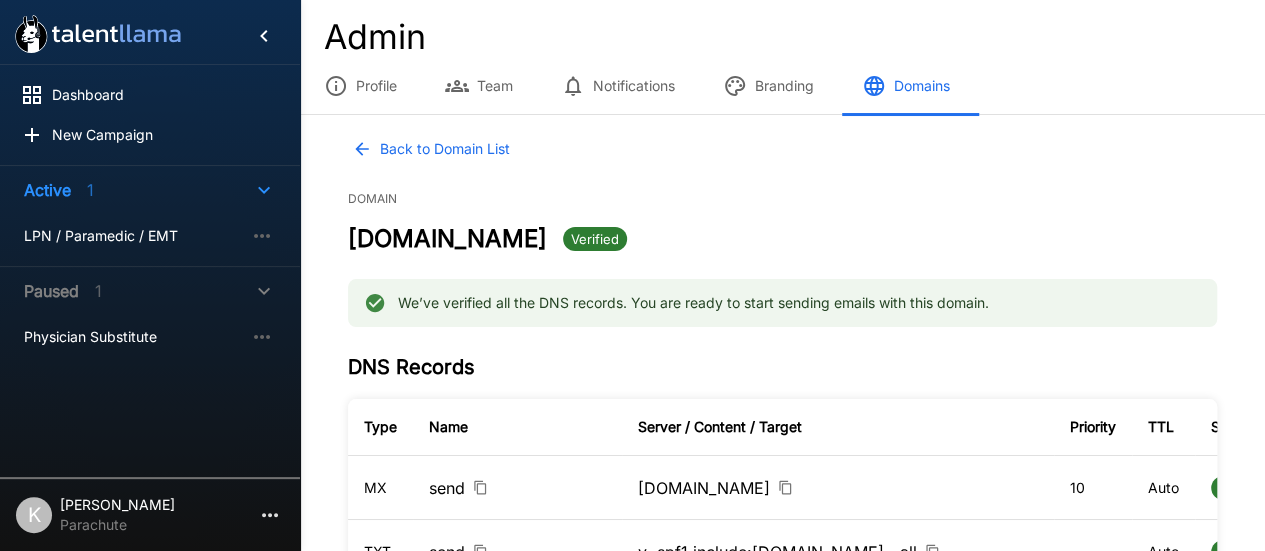 click on "Domains" at bounding box center (906, 86) 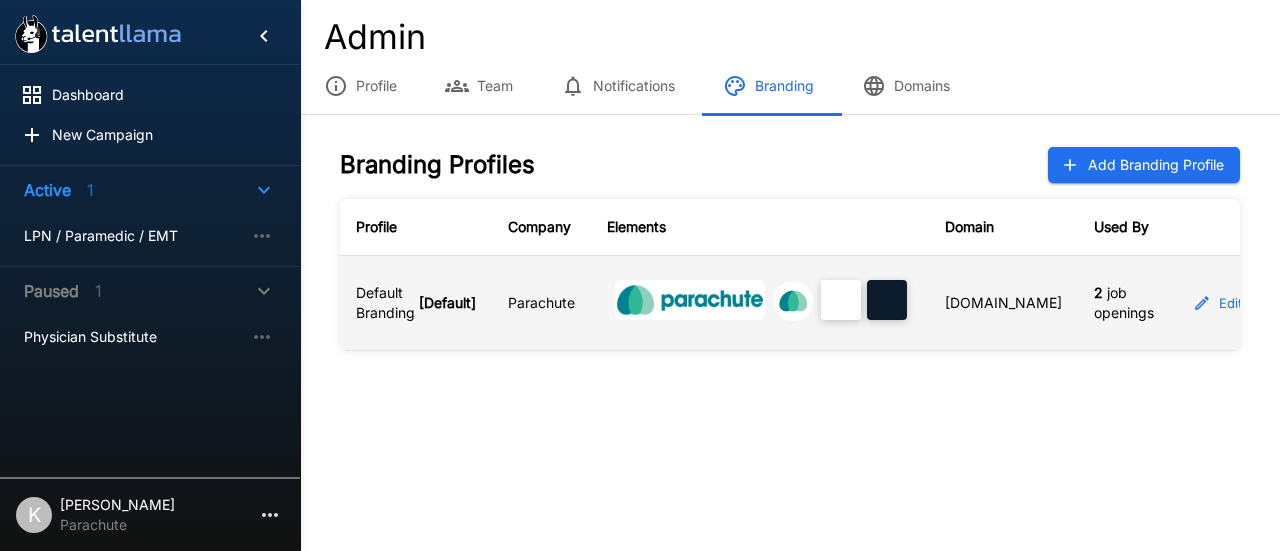 click on "2   job   openings" at bounding box center [1124, 303] 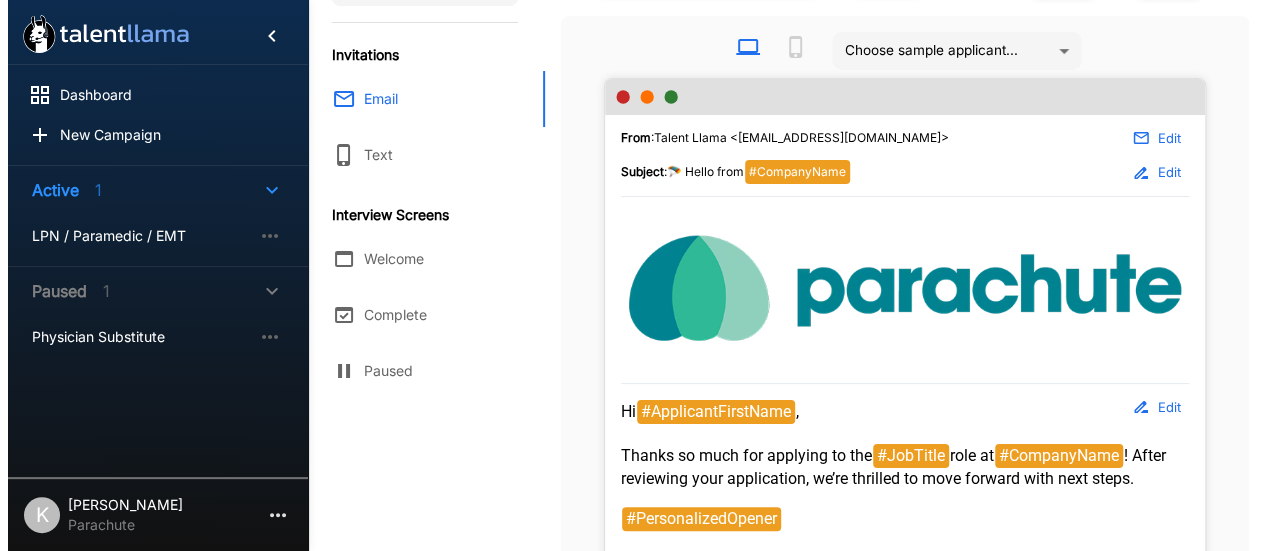 scroll, scrollTop: 318, scrollLeft: 0, axis: vertical 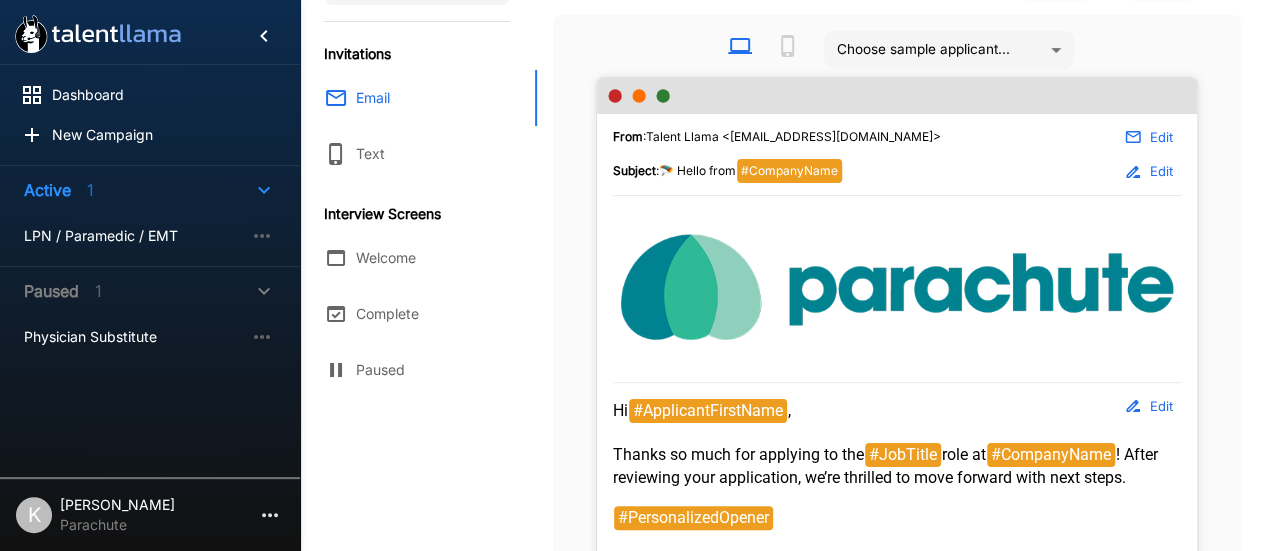 click on "Edit" at bounding box center (1149, 137) 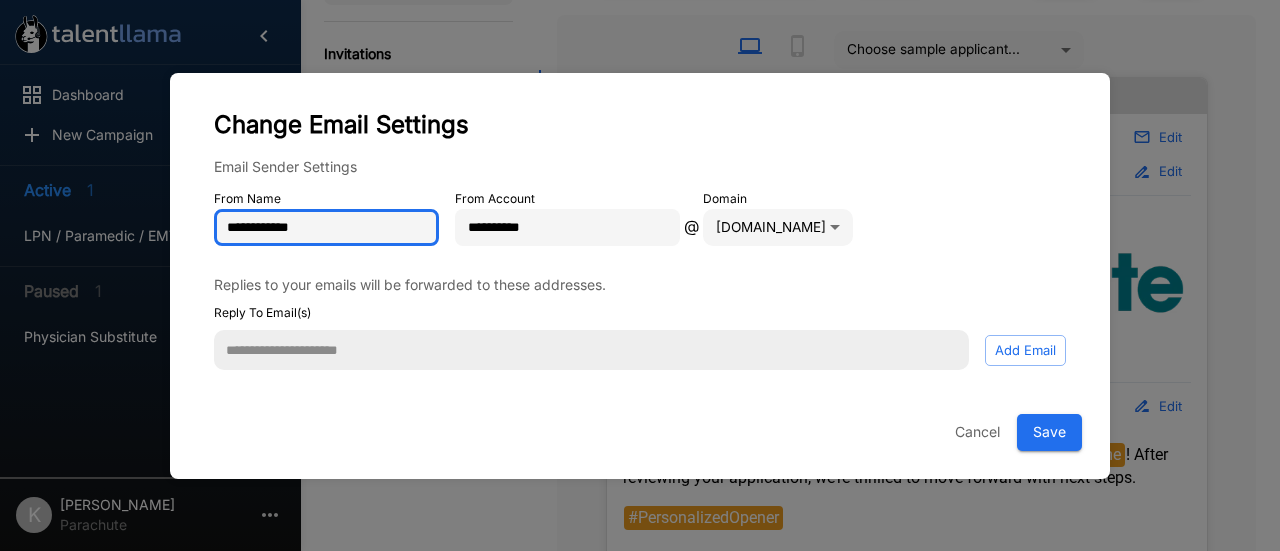 click on "**********" at bounding box center (326, 228) 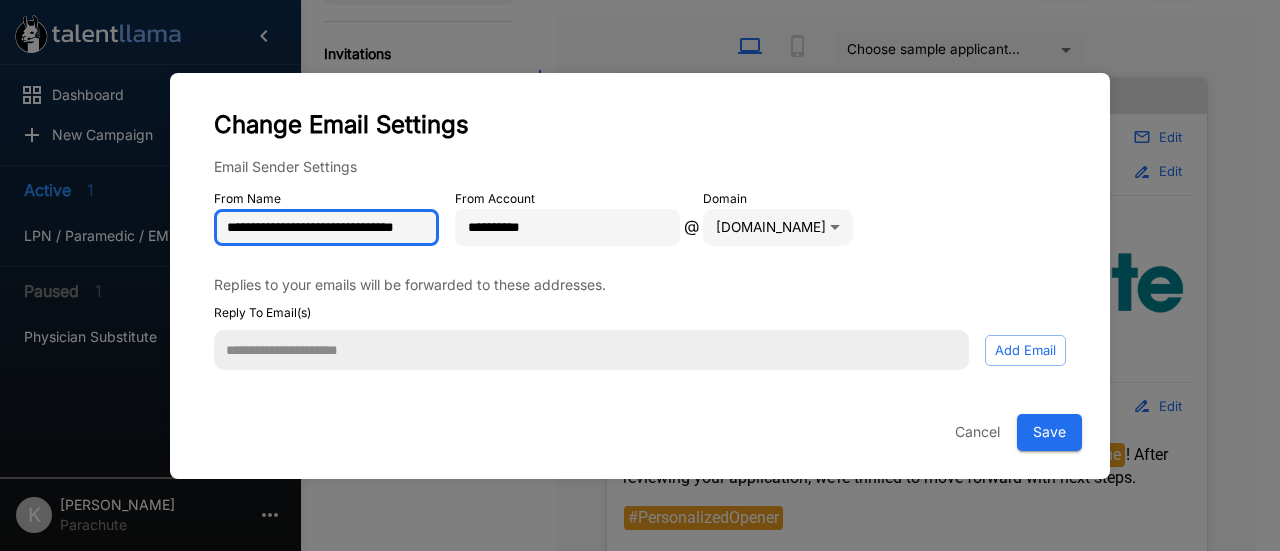 scroll, scrollTop: 0, scrollLeft: 20, axis: horizontal 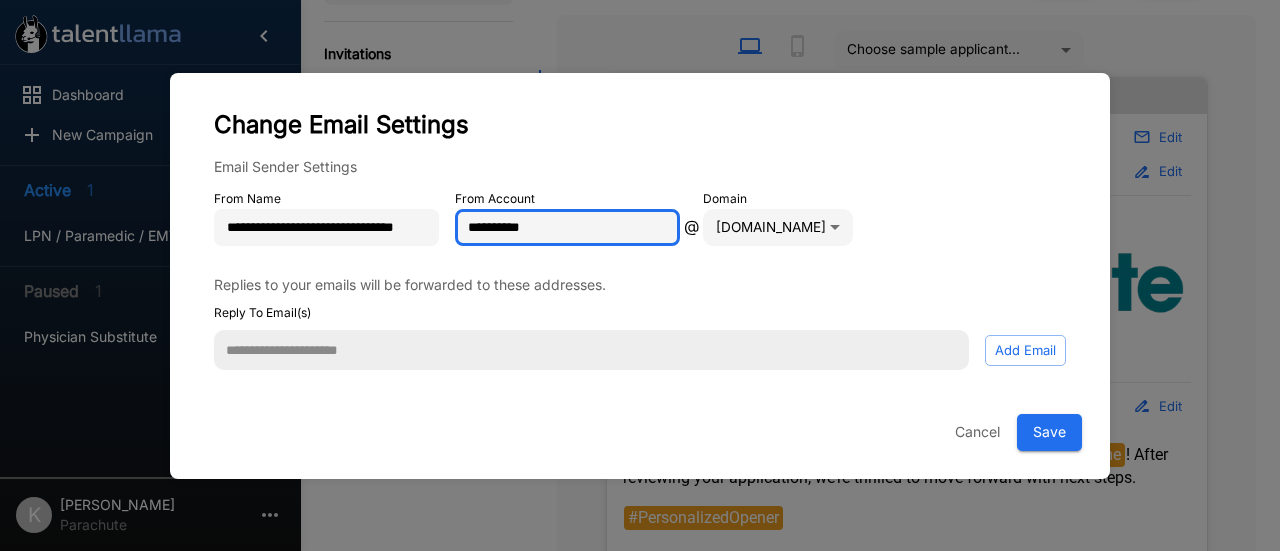 drag, startPoint x: 559, startPoint y: 241, endPoint x: 442, endPoint y: 231, distance: 117.426575 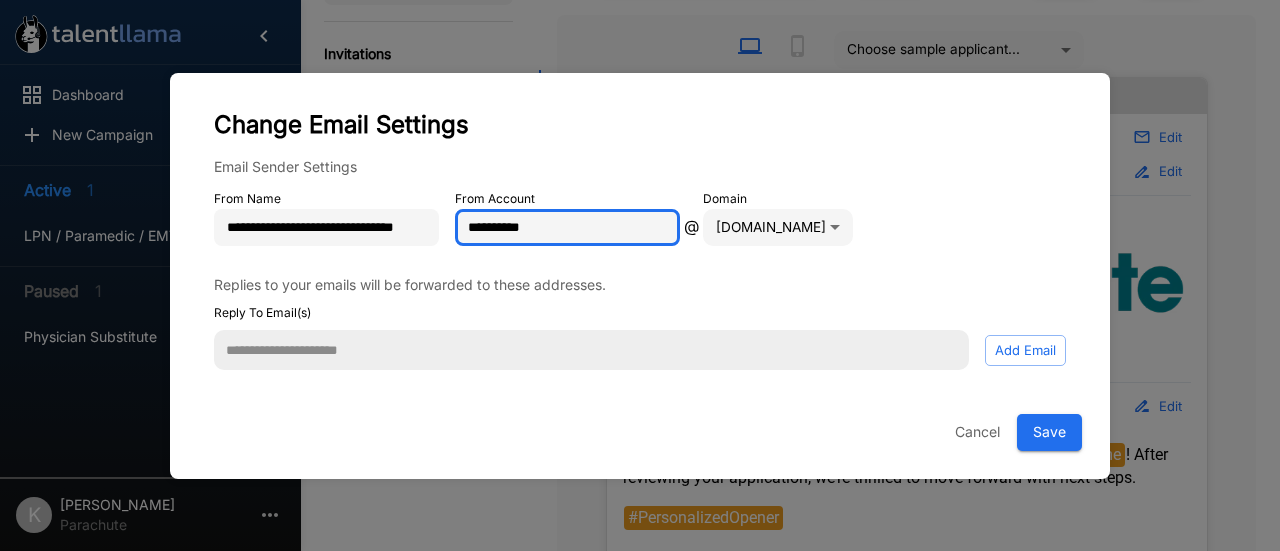 click on "**********" at bounding box center (640, 218) 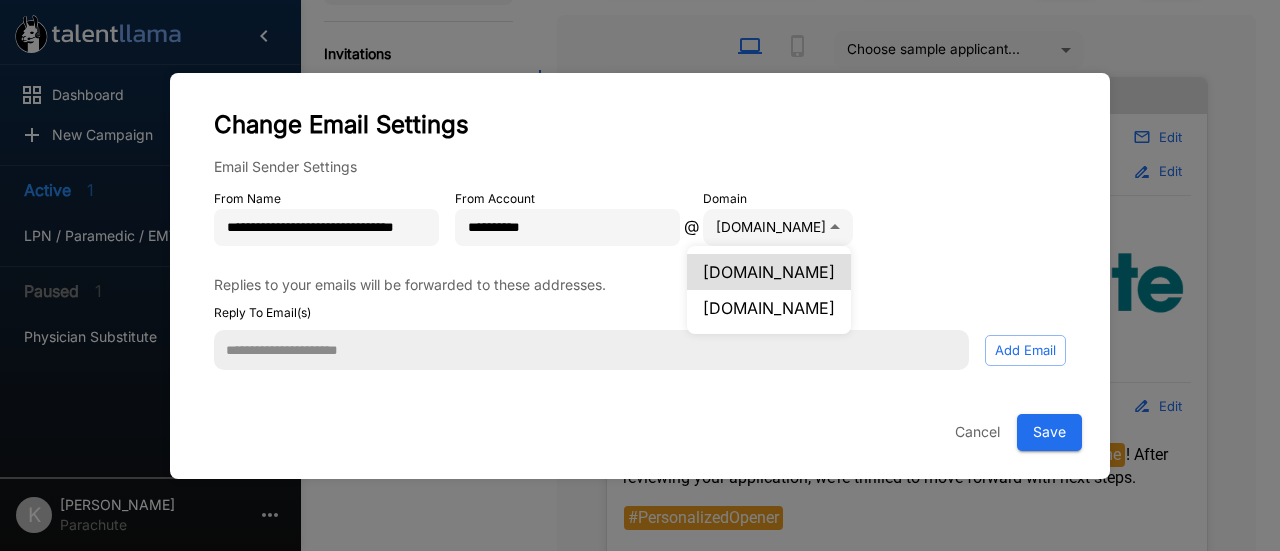 click on "**********" at bounding box center (647, -43) 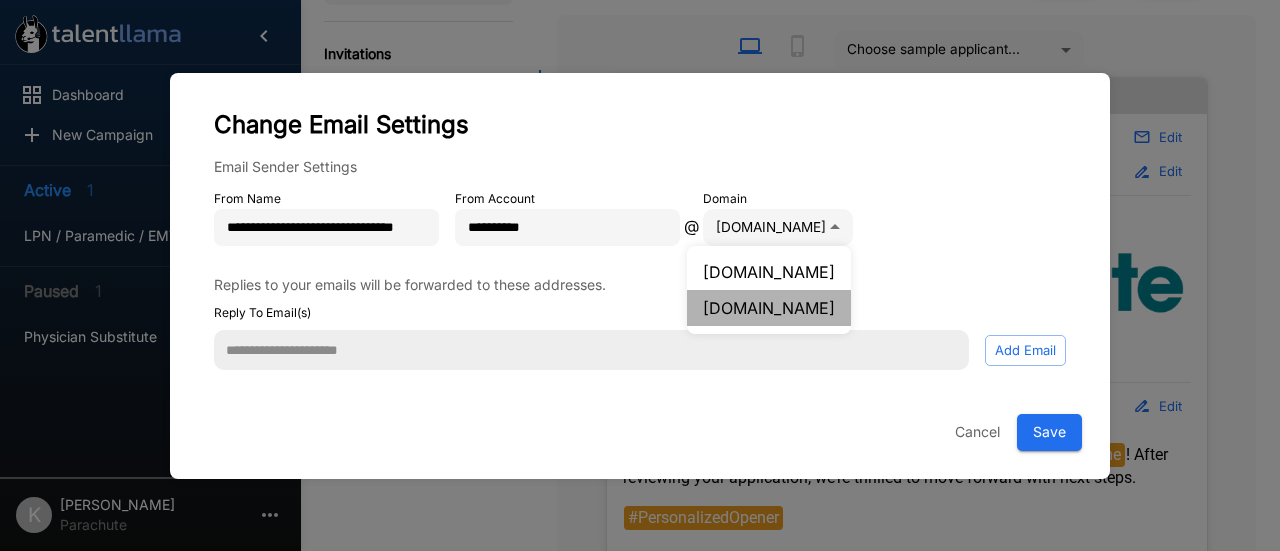 click on "[DOMAIN_NAME]" at bounding box center [769, 308] 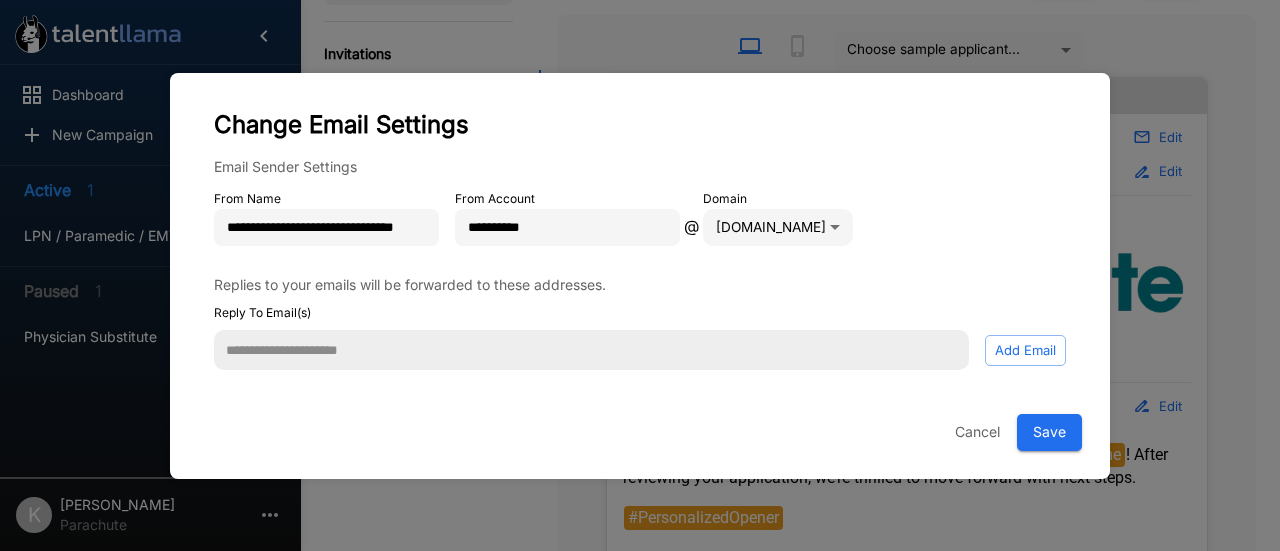 click on "**********" at bounding box center (760, 217) 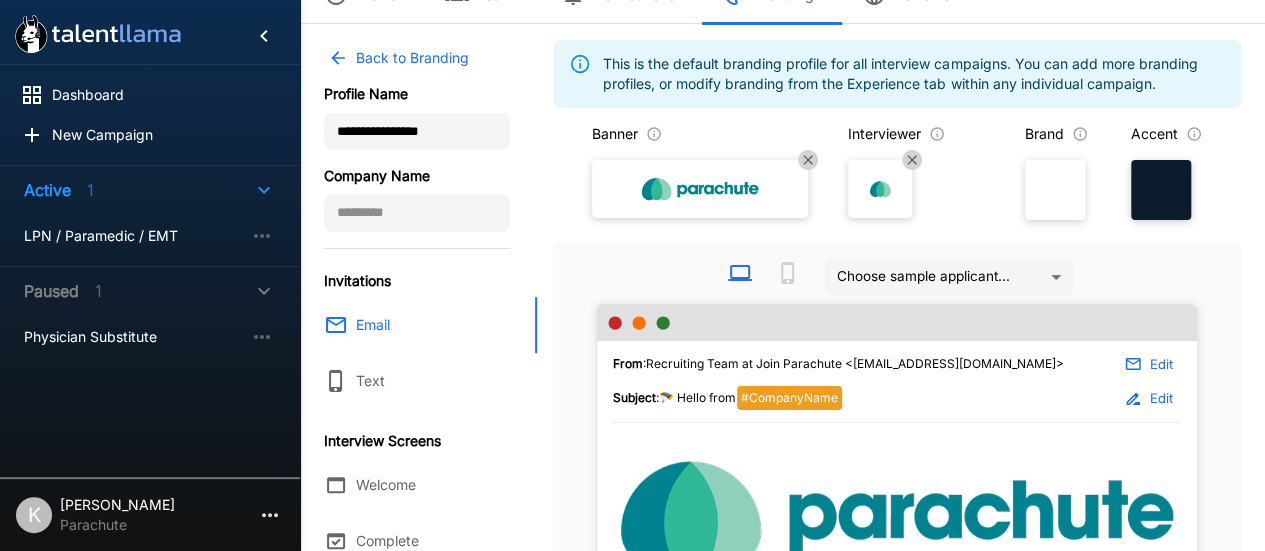 scroll, scrollTop: 92, scrollLeft: 0, axis: vertical 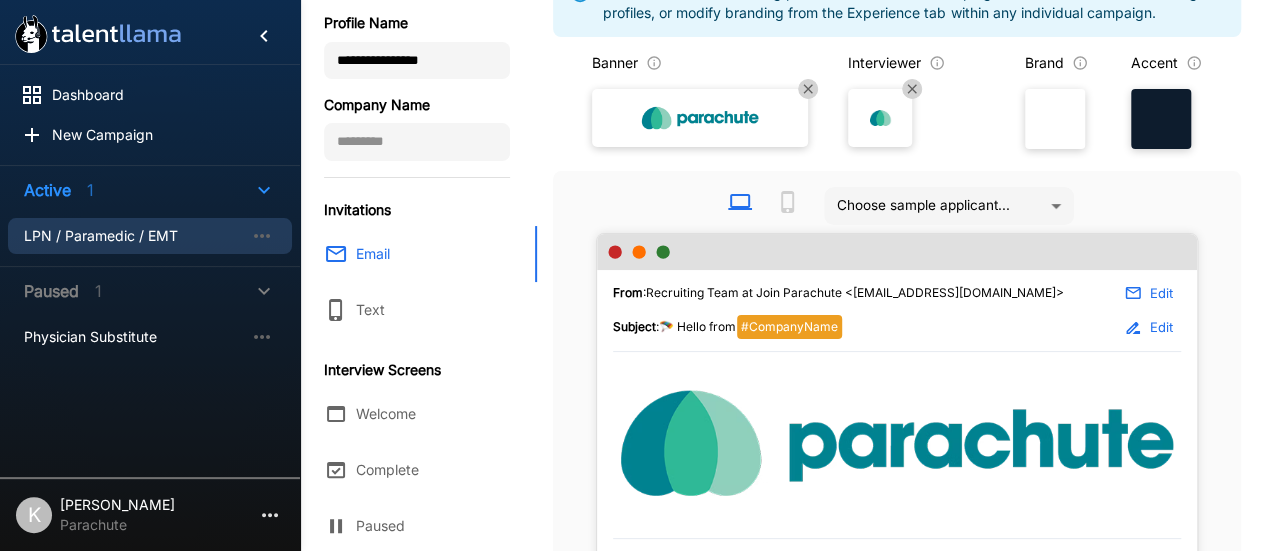 click on "LPN / Paramedic / EMT" at bounding box center (134, 236) 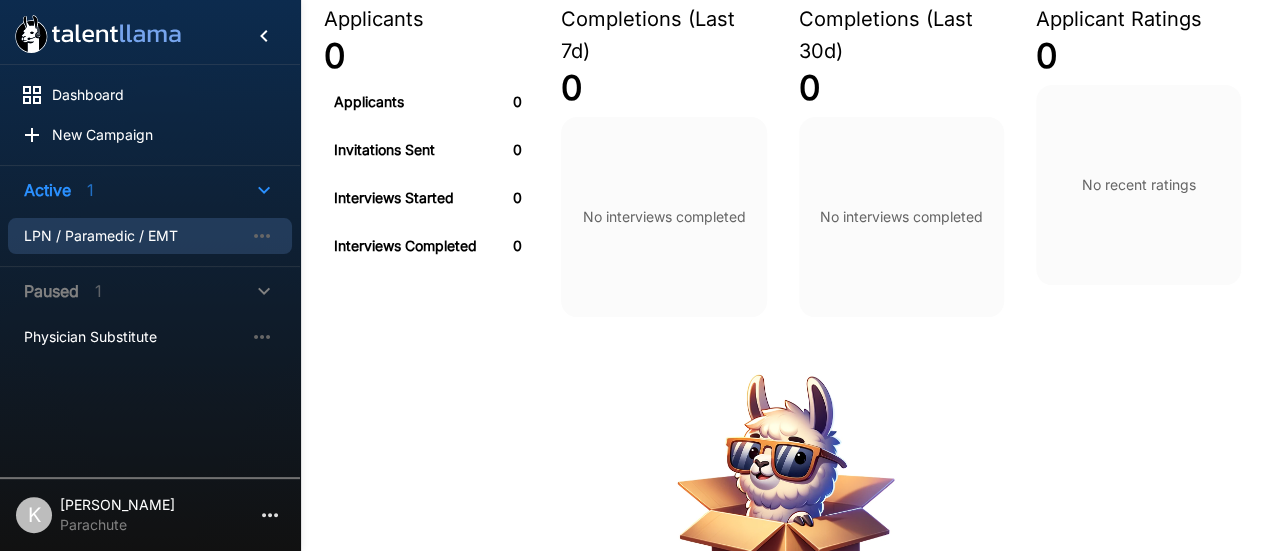 scroll, scrollTop: 0, scrollLeft: 0, axis: both 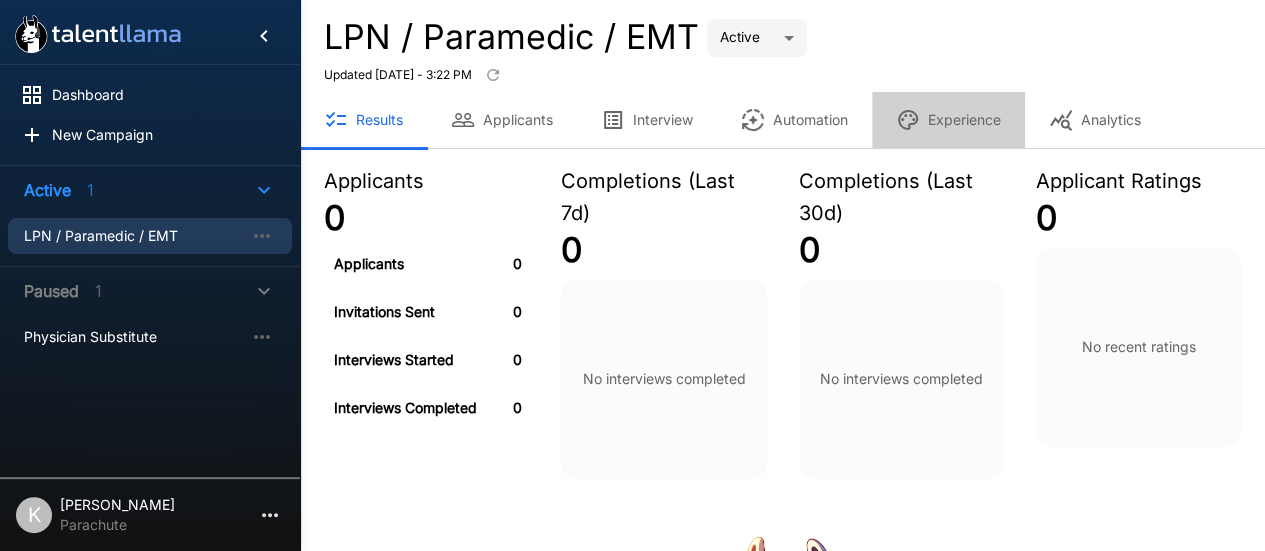 click 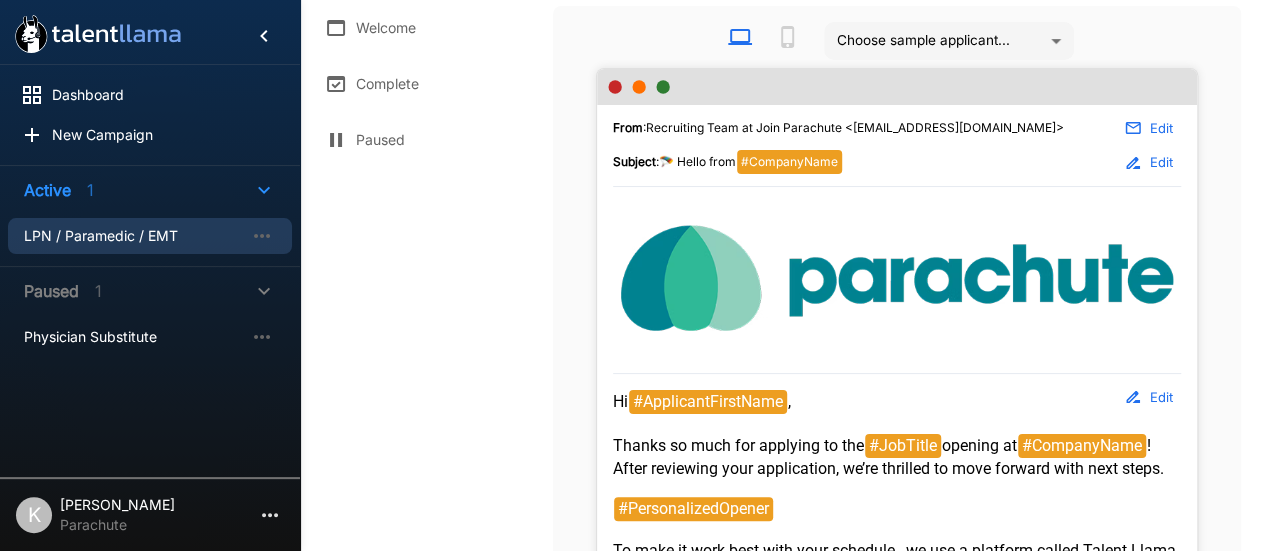 scroll, scrollTop: 381, scrollLeft: 0, axis: vertical 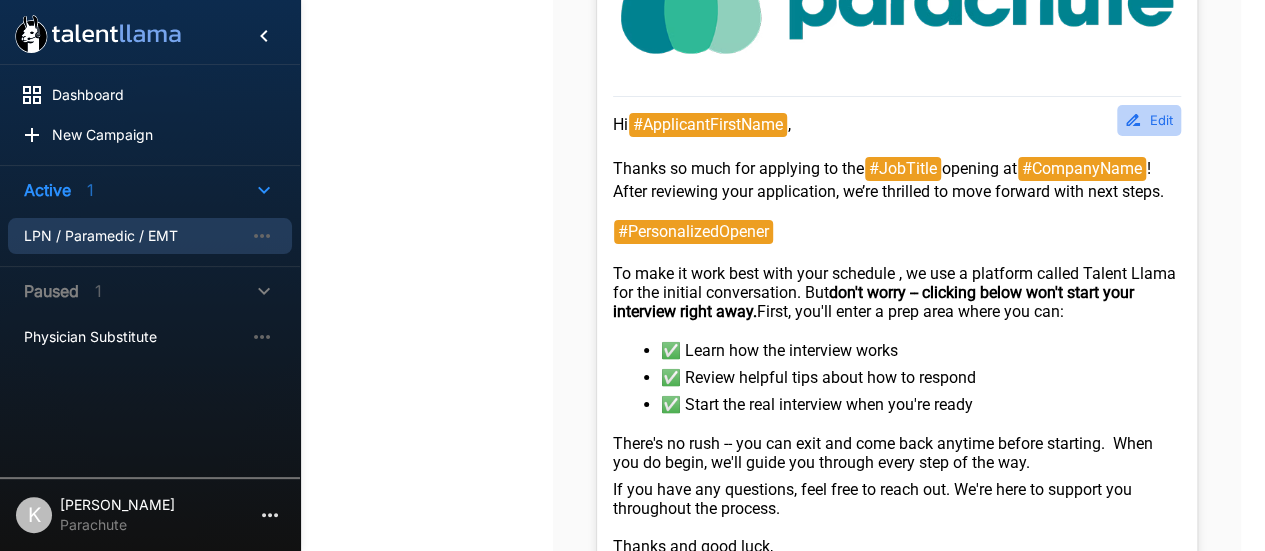 click 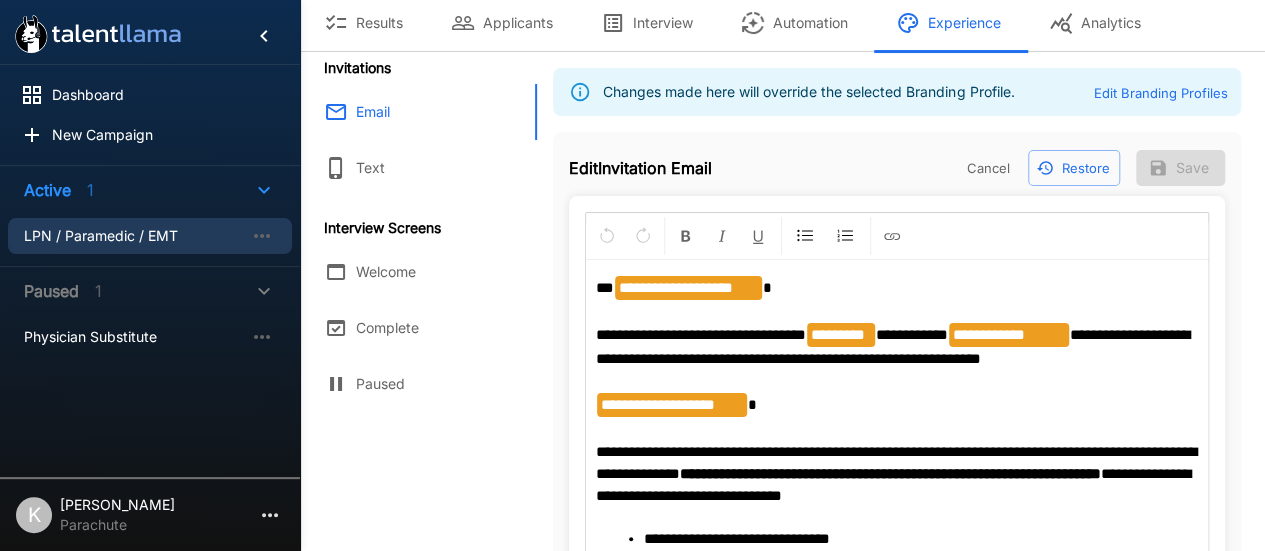 scroll, scrollTop: 98, scrollLeft: 0, axis: vertical 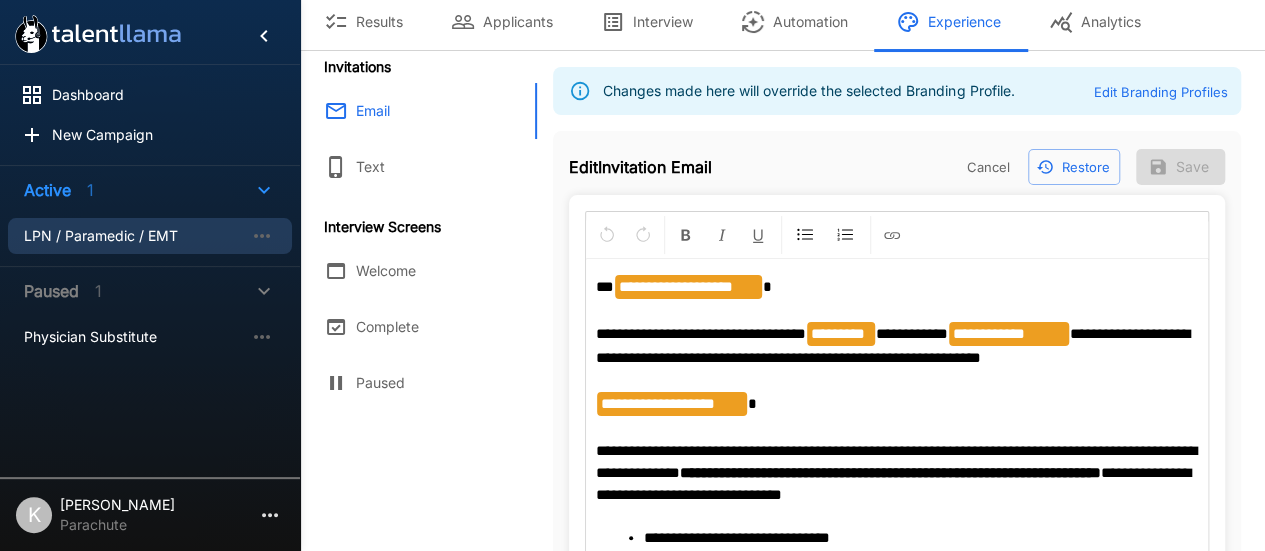 click 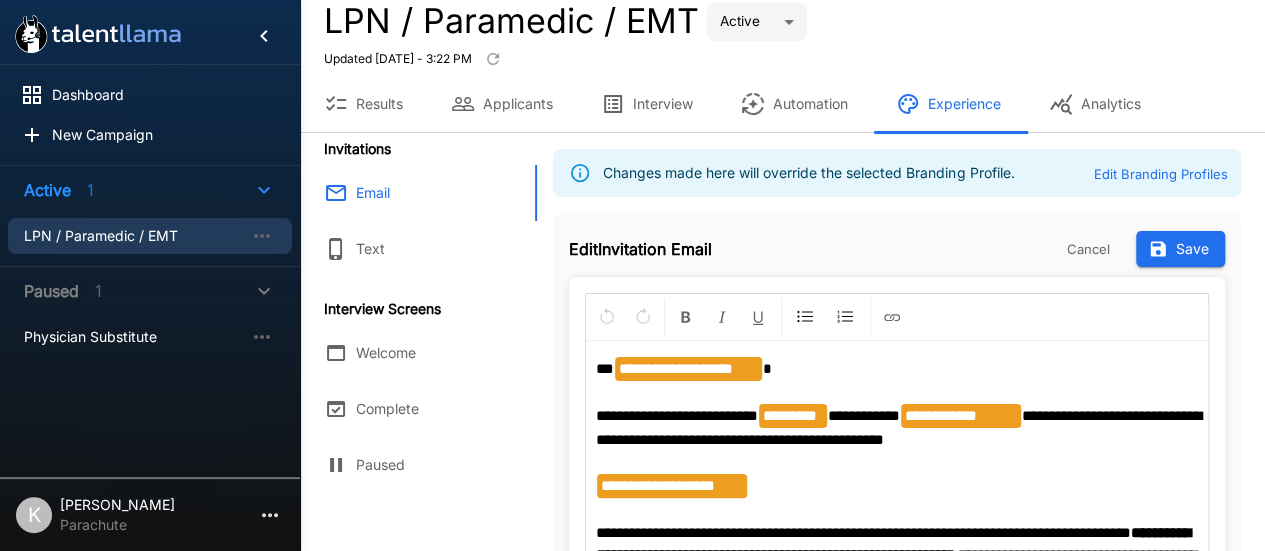 scroll, scrollTop: 0, scrollLeft: 0, axis: both 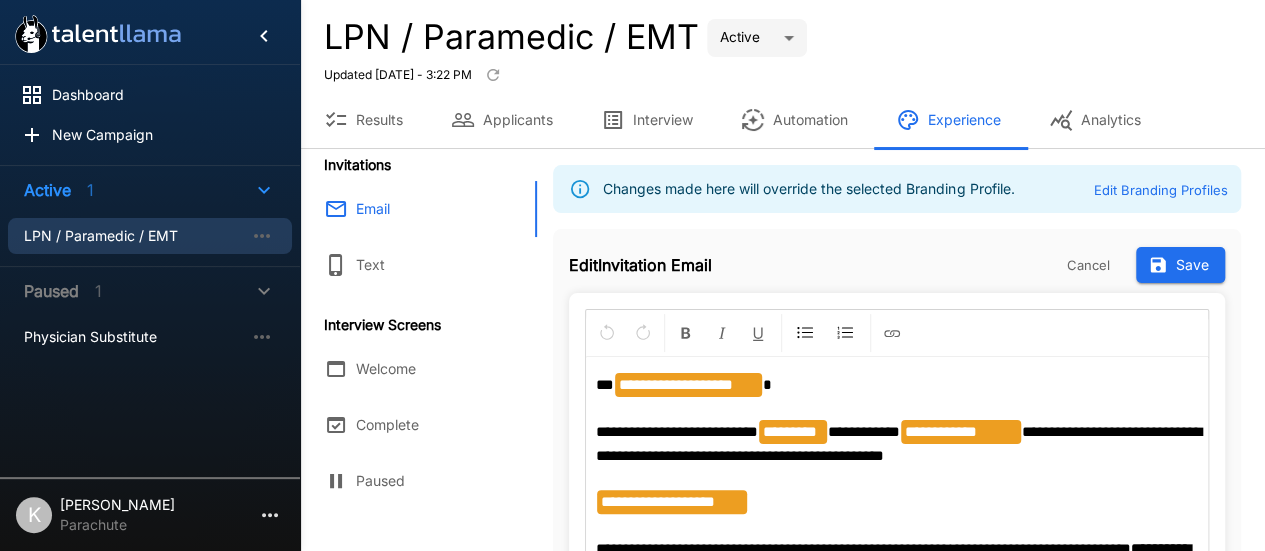 click on "LPN / Paramedic / EMT Active **** Updated [DATE] - 3:22 PM" at bounding box center [782, 54] 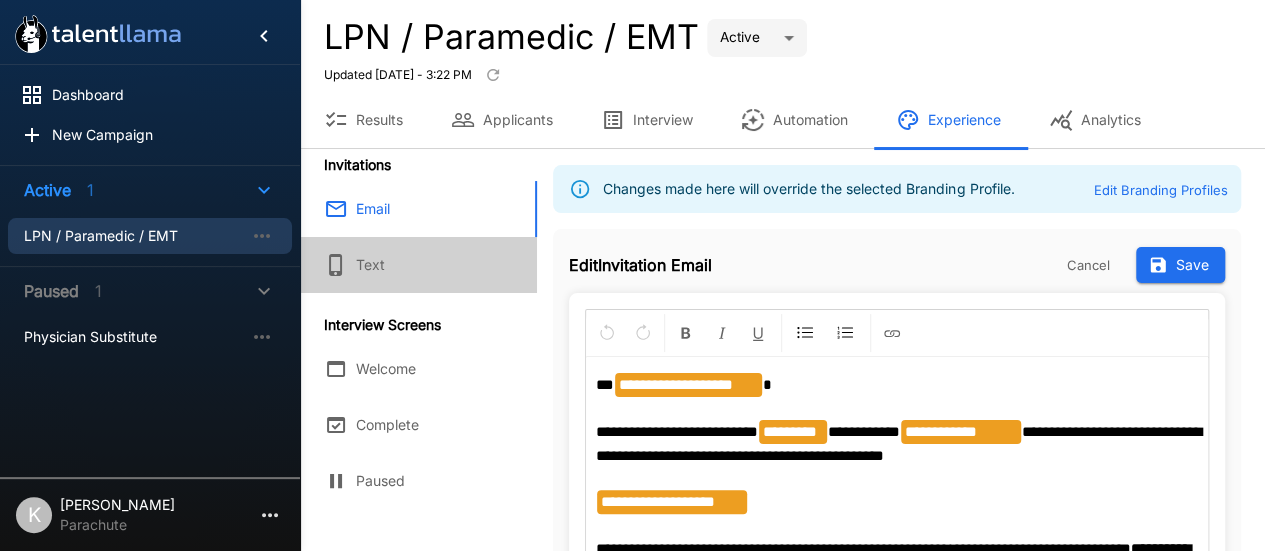 click on "Text" at bounding box center (418, 265) 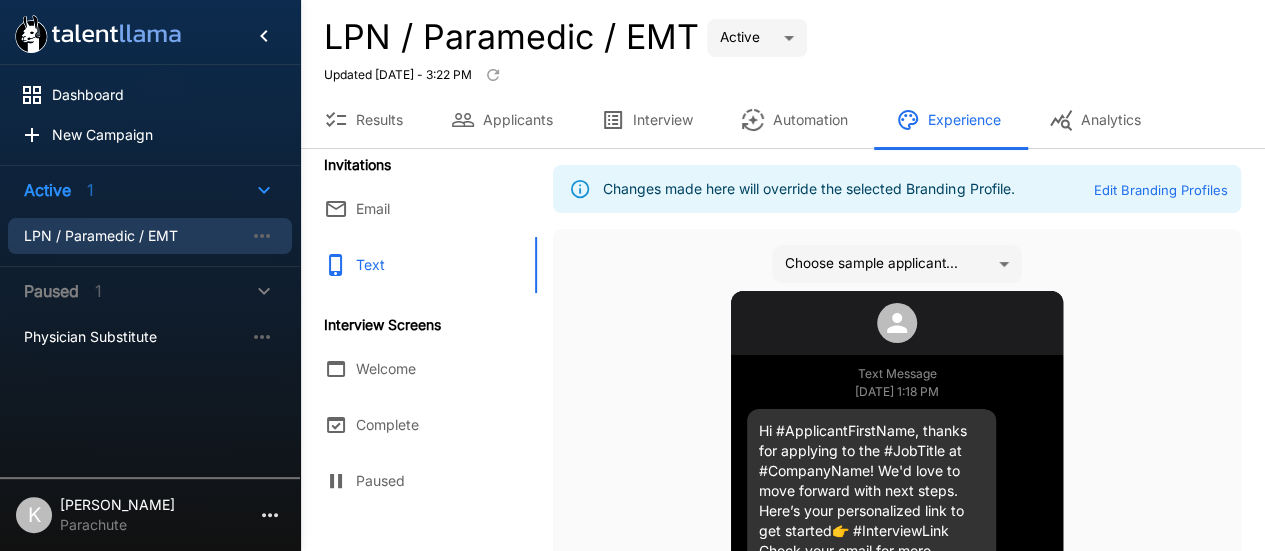 click on "Automation" at bounding box center [794, 120] 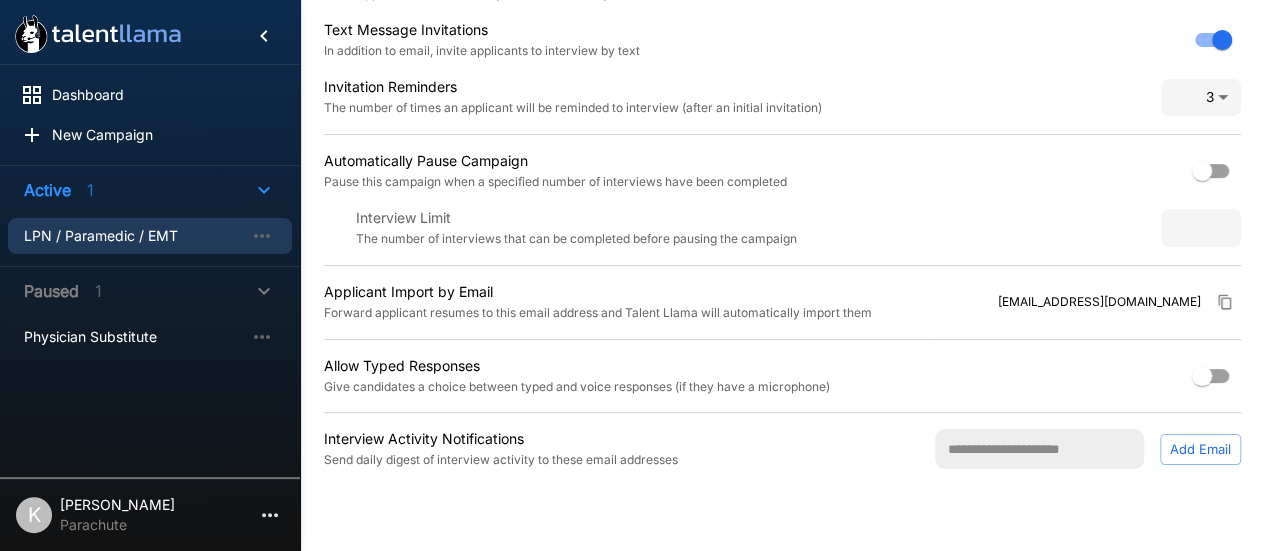 scroll, scrollTop: 0, scrollLeft: 0, axis: both 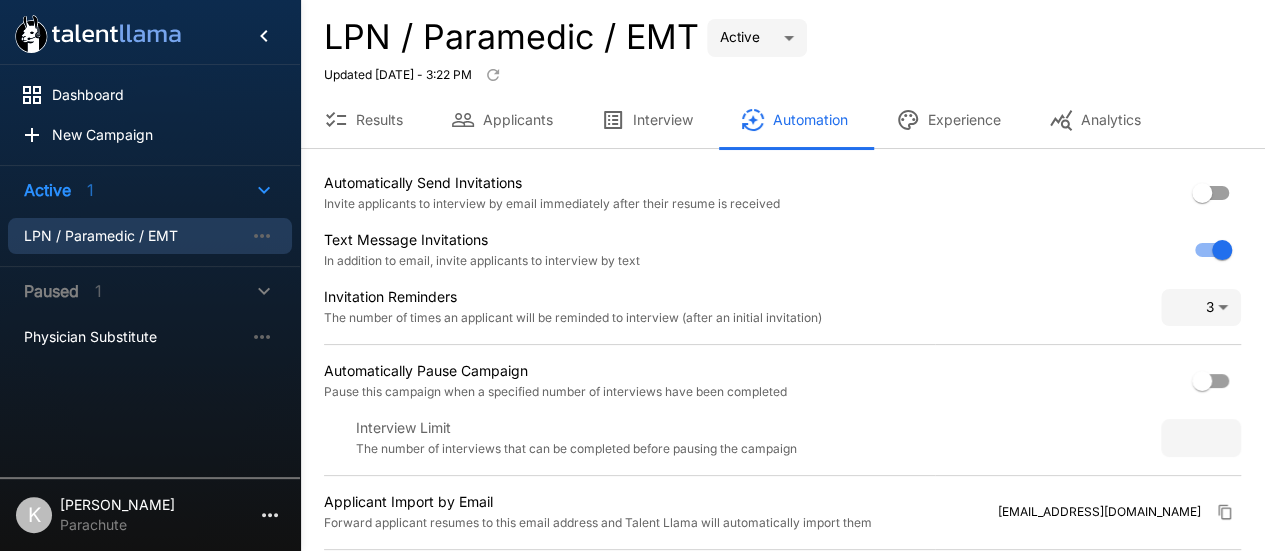 click on "Applicants" at bounding box center [502, 120] 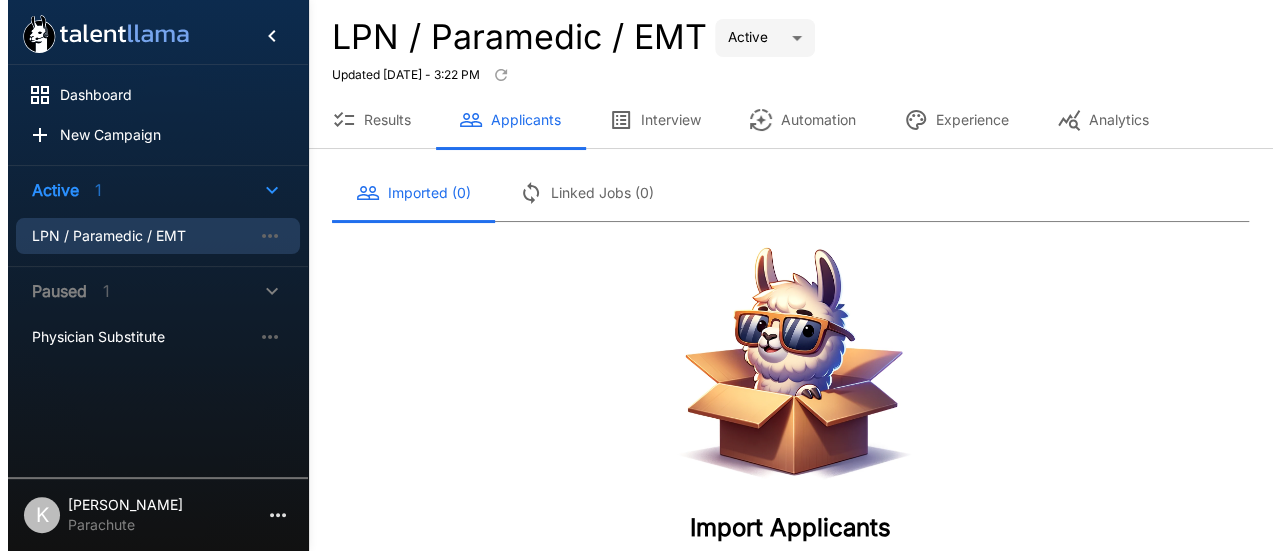 scroll, scrollTop: 180, scrollLeft: 0, axis: vertical 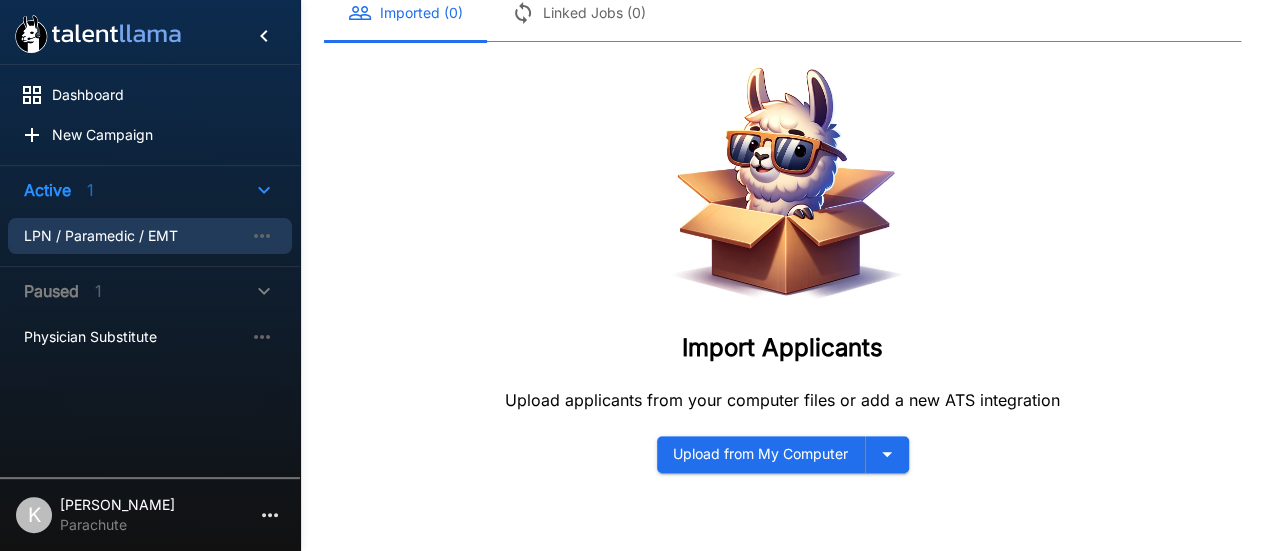 click 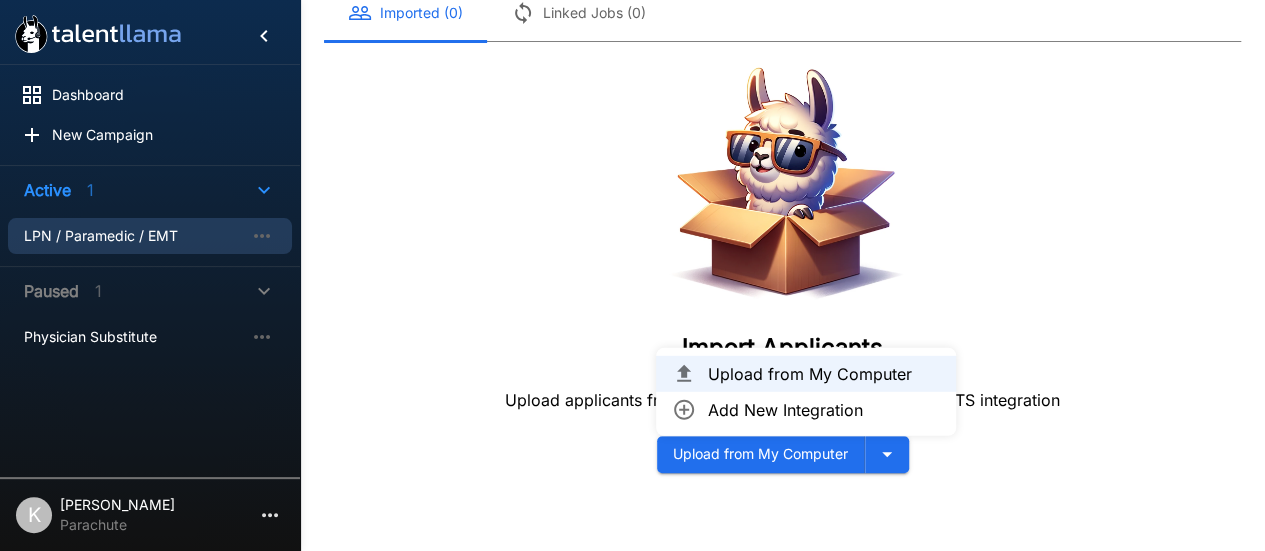 click on "Upload from My Computer" at bounding box center (824, 374) 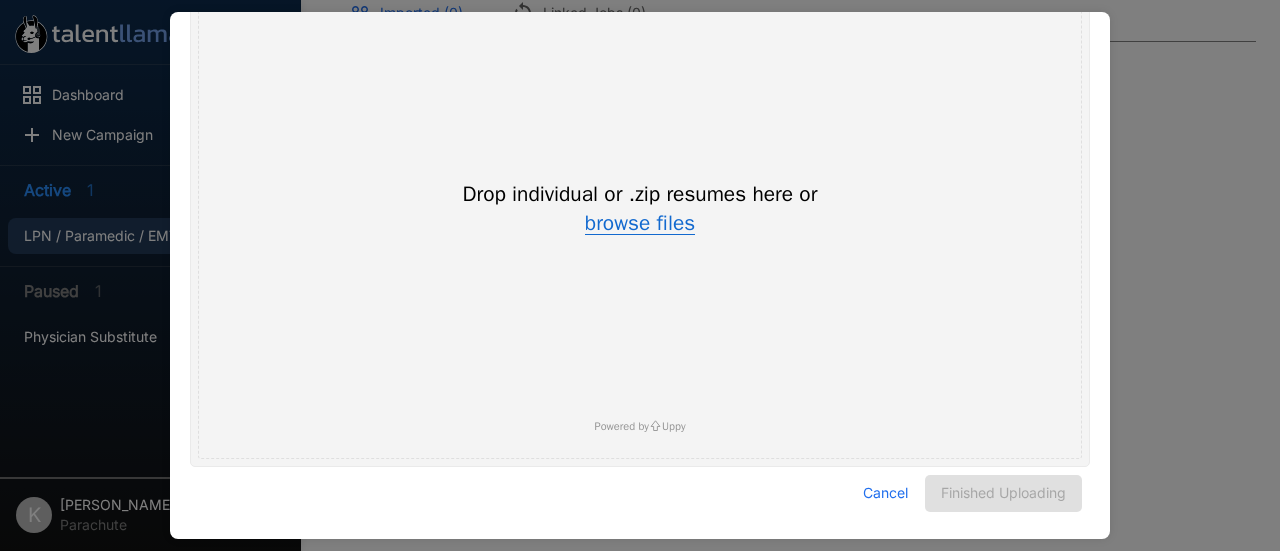 scroll, scrollTop: 0, scrollLeft: 0, axis: both 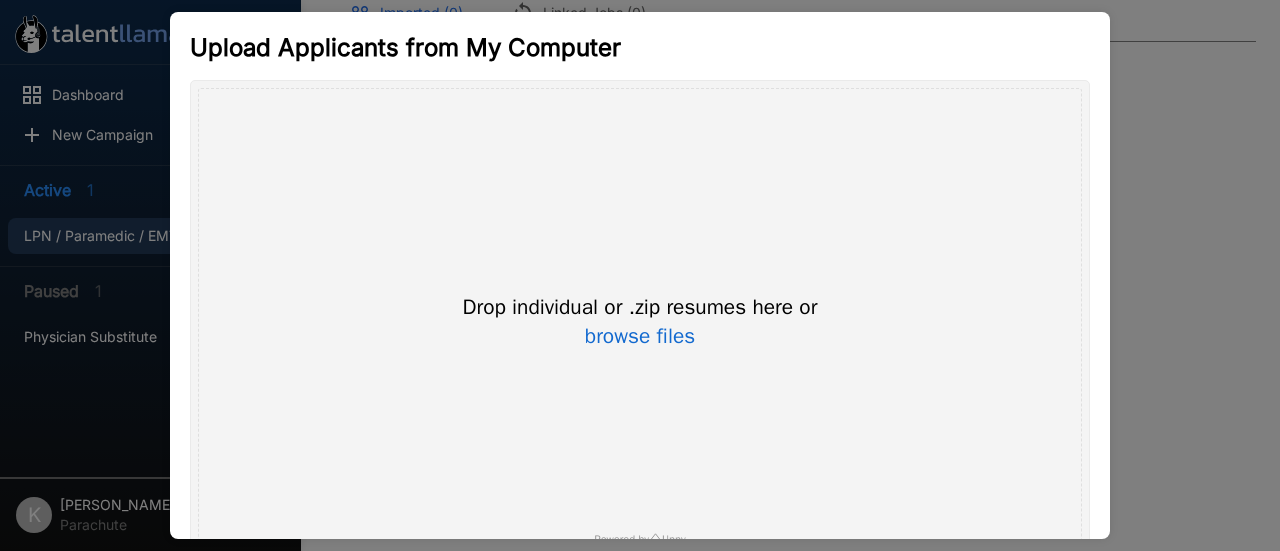 click on "Drop individual or .zip resumes here or  browse files Powered by  Uppy" at bounding box center (640, 330) 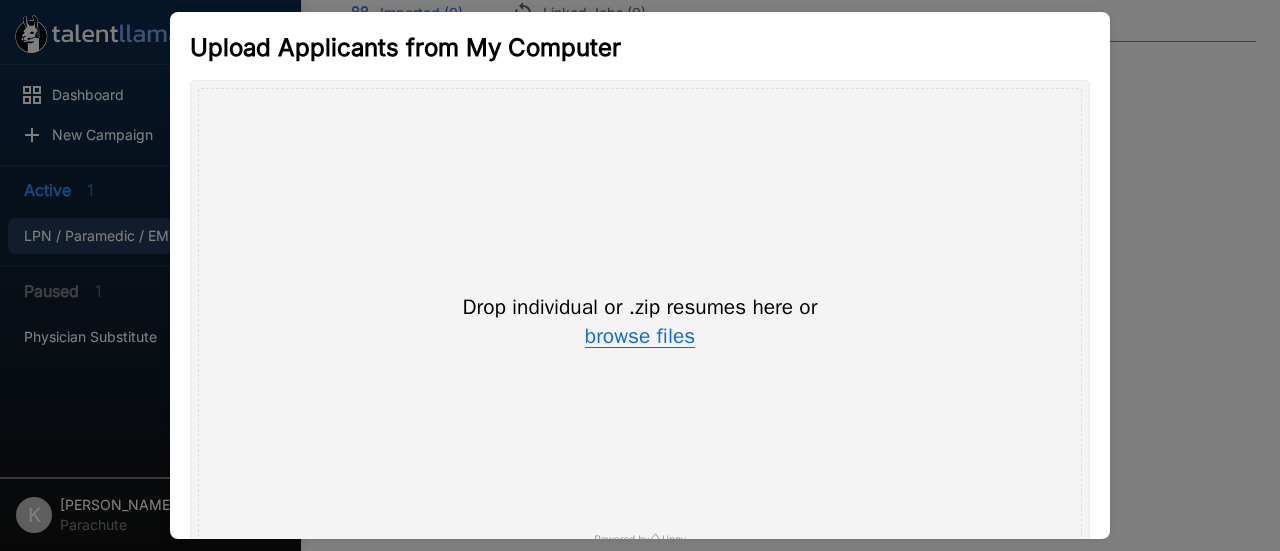 click on "browse files" at bounding box center (640, 337) 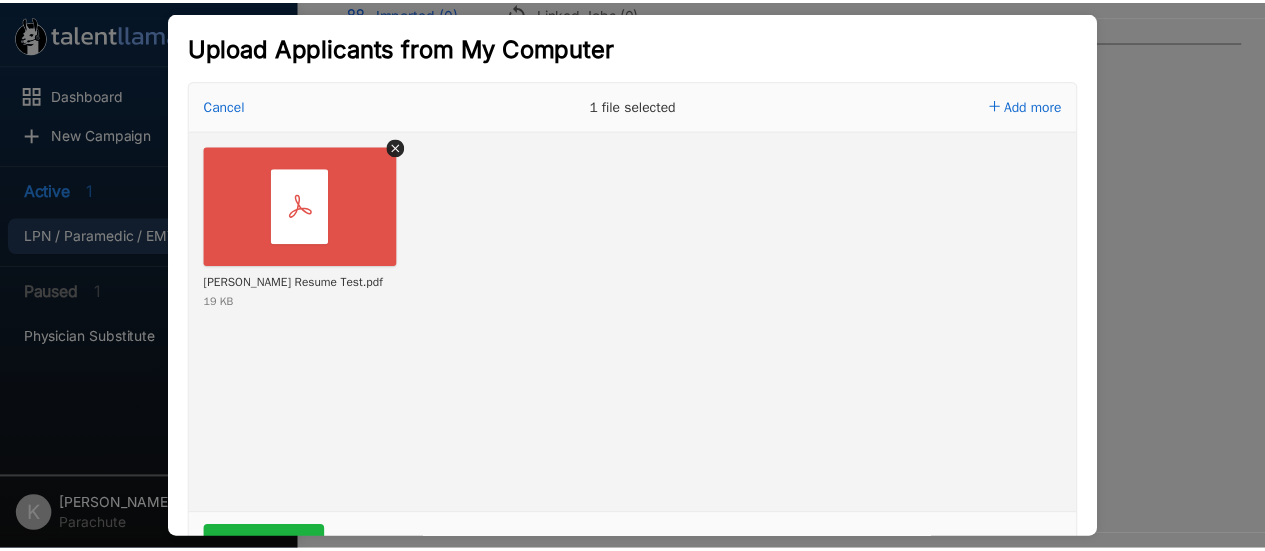 scroll, scrollTop: 113, scrollLeft: 0, axis: vertical 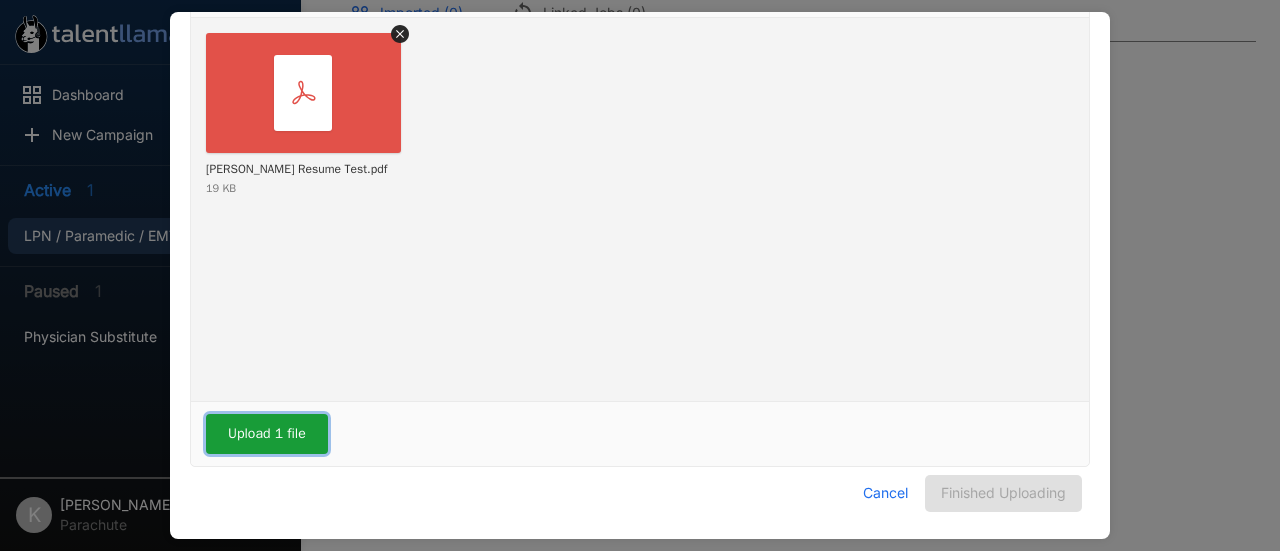click on "Upload 1 file" at bounding box center [267, 434] 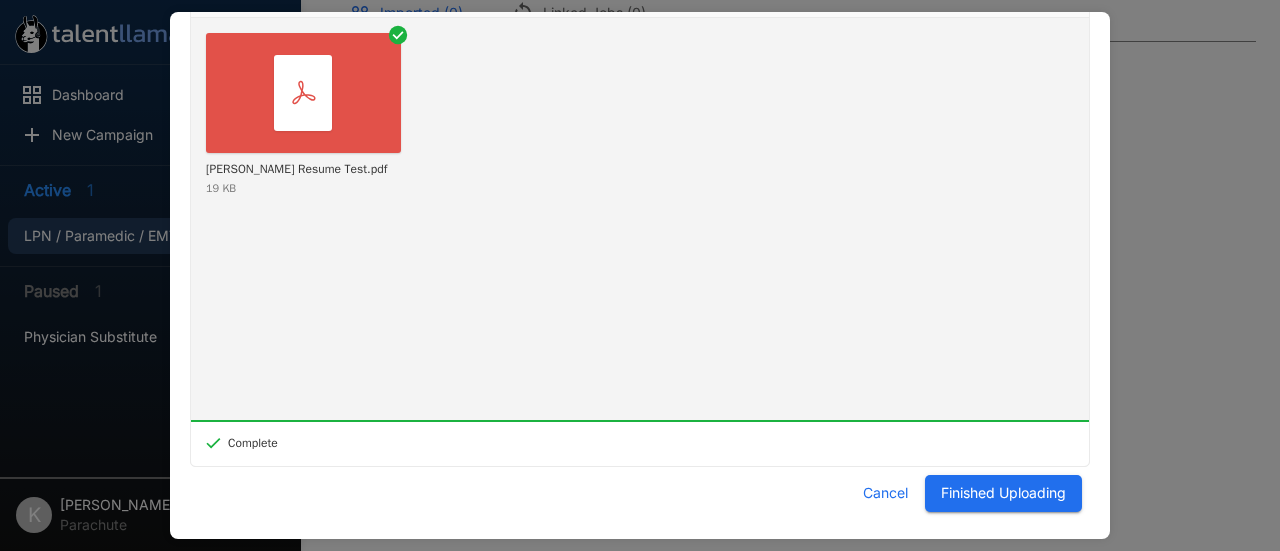 click on "Finished Uploading" at bounding box center [1003, 493] 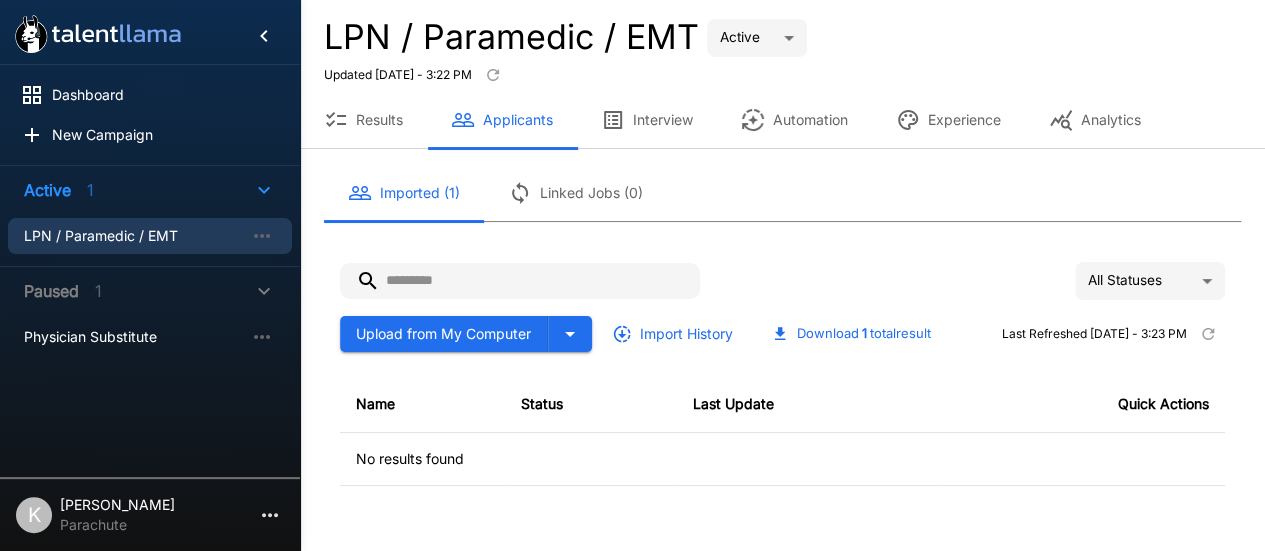 scroll, scrollTop: 28, scrollLeft: 0, axis: vertical 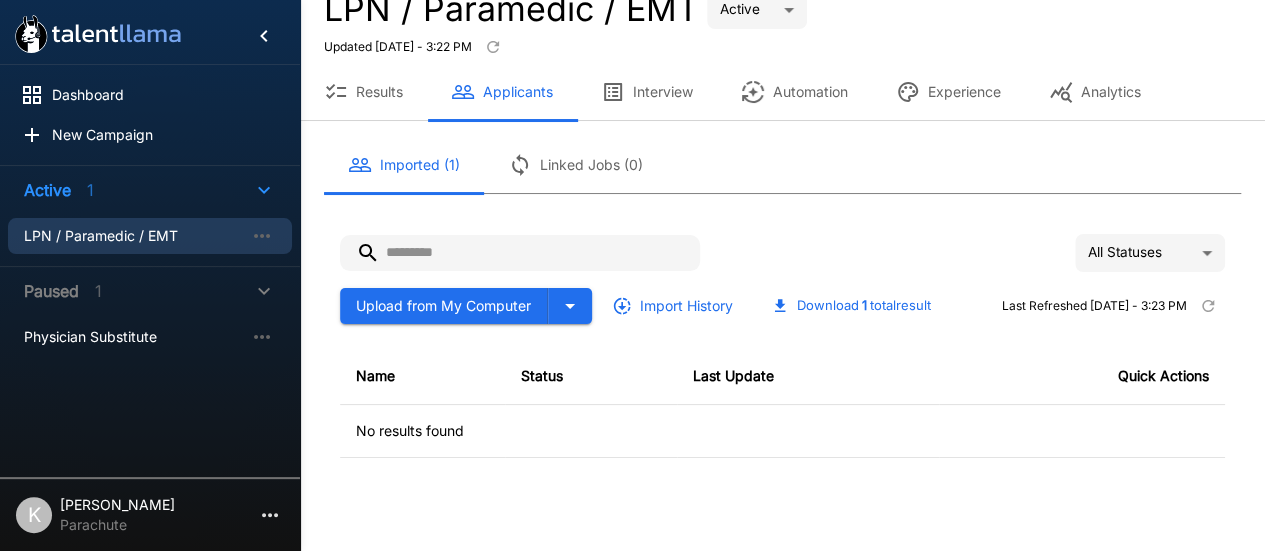 click on "Imported (1)" at bounding box center (404, 165) 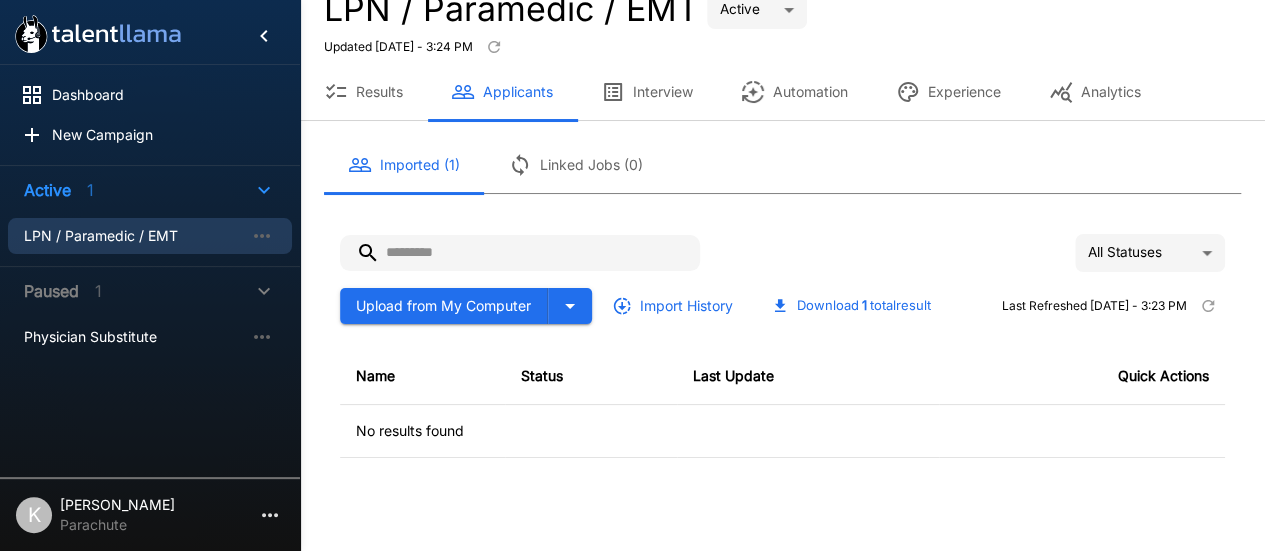 click on "Download   1   total  result" at bounding box center (852, 305) 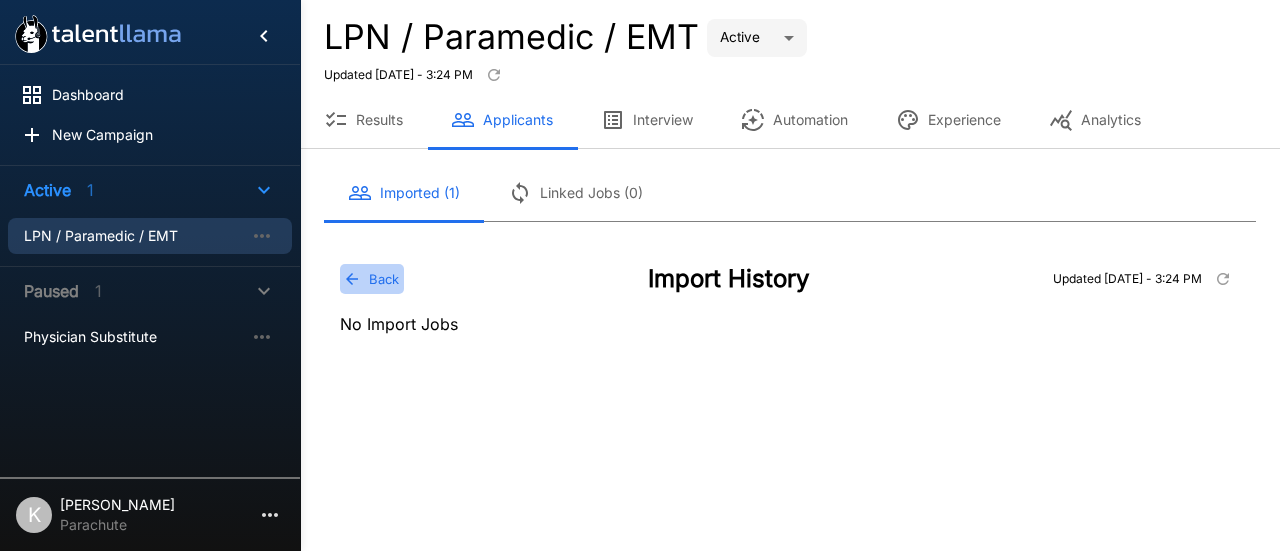click on "Back" at bounding box center [372, 279] 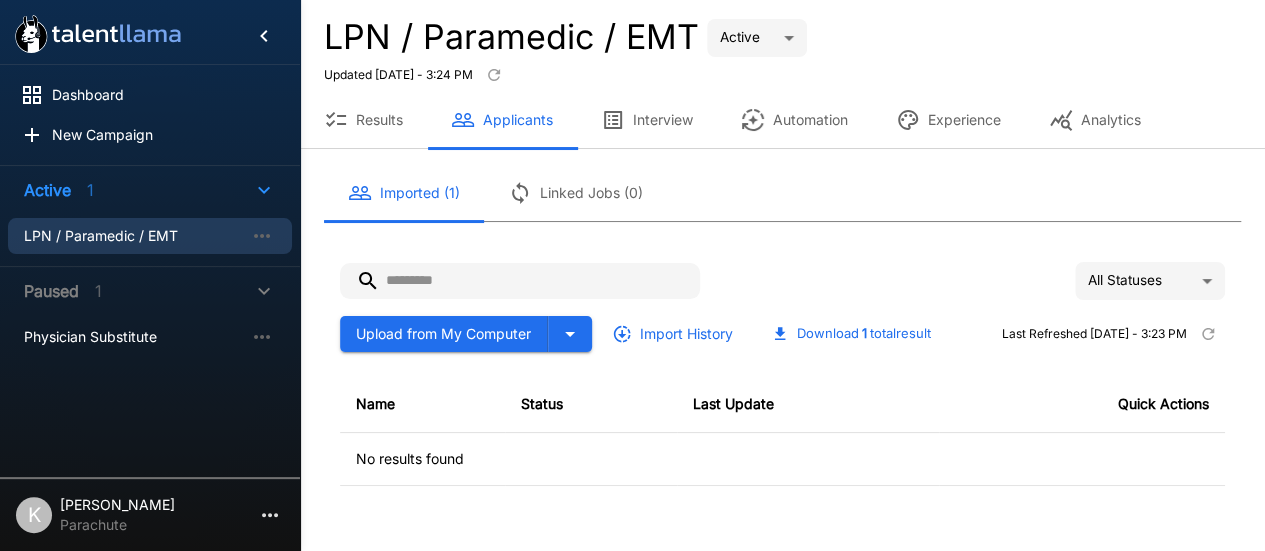scroll, scrollTop: 28, scrollLeft: 0, axis: vertical 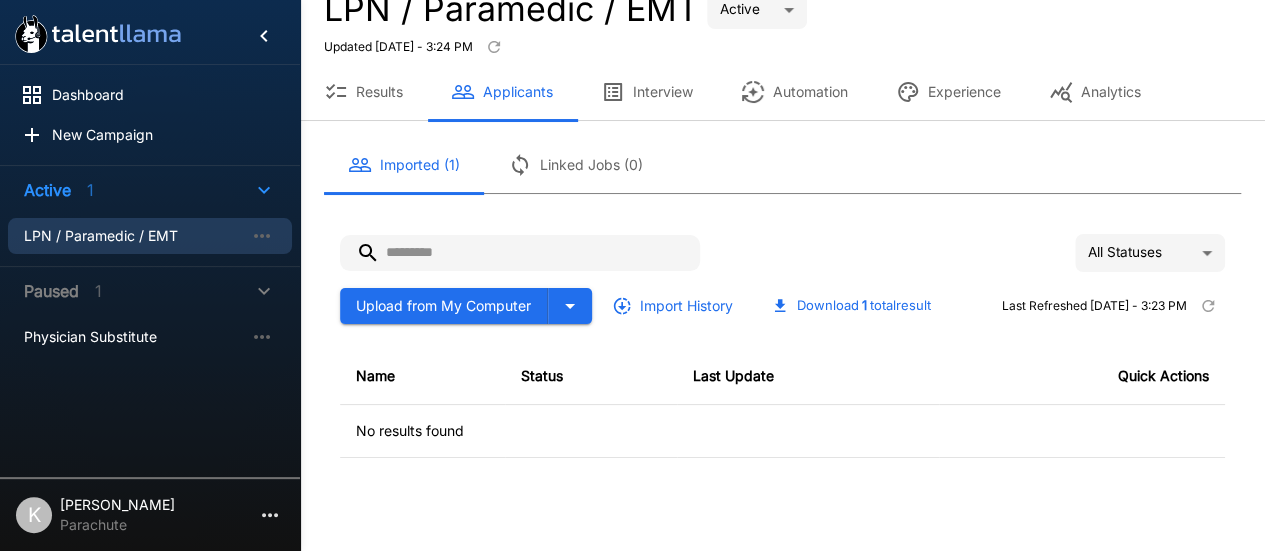 click on "No results found" at bounding box center [782, 431] 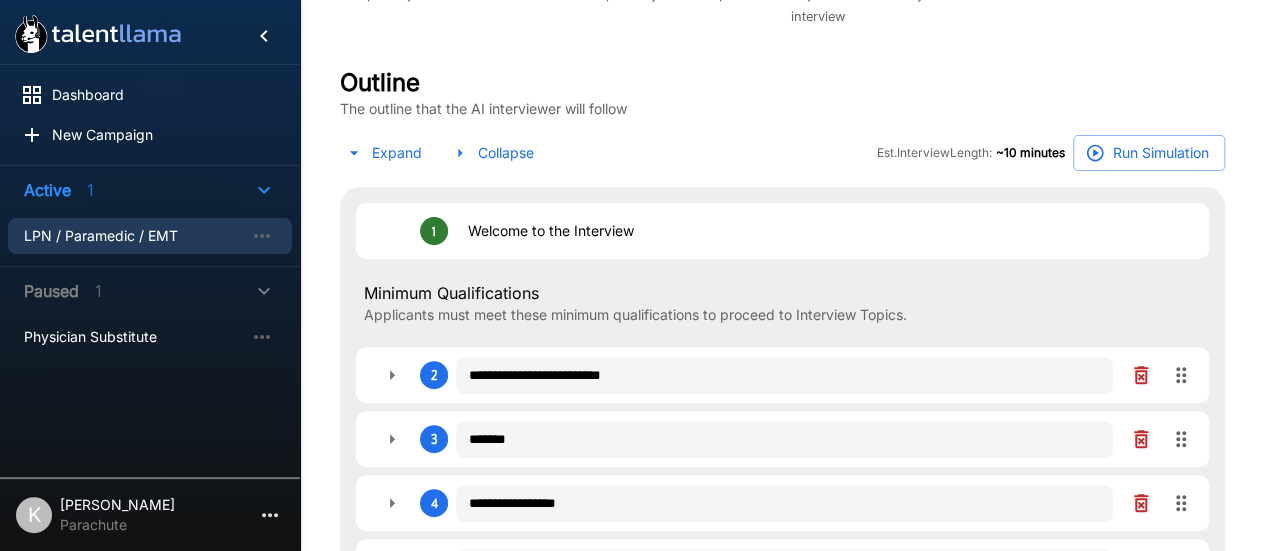 scroll, scrollTop: 0, scrollLeft: 0, axis: both 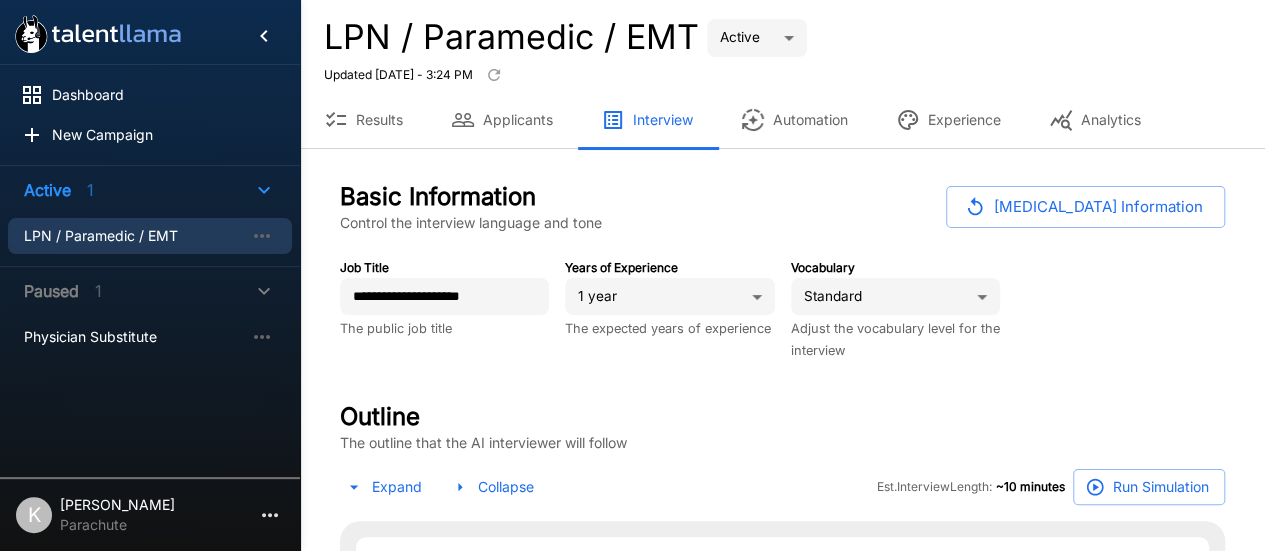 click on "Applicants" at bounding box center [502, 120] 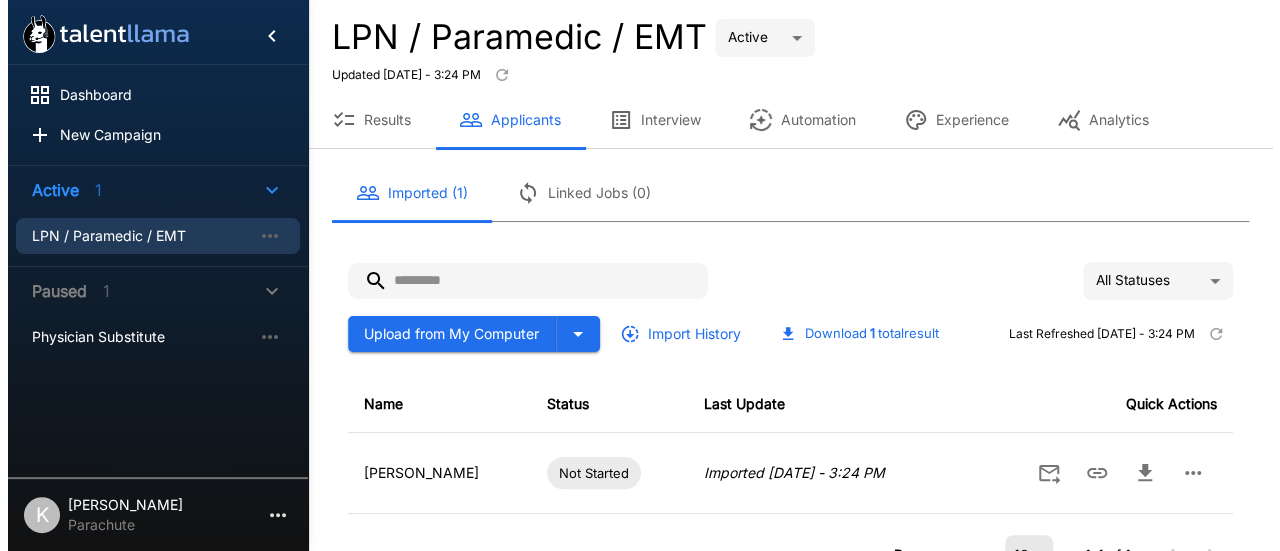 scroll, scrollTop: 124, scrollLeft: 0, axis: vertical 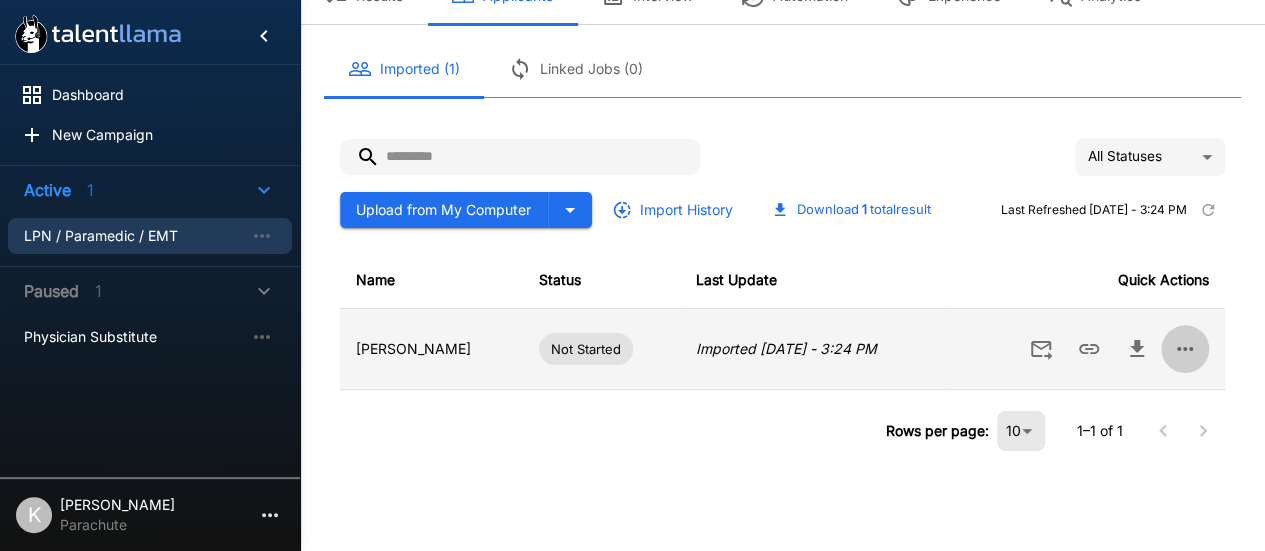 click 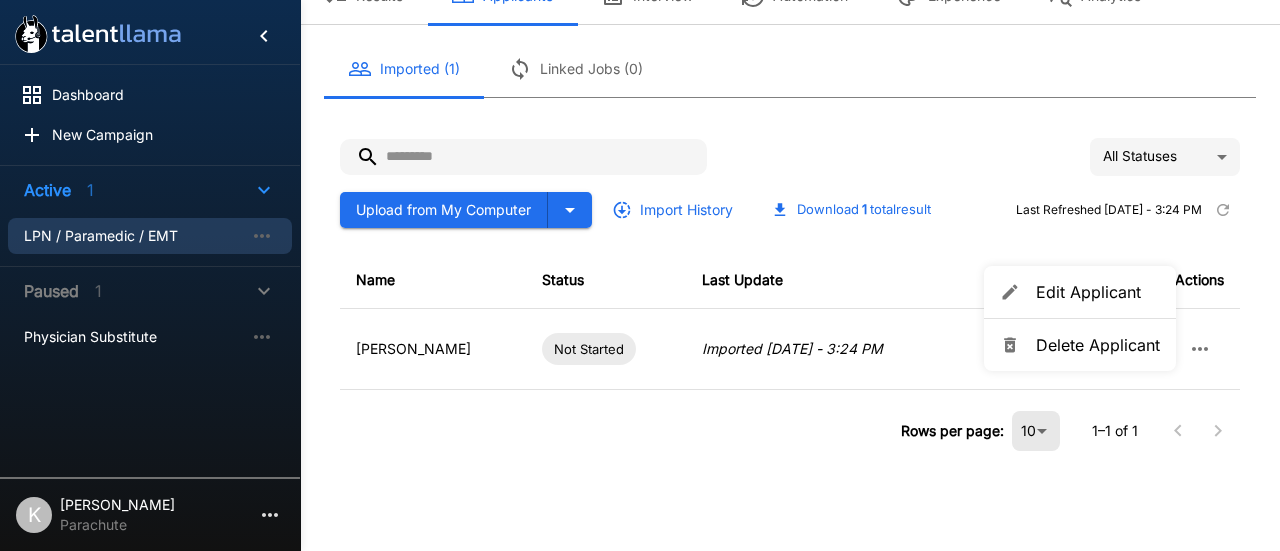 click at bounding box center [640, 275] 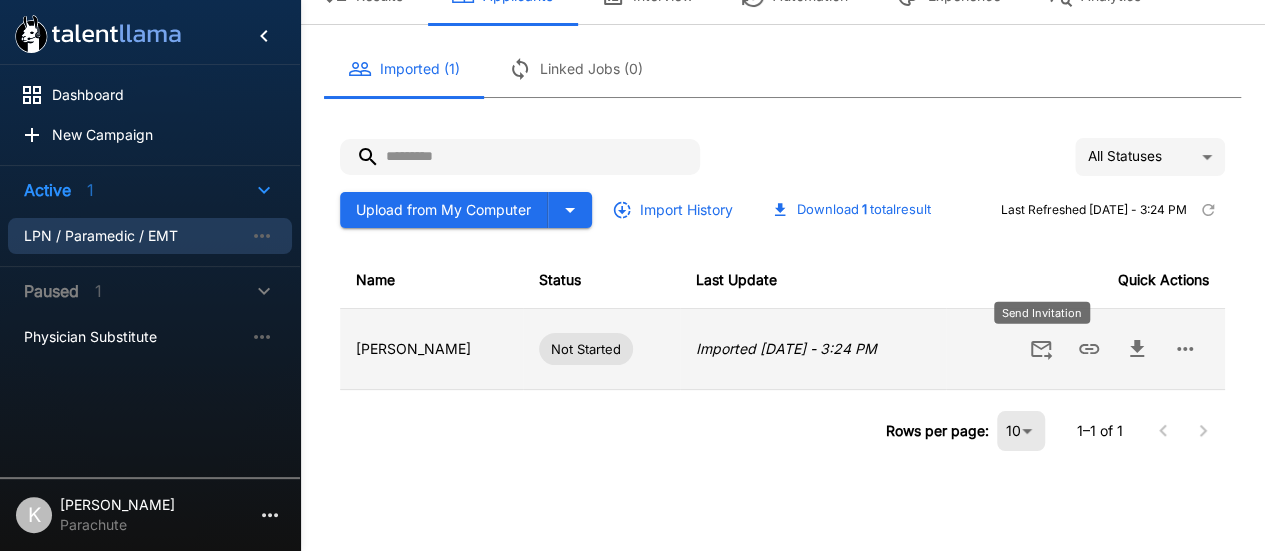 click 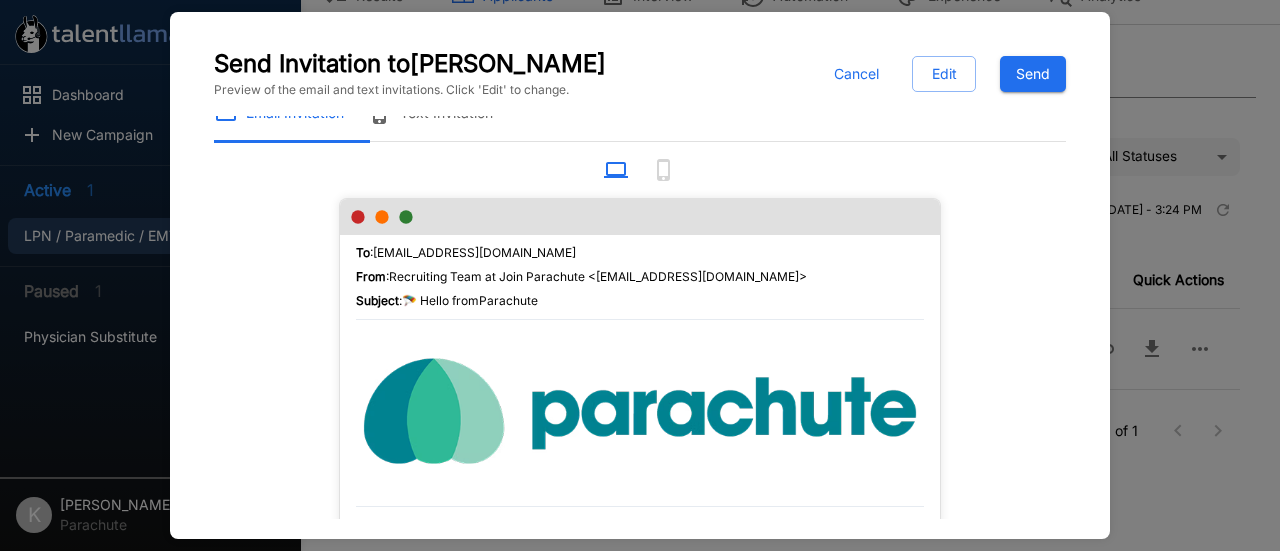 scroll, scrollTop: 0, scrollLeft: 0, axis: both 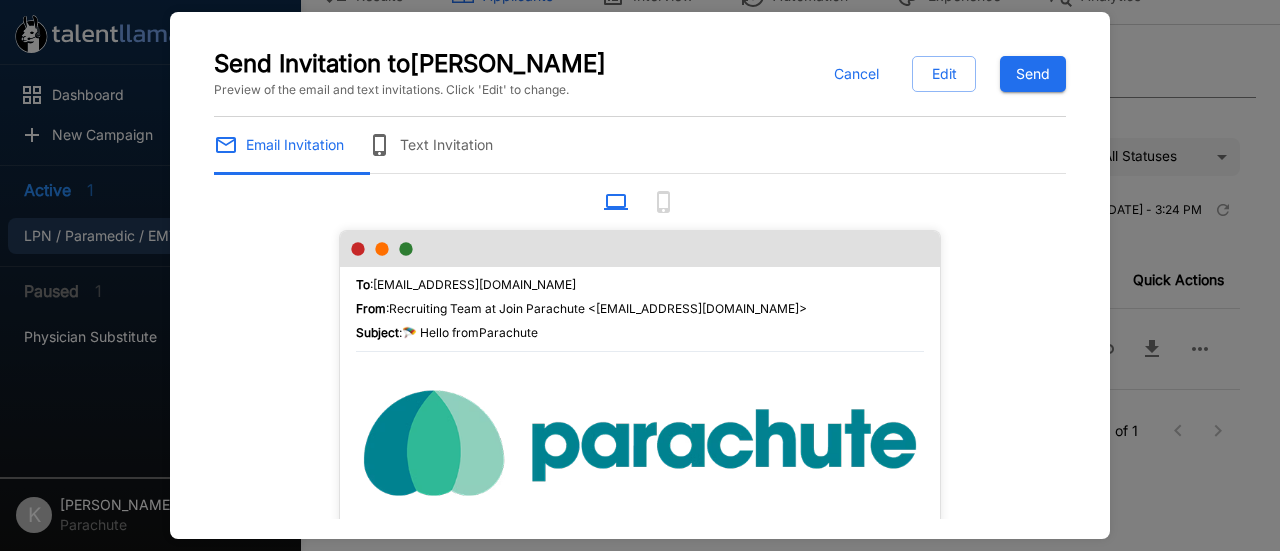 click on "Text Invitation" at bounding box center [430, 145] 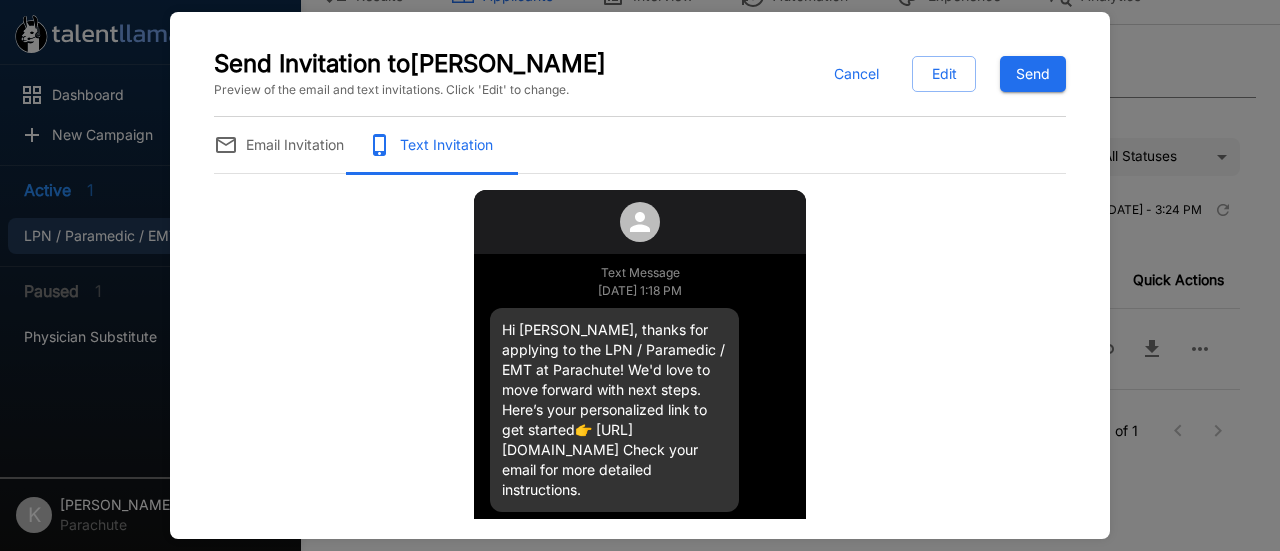 scroll, scrollTop: 12, scrollLeft: 0, axis: vertical 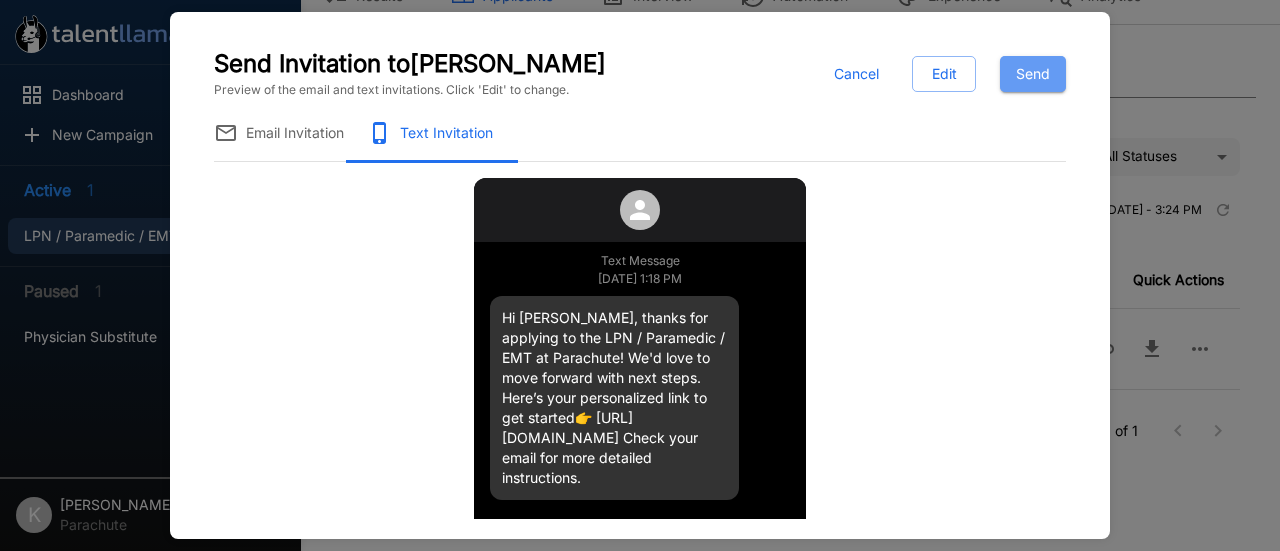 click on "Send" at bounding box center (1033, 74) 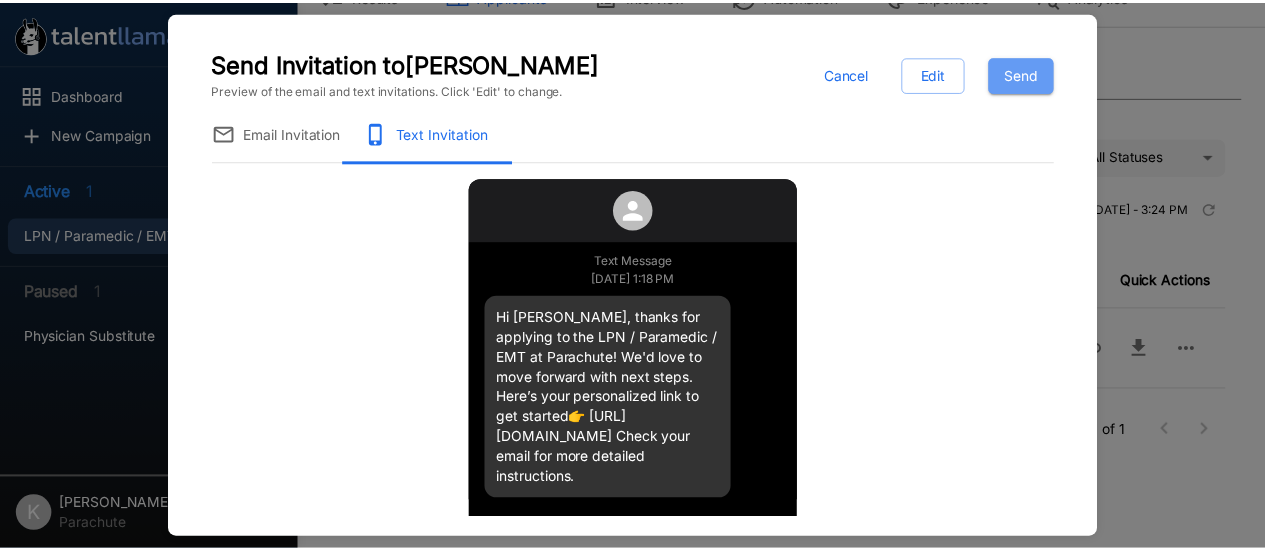 scroll, scrollTop: 0, scrollLeft: 0, axis: both 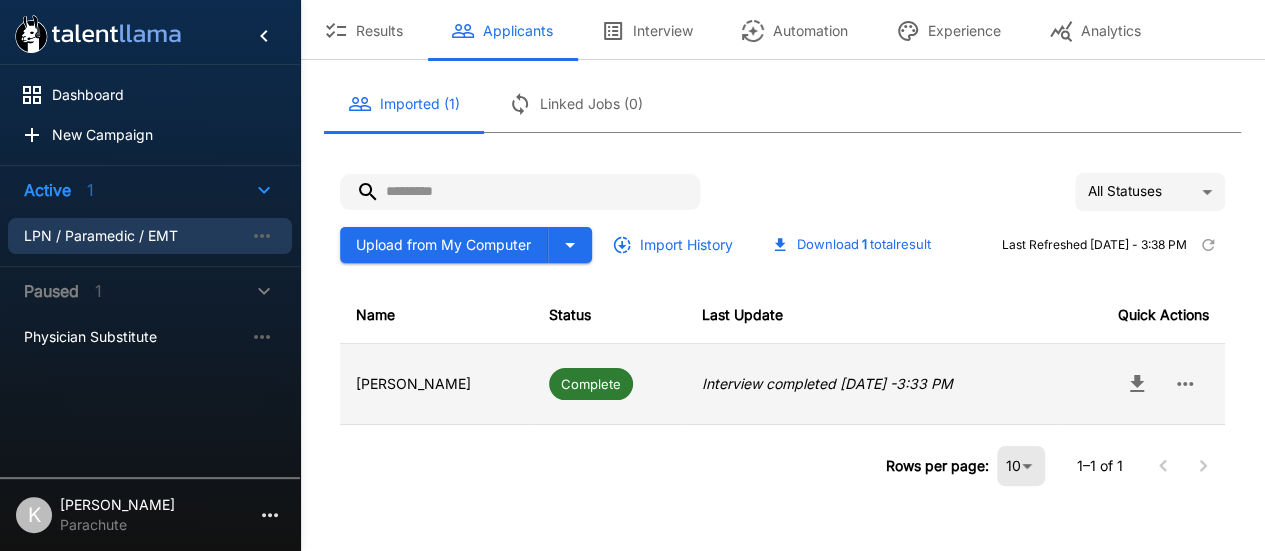 click on "Complete" at bounding box center [609, 384] 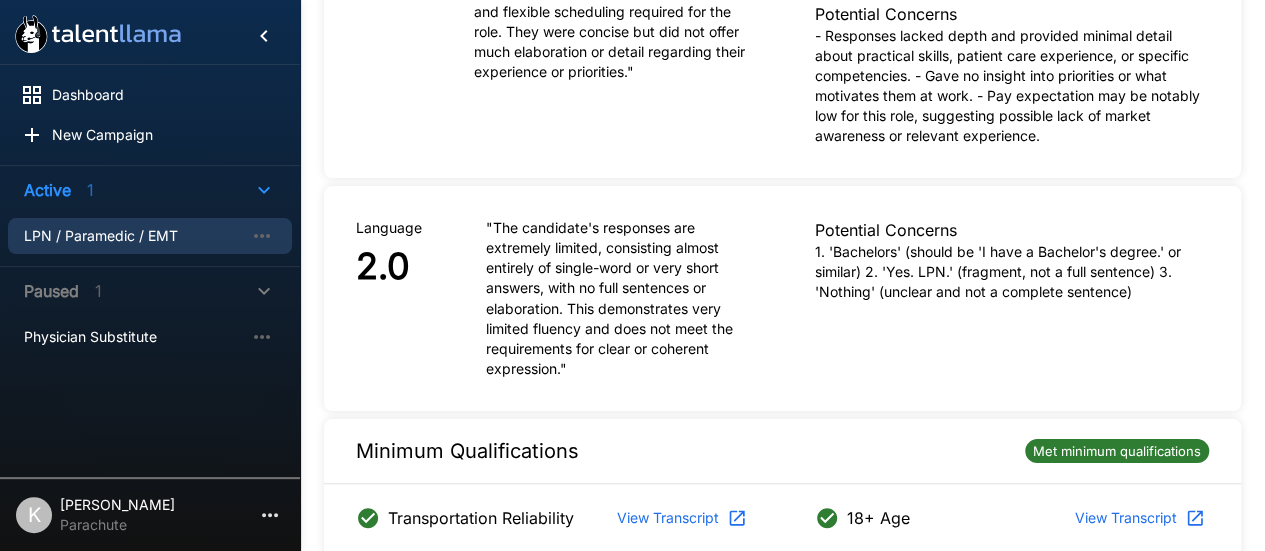 scroll, scrollTop: 0, scrollLeft: 0, axis: both 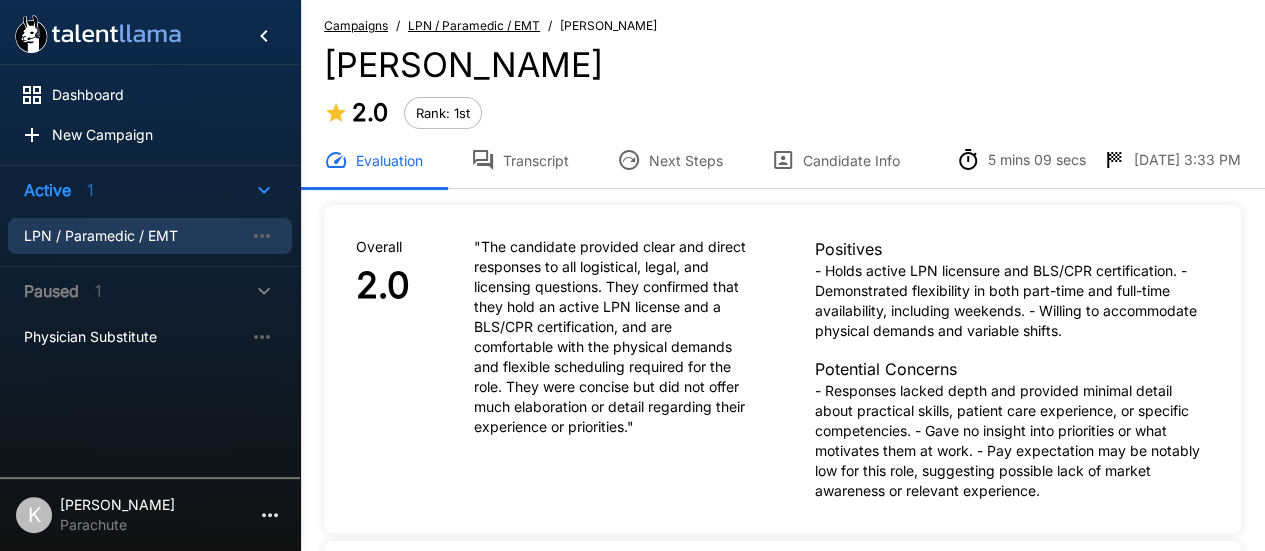 click on "Transcript" at bounding box center [520, 160] 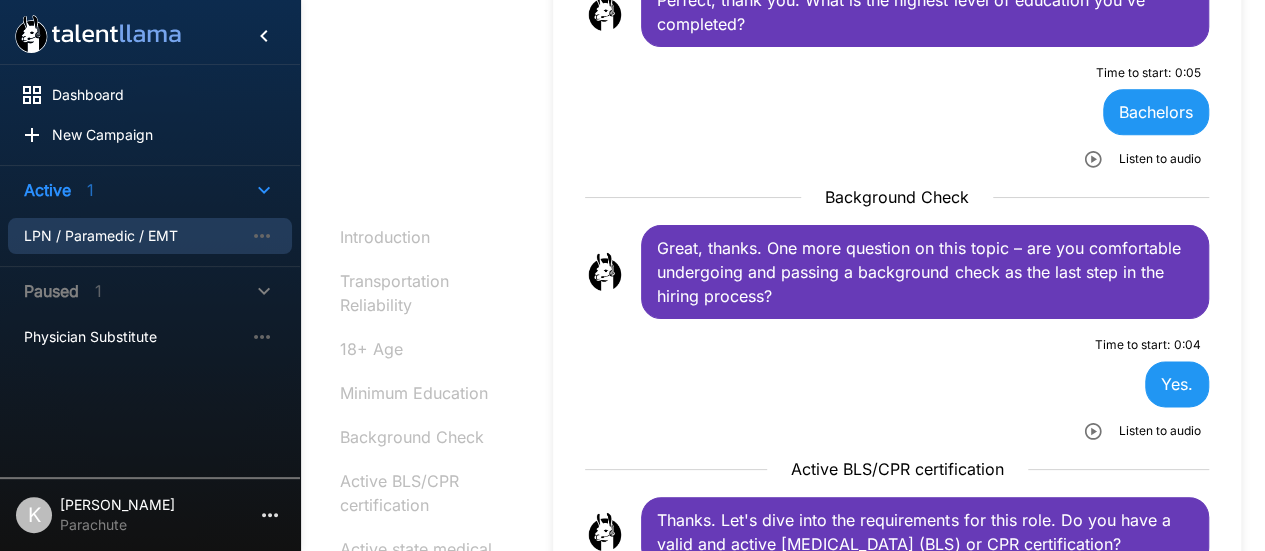 scroll, scrollTop: 1014, scrollLeft: 0, axis: vertical 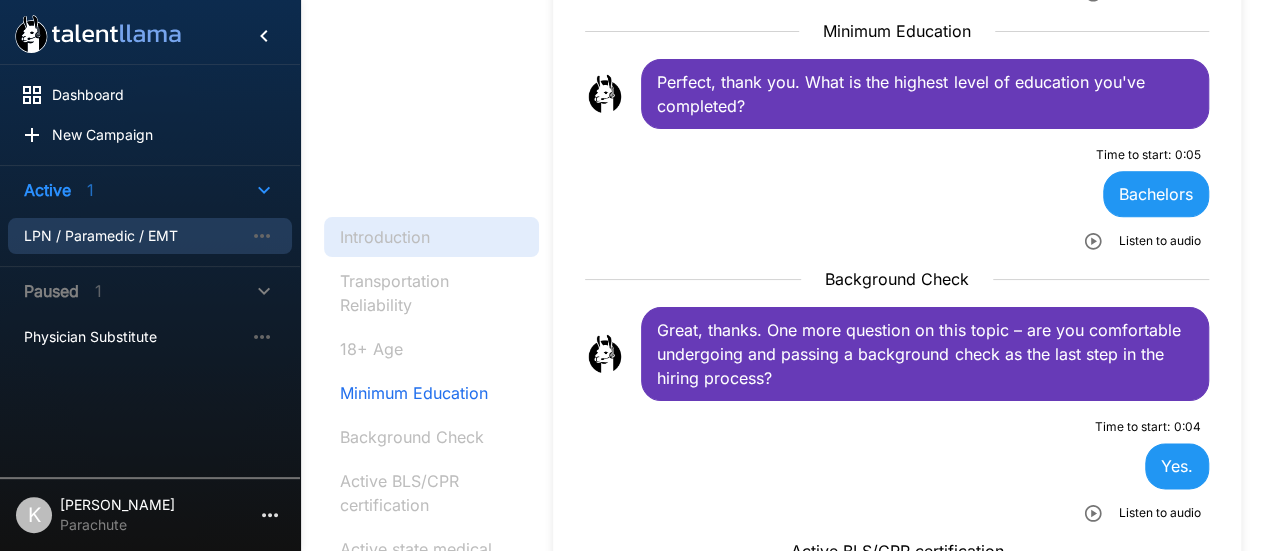 click on "Introduction" at bounding box center (431, 237) 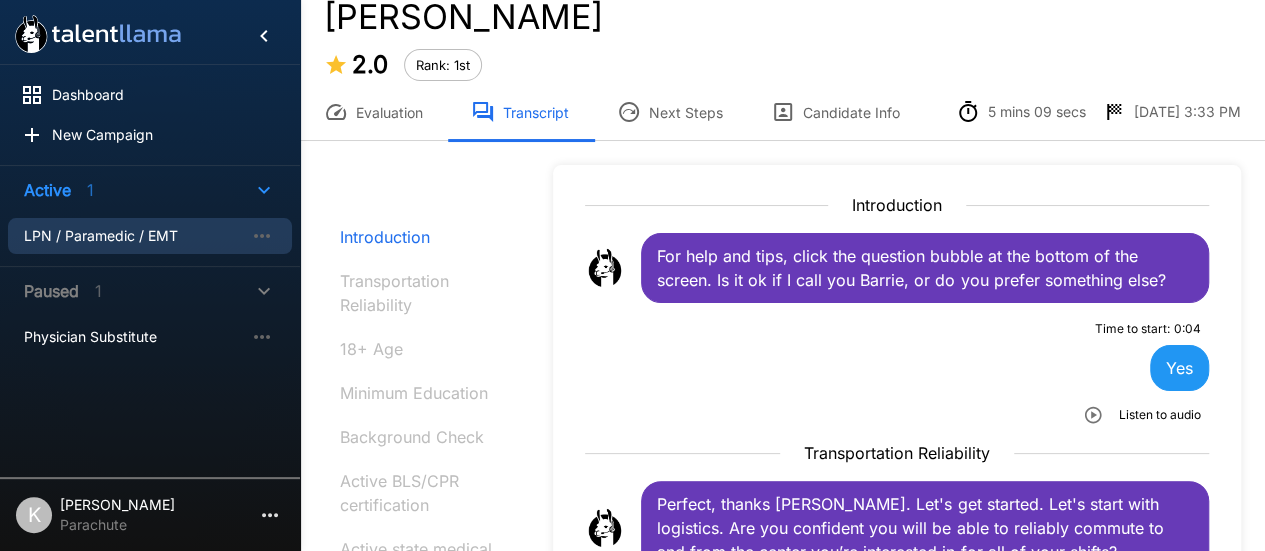 scroll, scrollTop: 0, scrollLeft: 0, axis: both 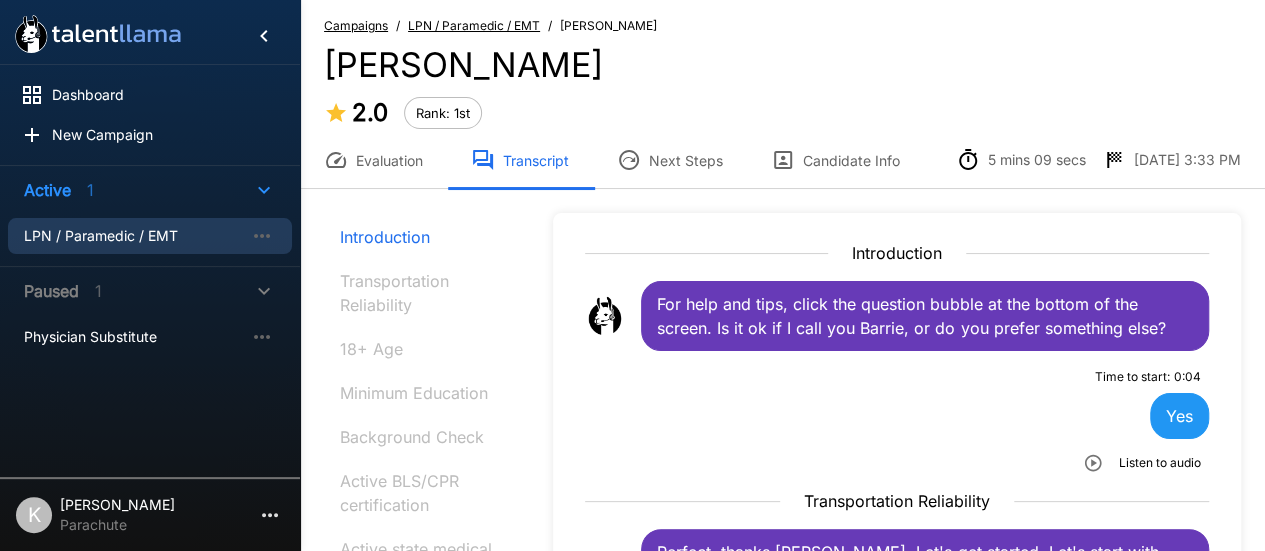 click on "Next Steps" at bounding box center (670, 160) 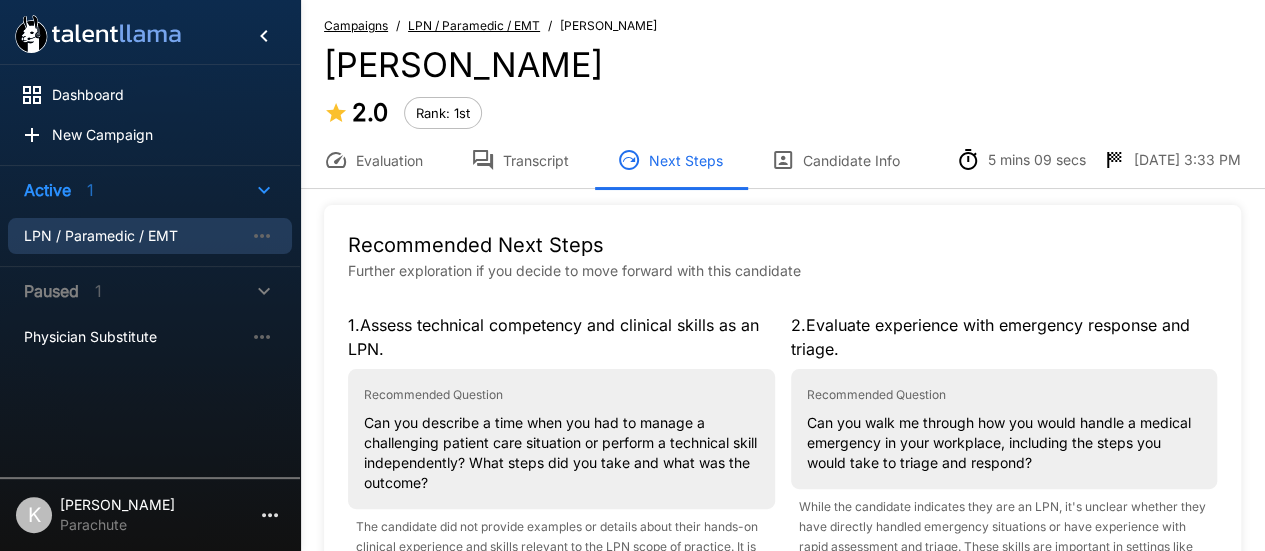 click on "Candidate Info" at bounding box center [835, 160] 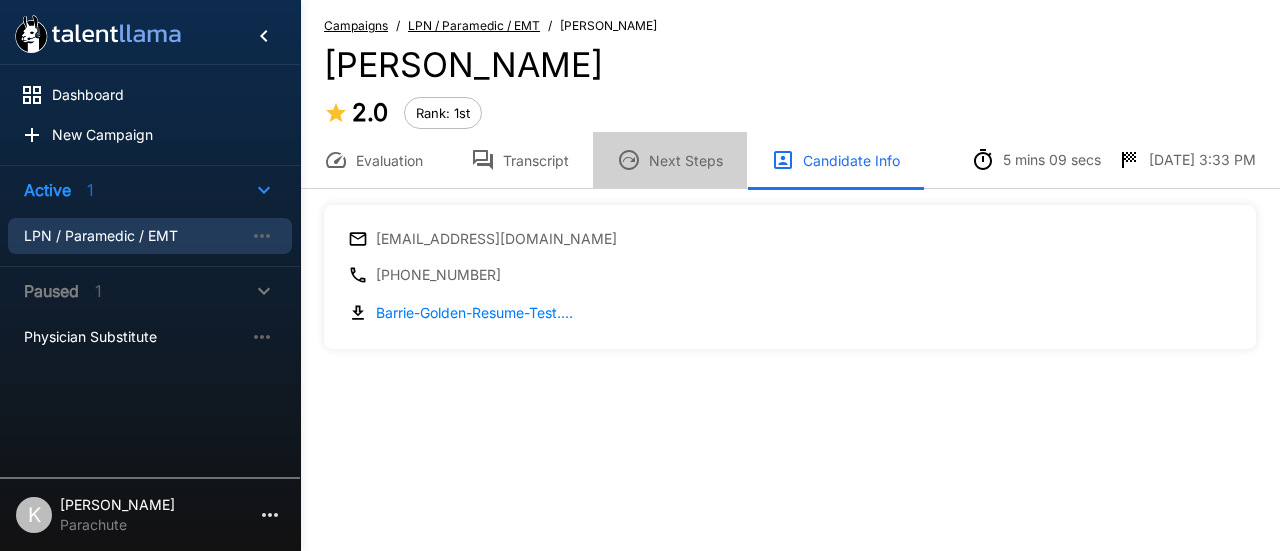 click on "Next Steps" at bounding box center (670, 160) 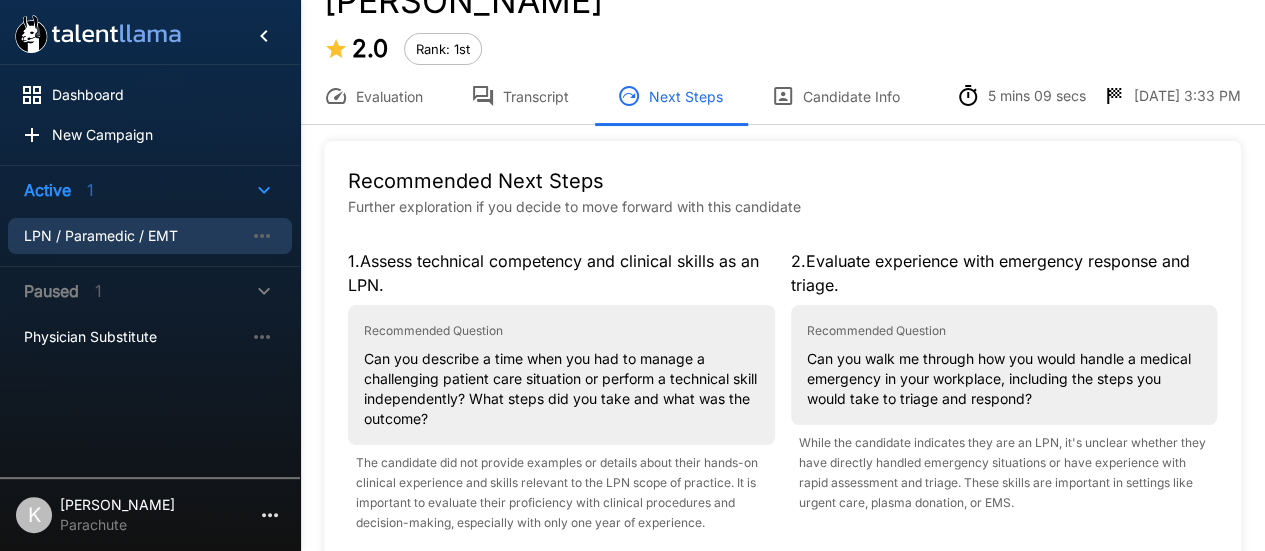 scroll, scrollTop: 65, scrollLeft: 0, axis: vertical 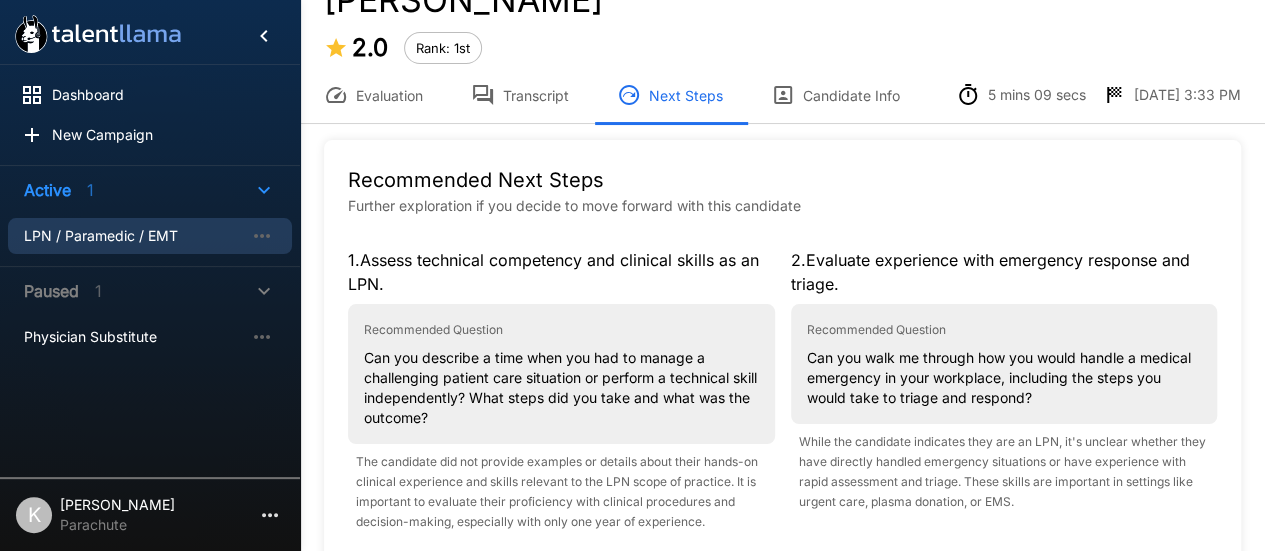 click on "Evaluation" at bounding box center (373, 95) 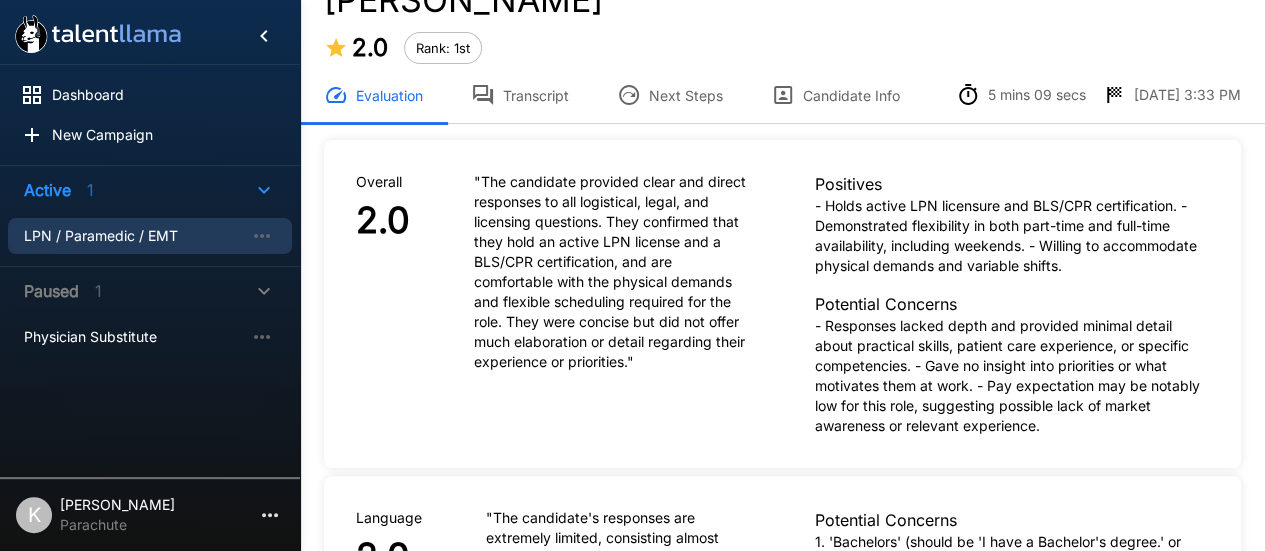 scroll, scrollTop: 0, scrollLeft: 0, axis: both 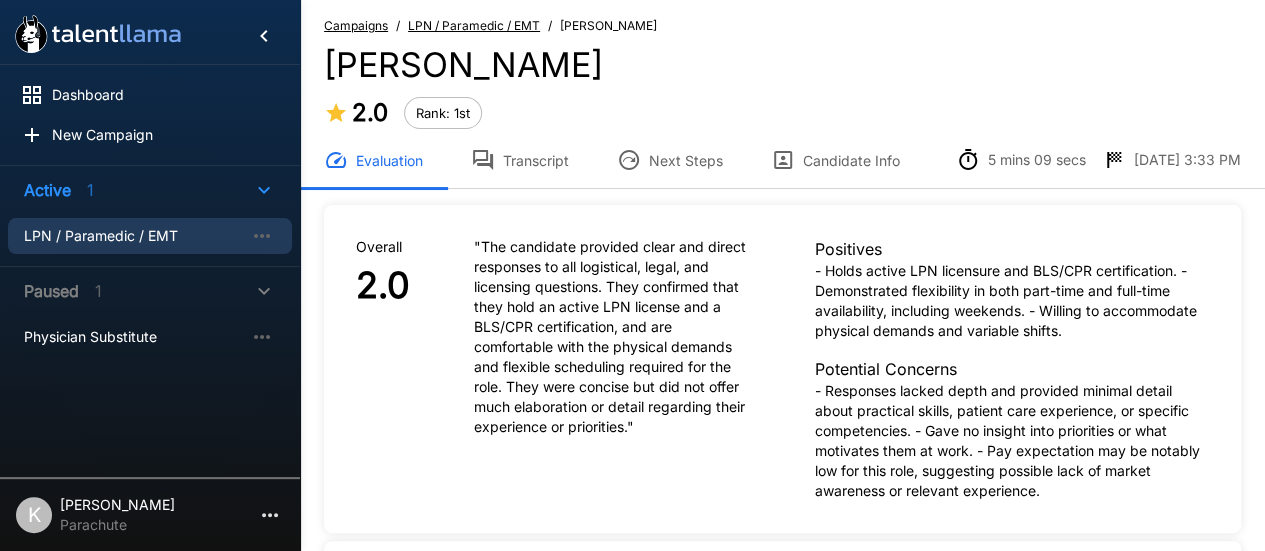 click on "LPN / Paramedic / EMT" at bounding box center [474, 25] 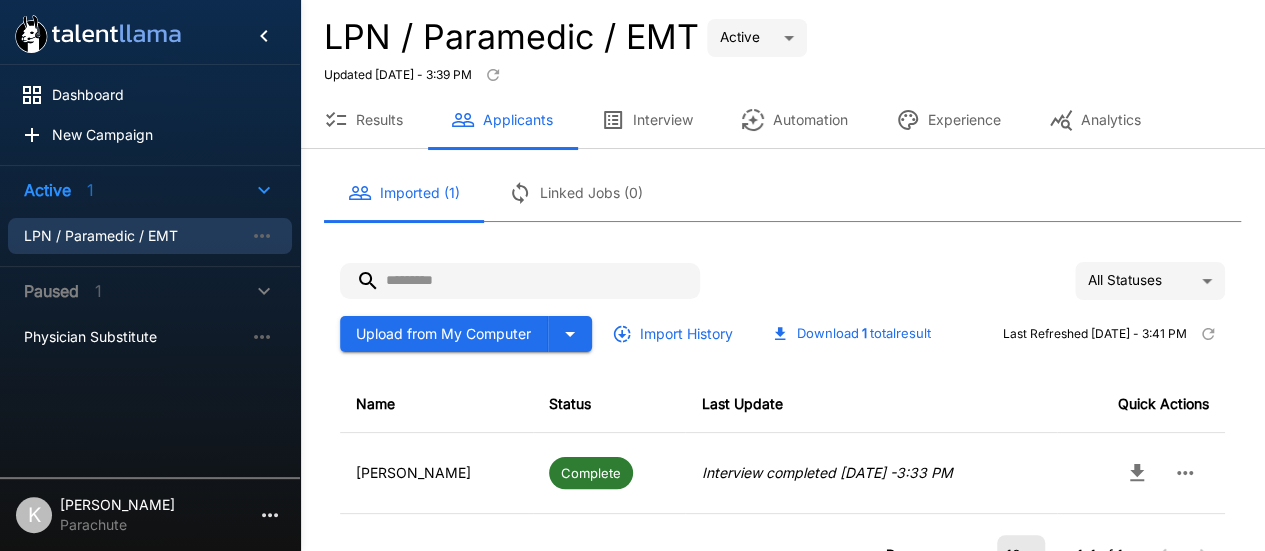 click on "LPN / Paramedic / EMT" at bounding box center [511, 37] 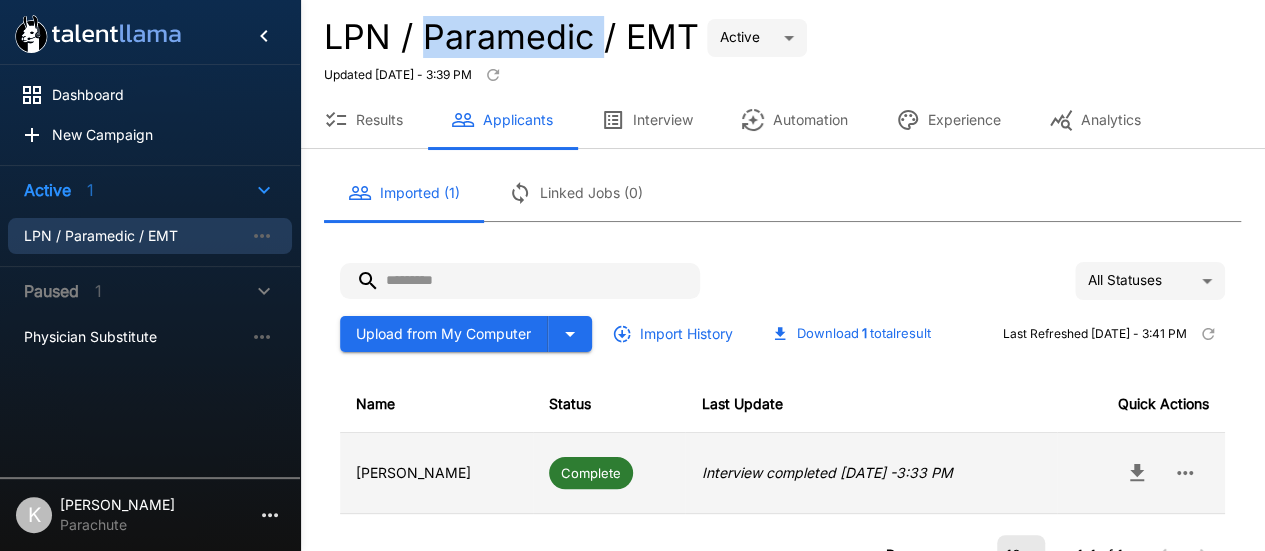 click 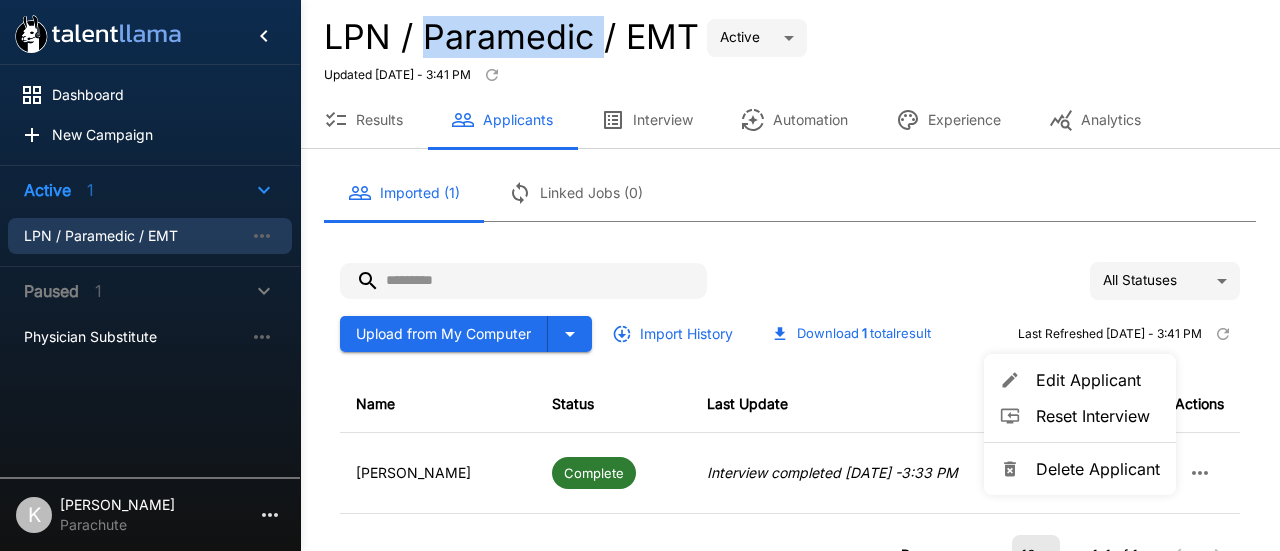 click on "Delete Applicant" at bounding box center (1098, 469) 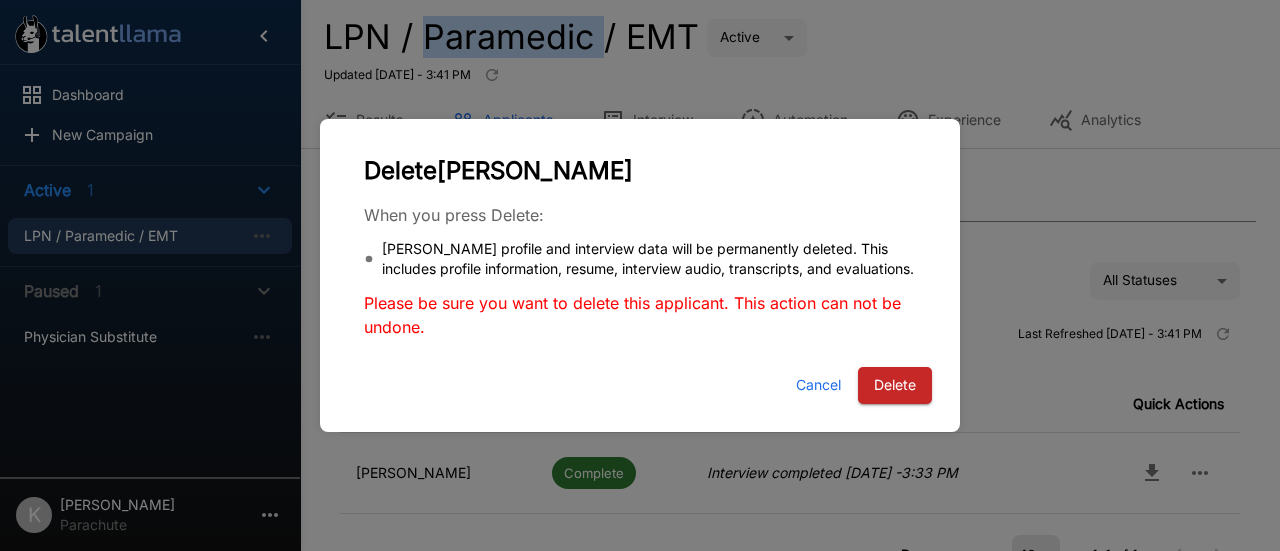 click on "Delete" at bounding box center [895, 385] 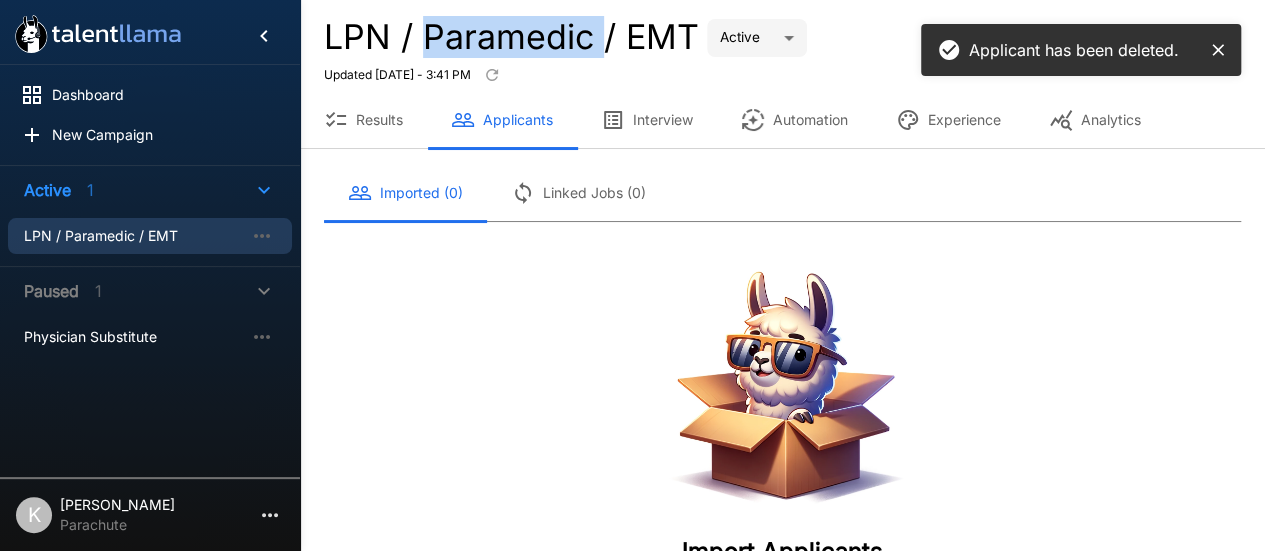 click on "Interview" at bounding box center (647, 120) 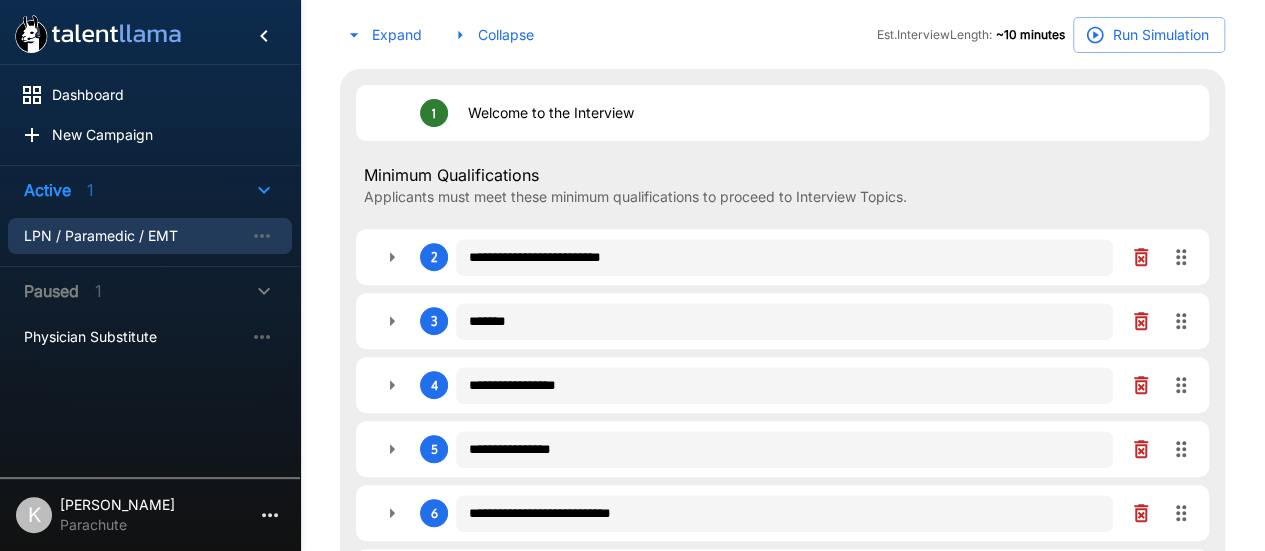 scroll, scrollTop: 453, scrollLeft: 0, axis: vertical 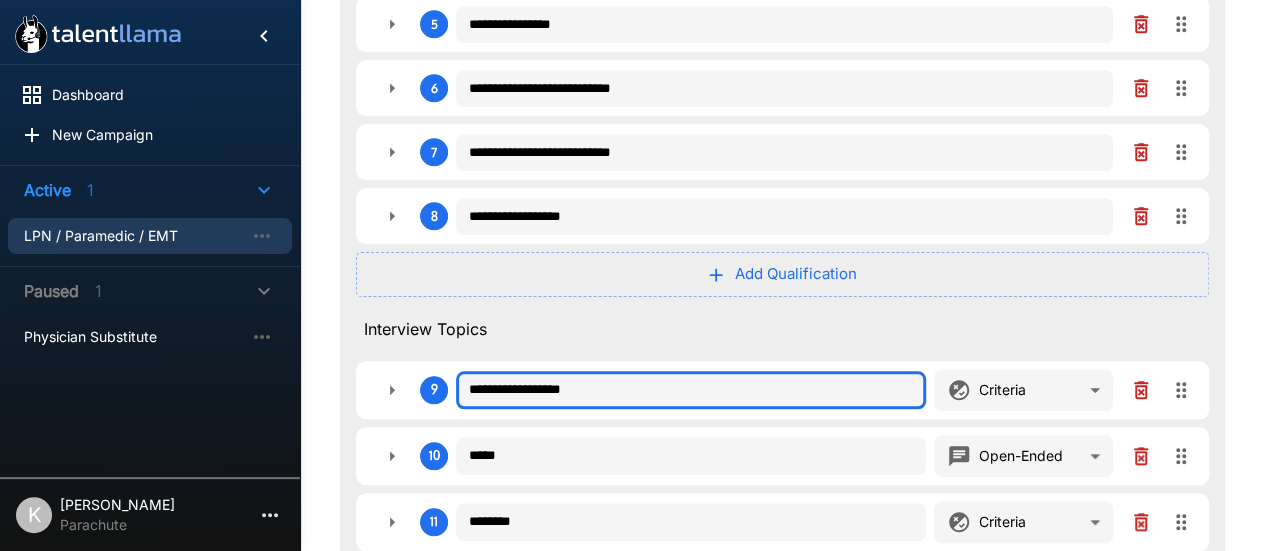 click on "**********" at bounding box center (691, 390) 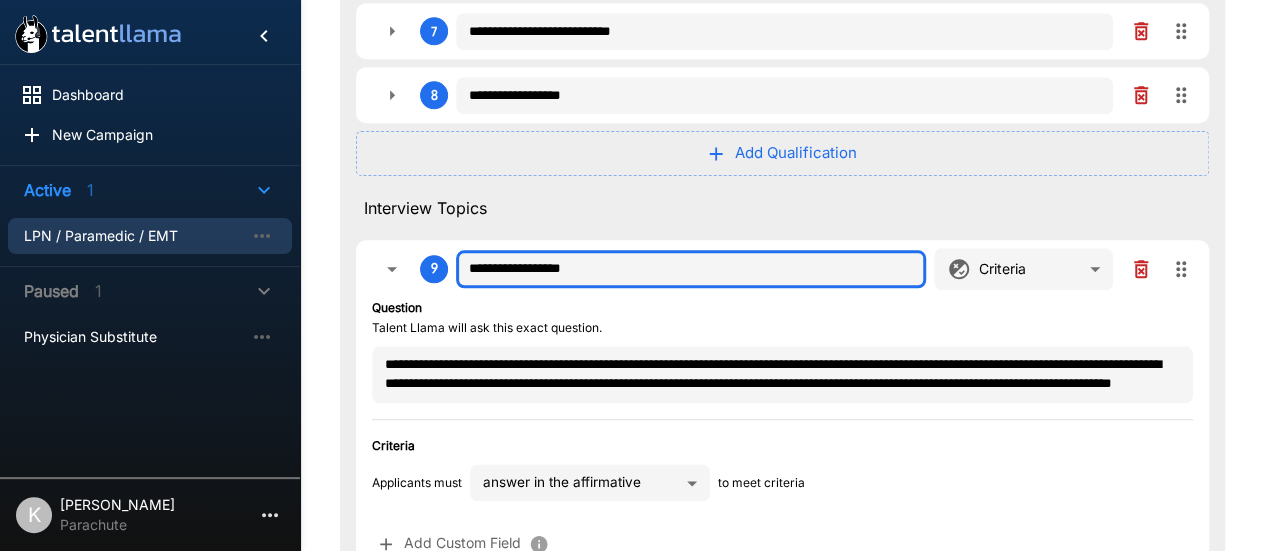 scroll, scrollTop: 999, scrollLeft: 0, axis: vertical 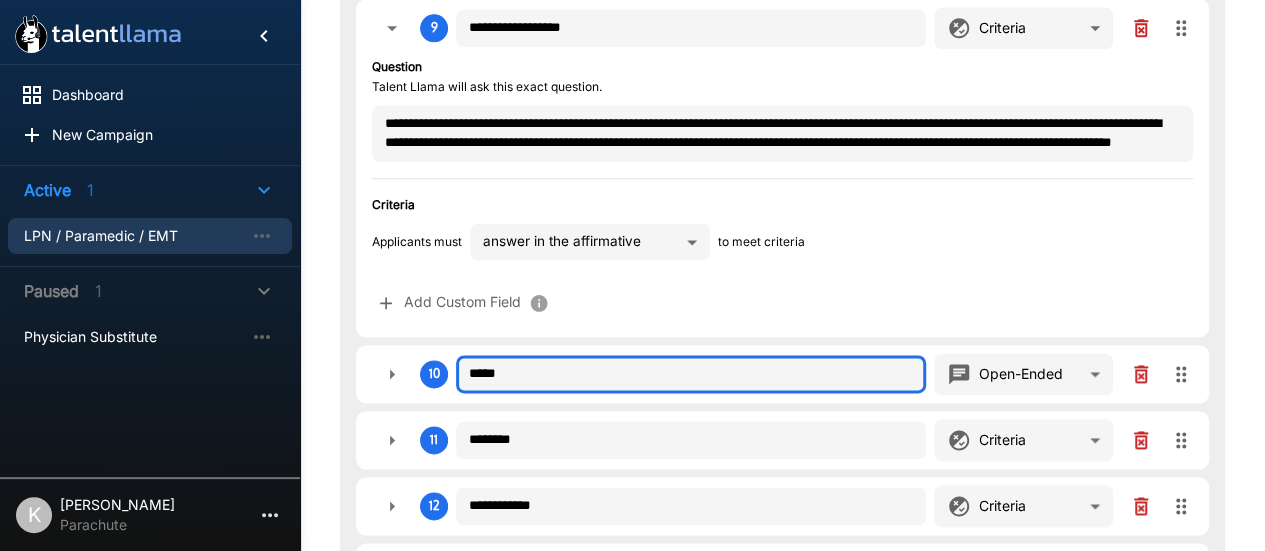 click on "*****" at bounding box center (691, 374) 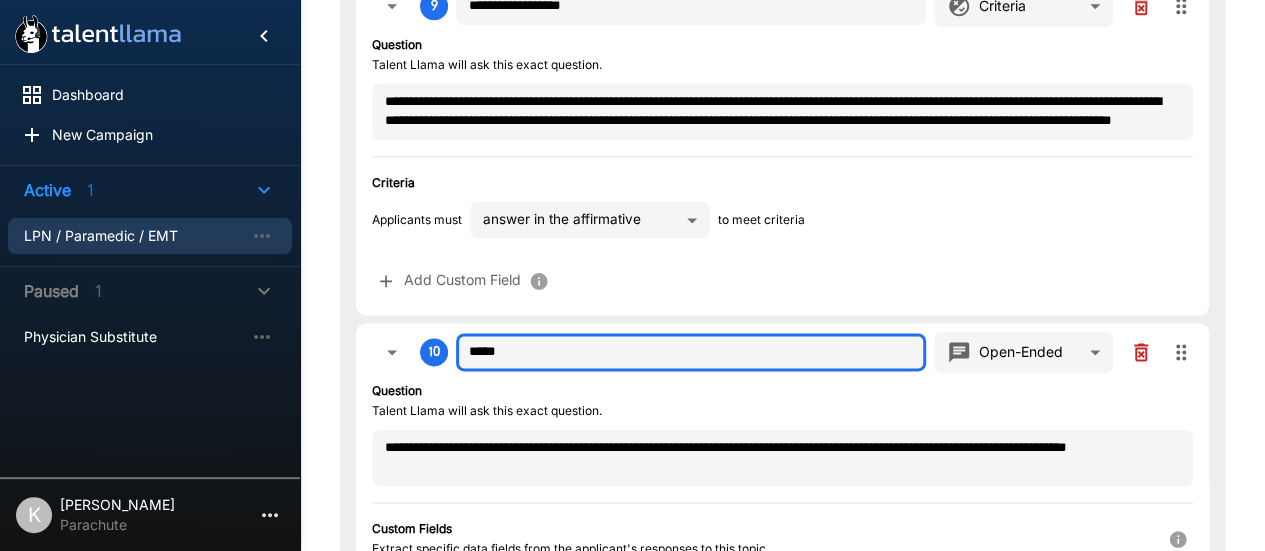 scroll, scrollTop: 1245, scrollLeft: 0, axis: vertical 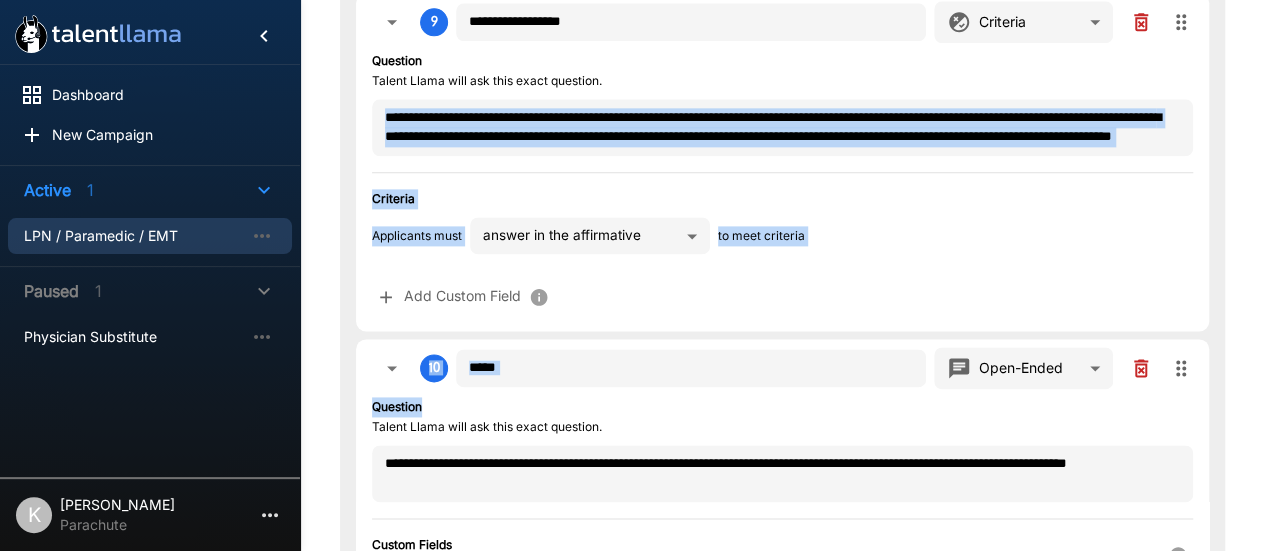 drag, startPoint x: 605, startPoint y: 400, endPoint x: 639, endPoint y: 153, distance: 249.3291 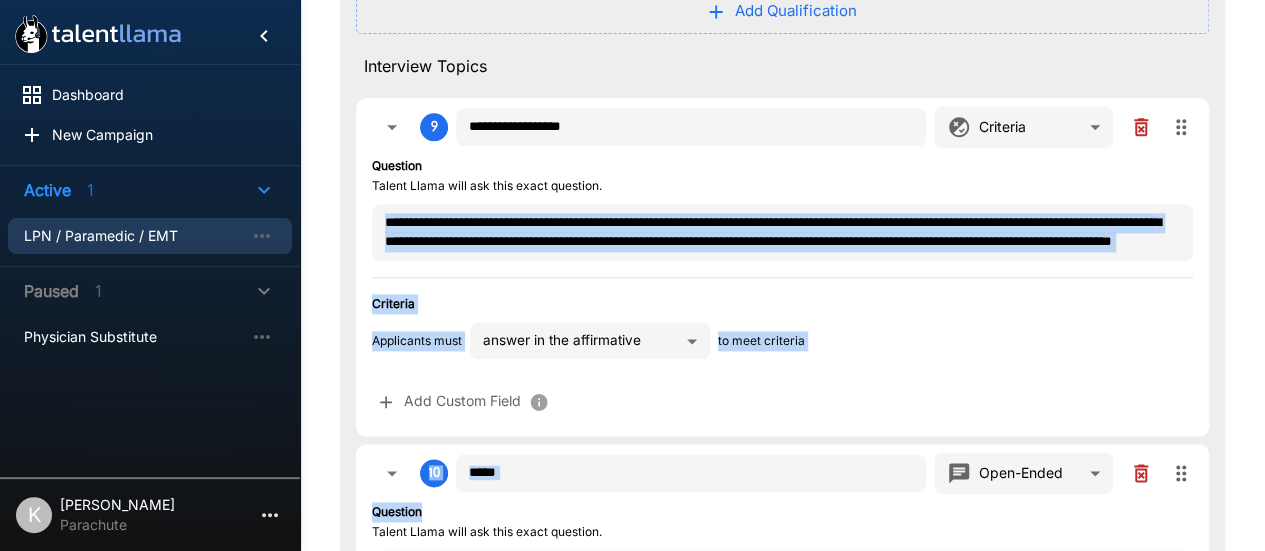 scroll, scrollTop: 1132, scrollLeft: 0, axis: vertical 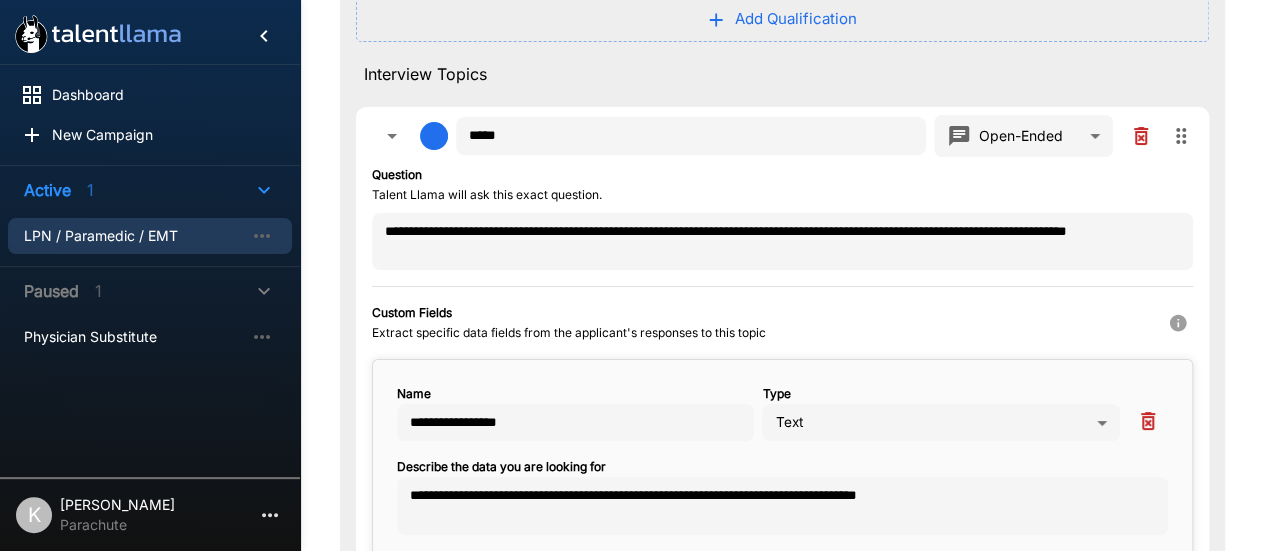 drag, startPoint x: 1176, startPoint y: 485, endPoint x: 1166, endPoint y: 116, distance: 369.13547 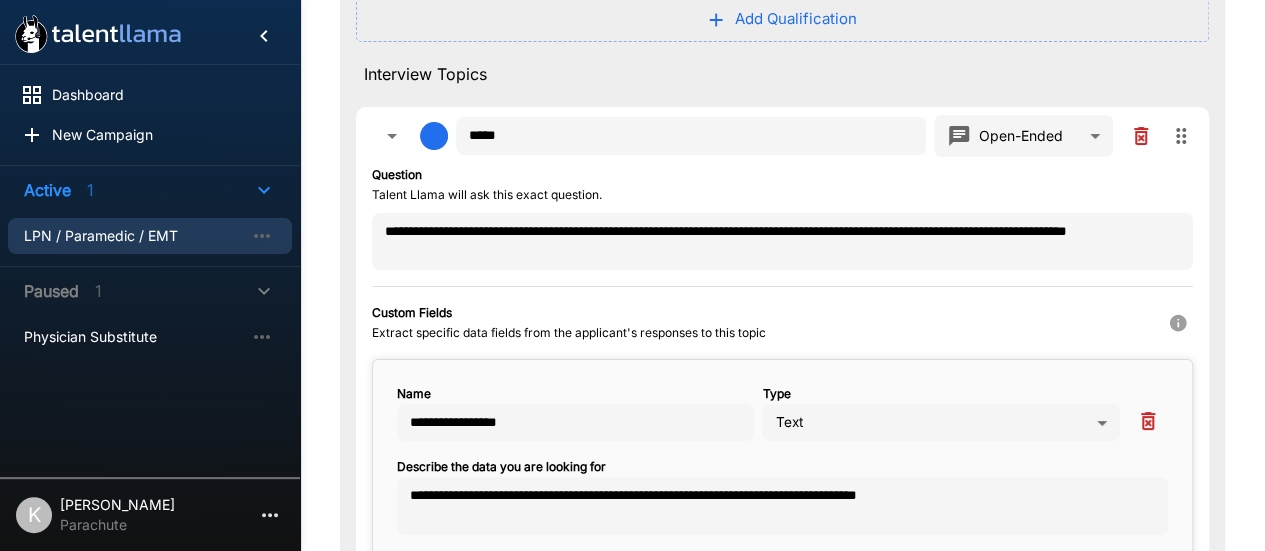 click on "**********" at bounding box center (782, 343) 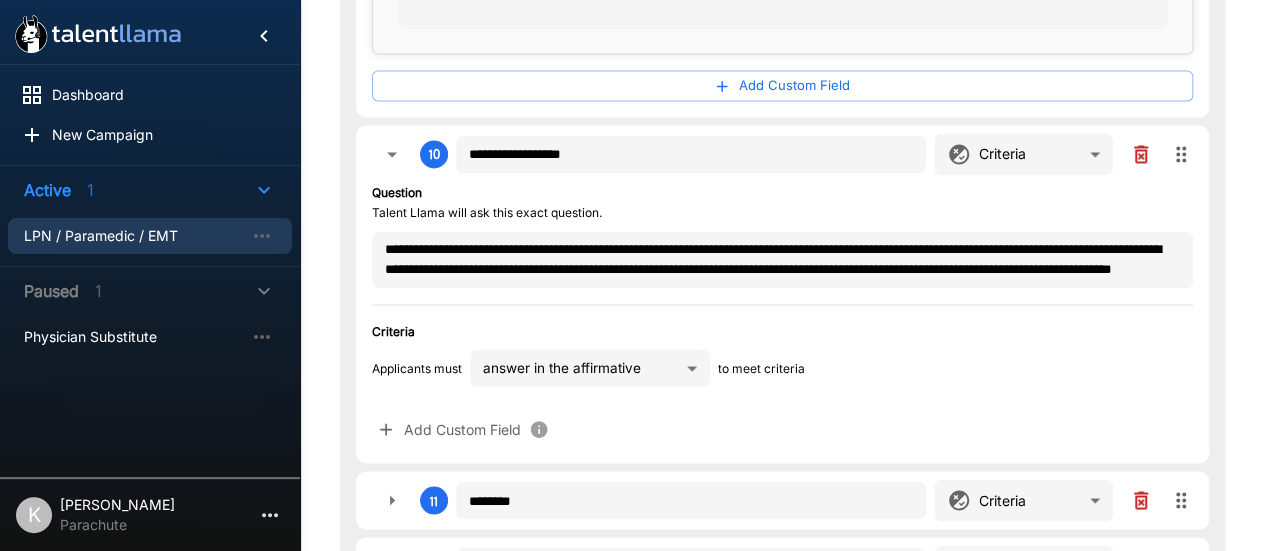 scroll, scrollTop: 1637, scrollLeft: 0, axis: vertical 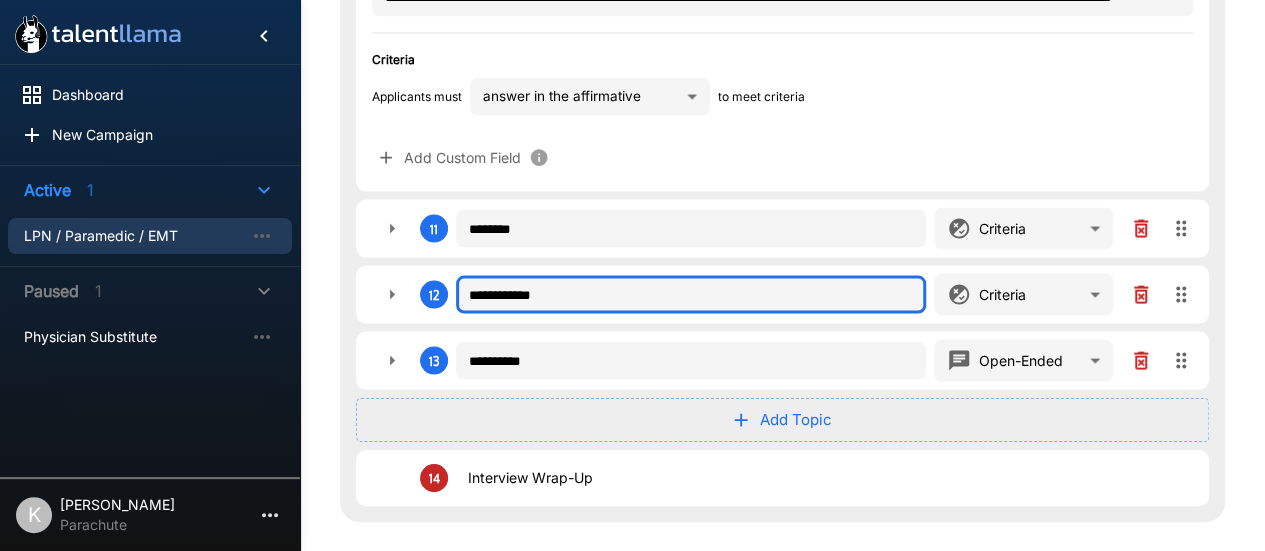 click on "**********" at bounding box center [691, 295] 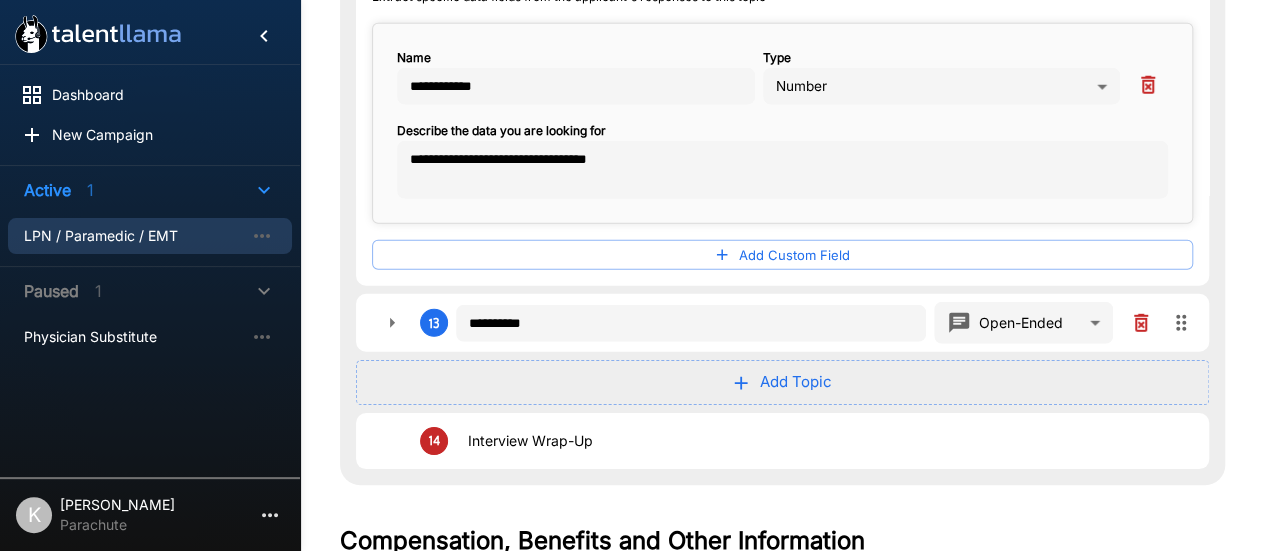 scroll, scrollTop: 2683, scrollLeft: 0, axis: vertical 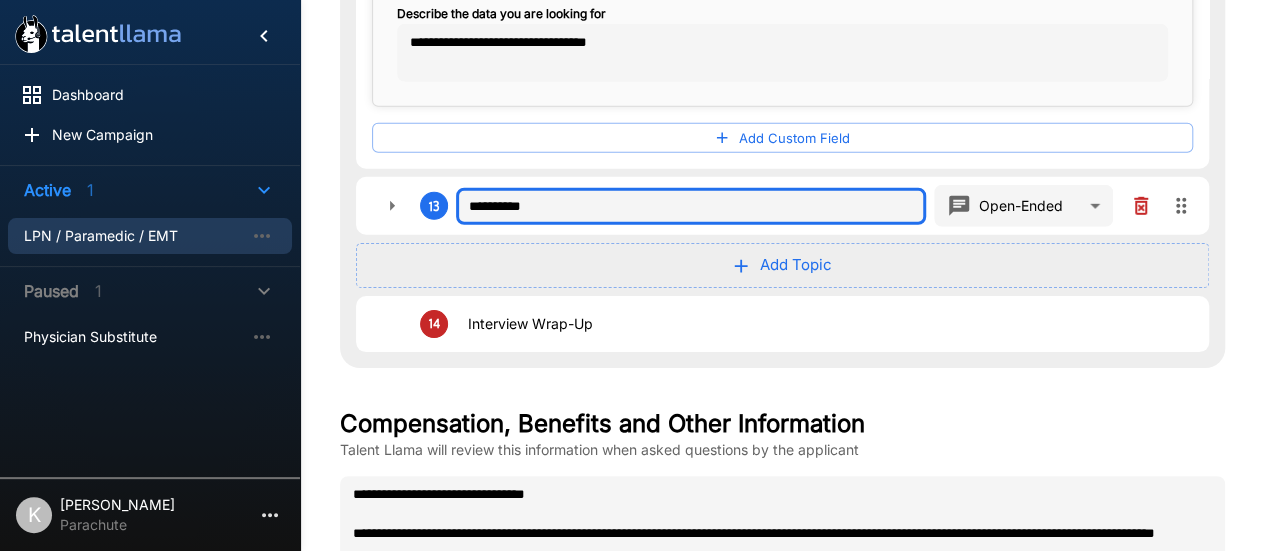 click on "**********" at bounding box center [691, 207] 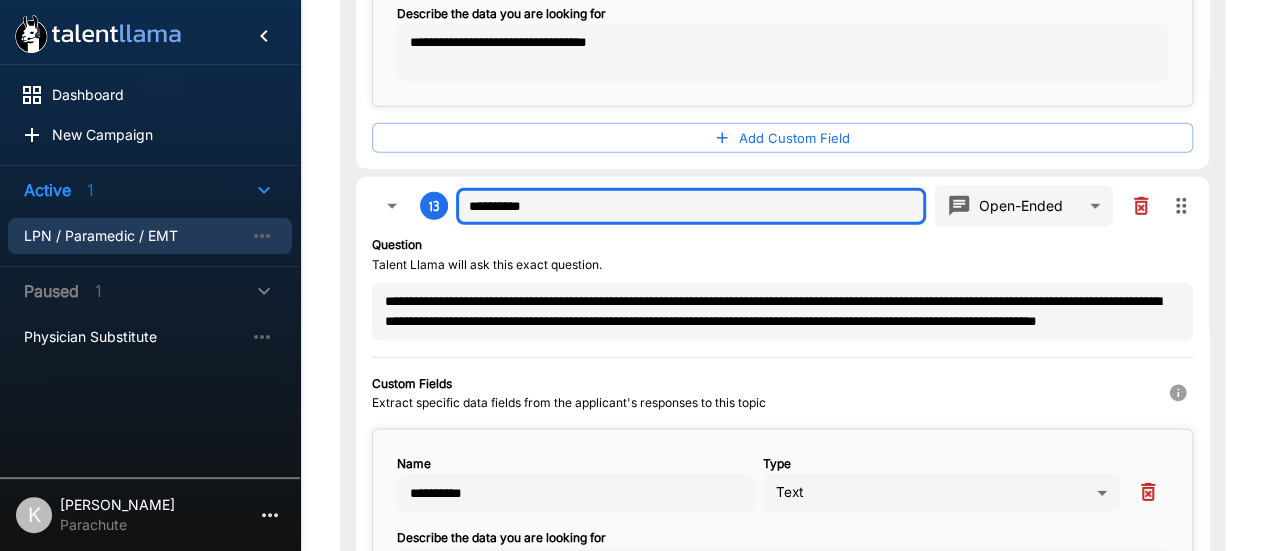 scroll, scrollTop: 18, scrollLeft: 0, axis: vertical 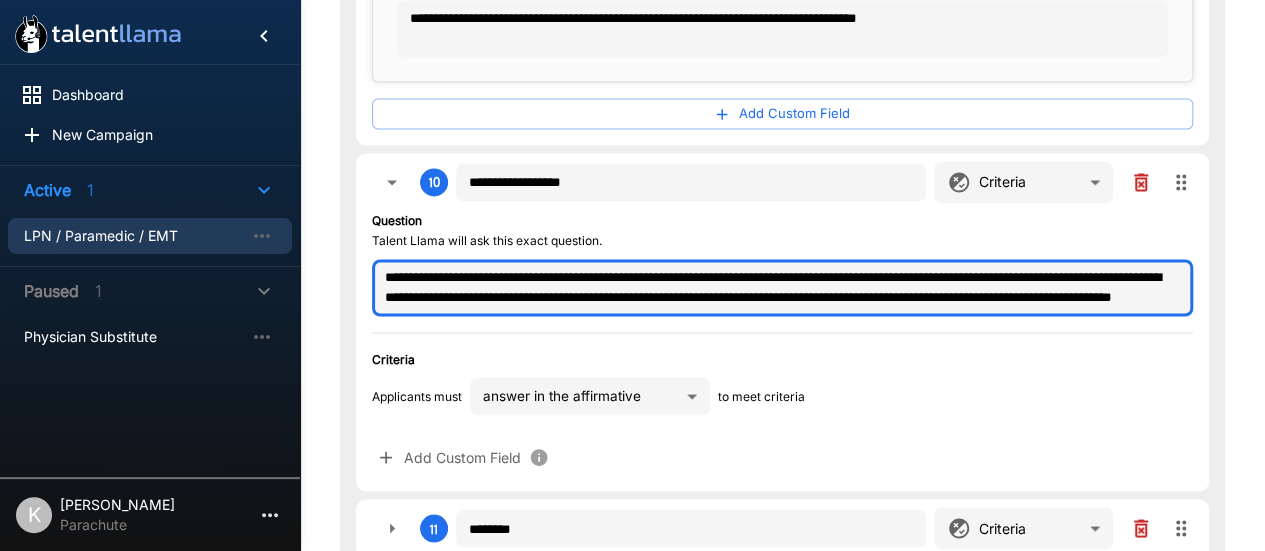 click on "**********" at bounding box center [782, 287] 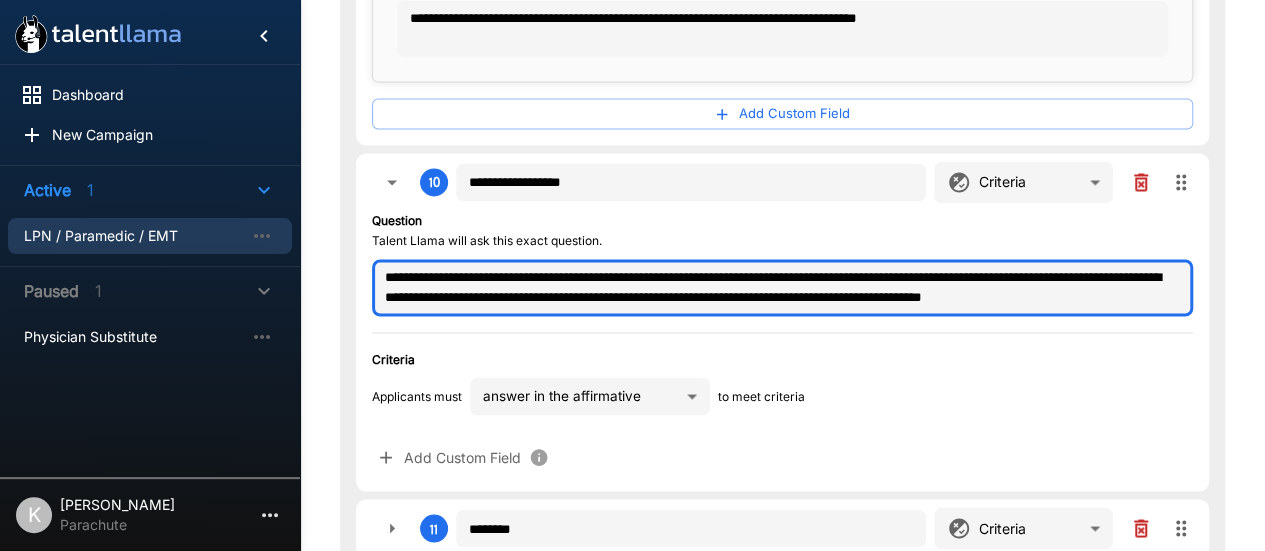 click on "**********" at bounding box center (782, 287) 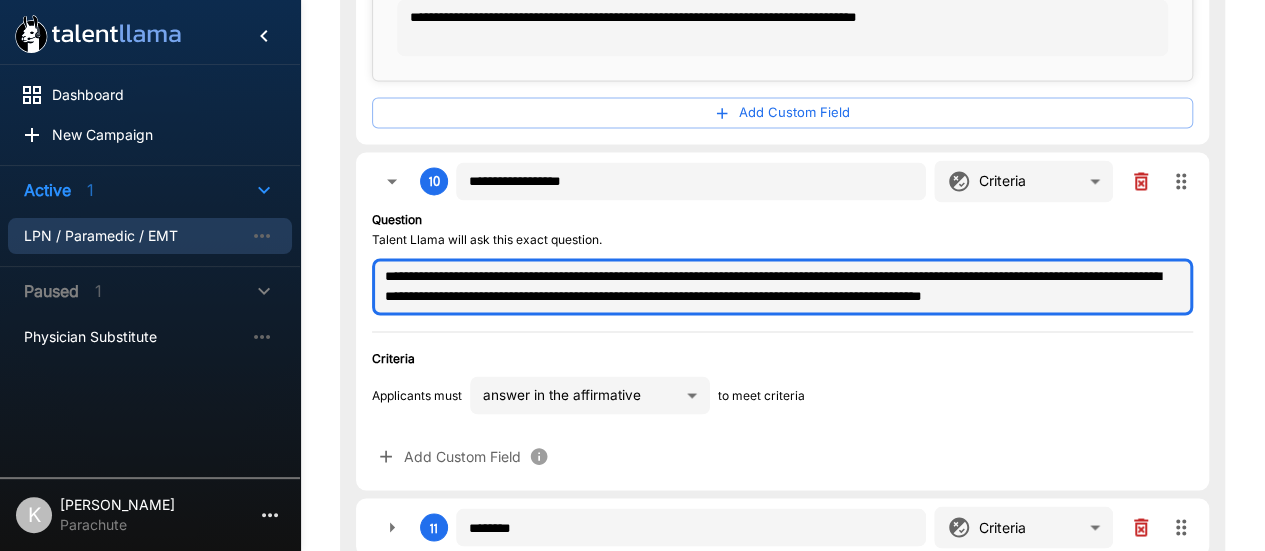 drag, startPoint x: 672, startPoint y: 293, endPoint x: 748, endPoint y: 293, distance: 76 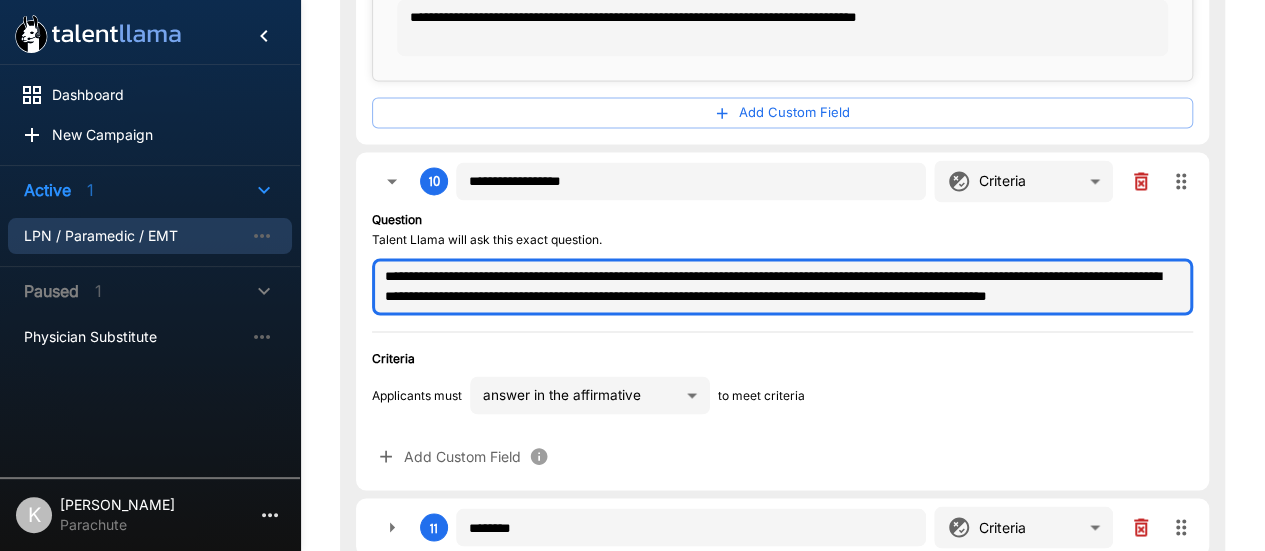 scroll, scrollTop: 18, scrollLeft: 0, axis: vertical 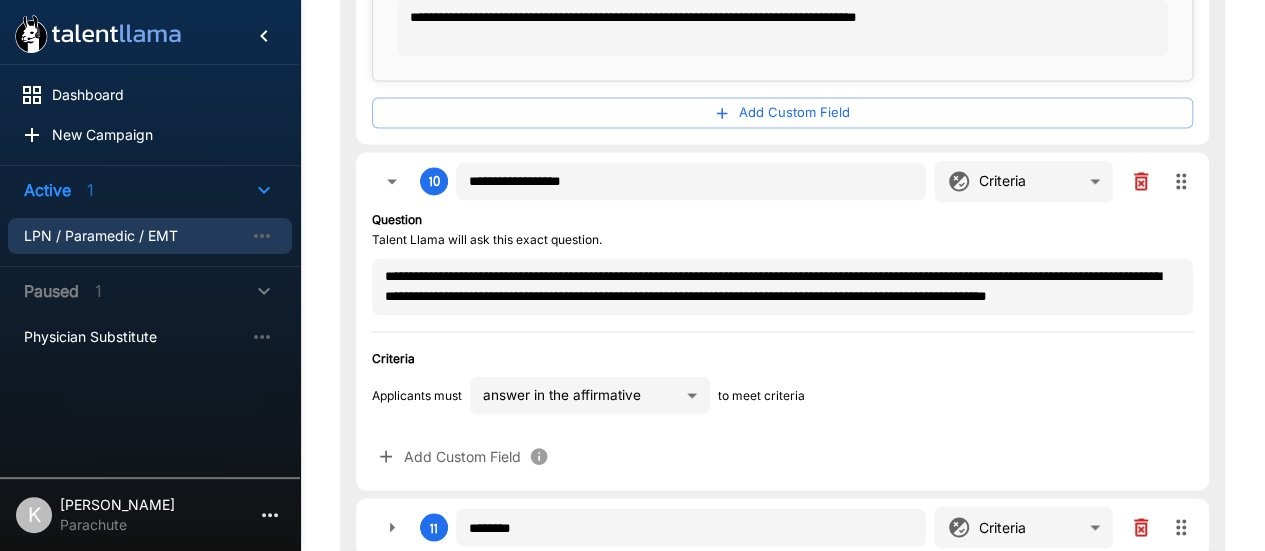 click on "**********" at bounding box center (782, 342) 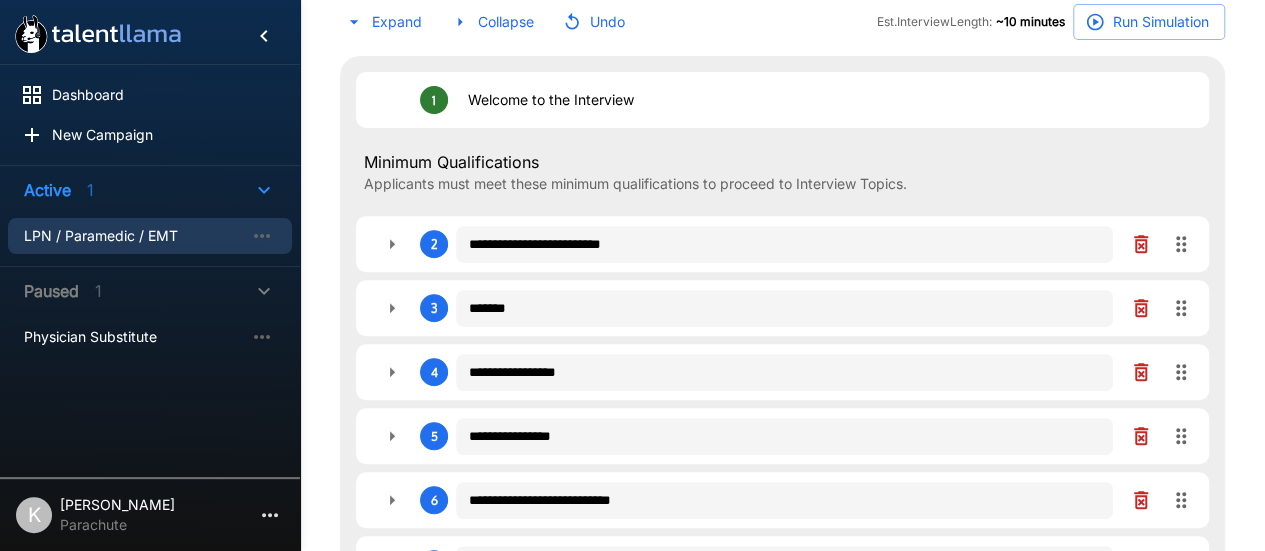 scroll, scrollTop: 0, scrollLeft: 0, axis: both 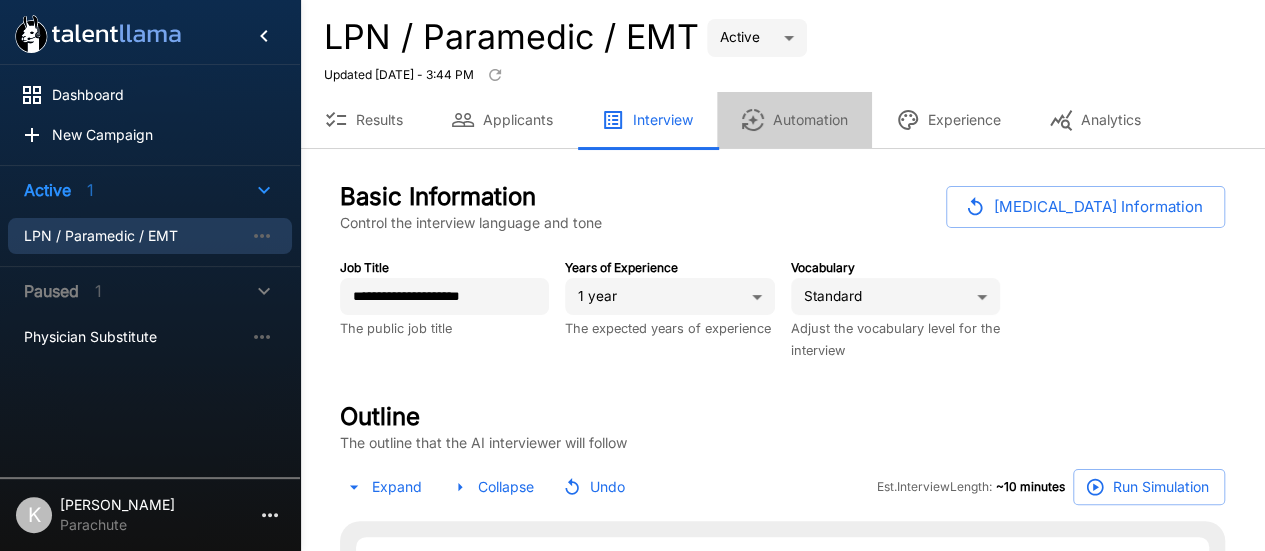 click on "Automation" at bounding box center (794, 120) 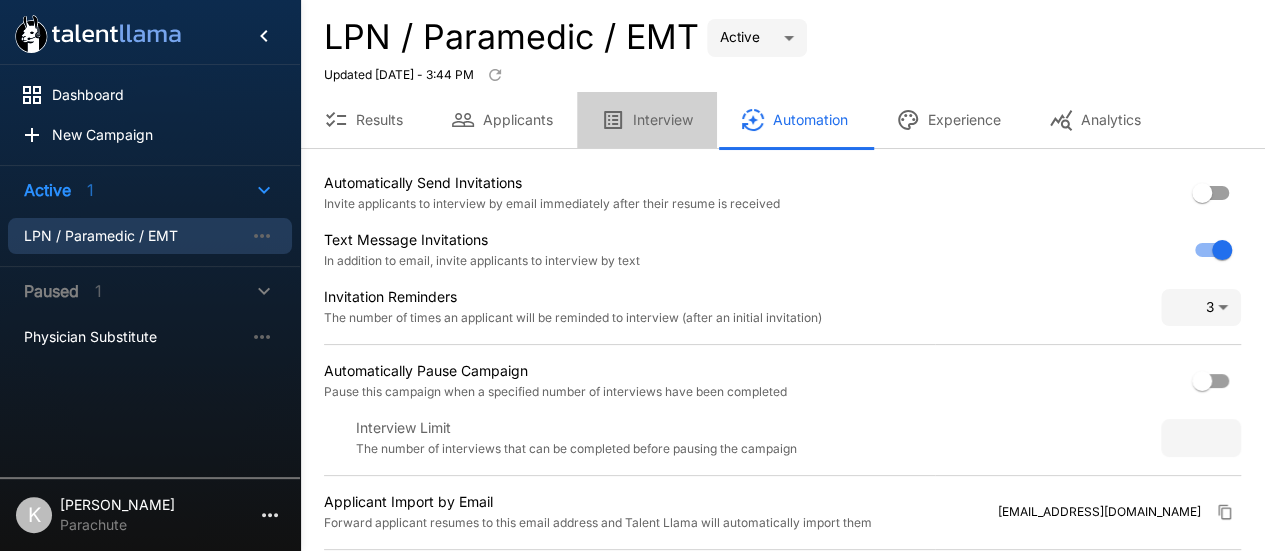 click on "Interview" at bounding box center (647, 120) 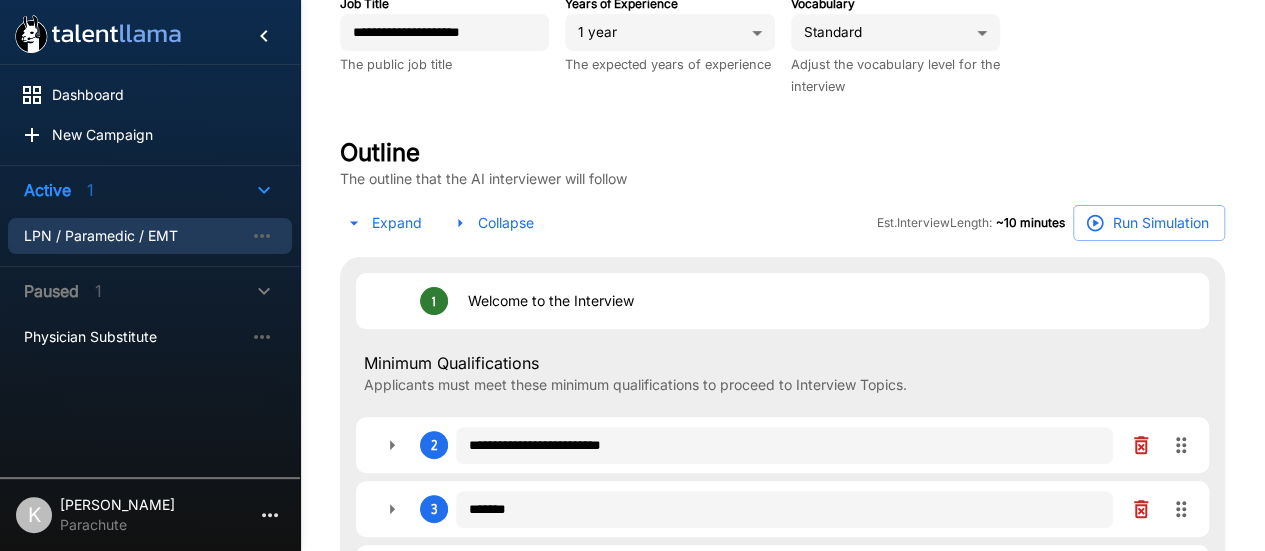 scroll, scrollTop: 0, scrollLeft: 0, axis: both 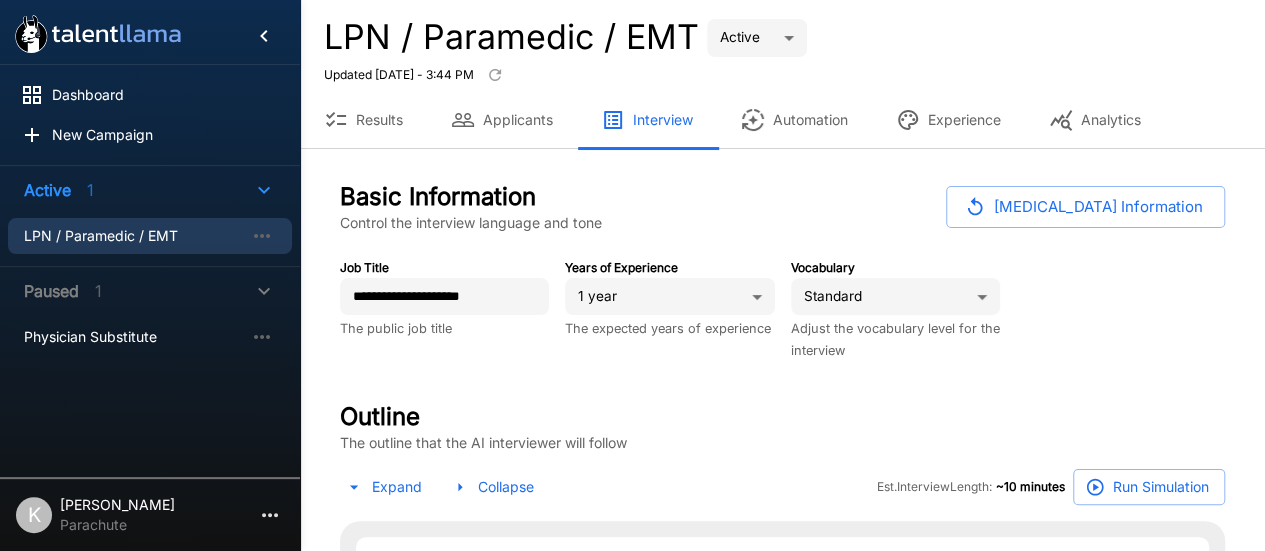 click on "Results" at bounding box center (363, 120) 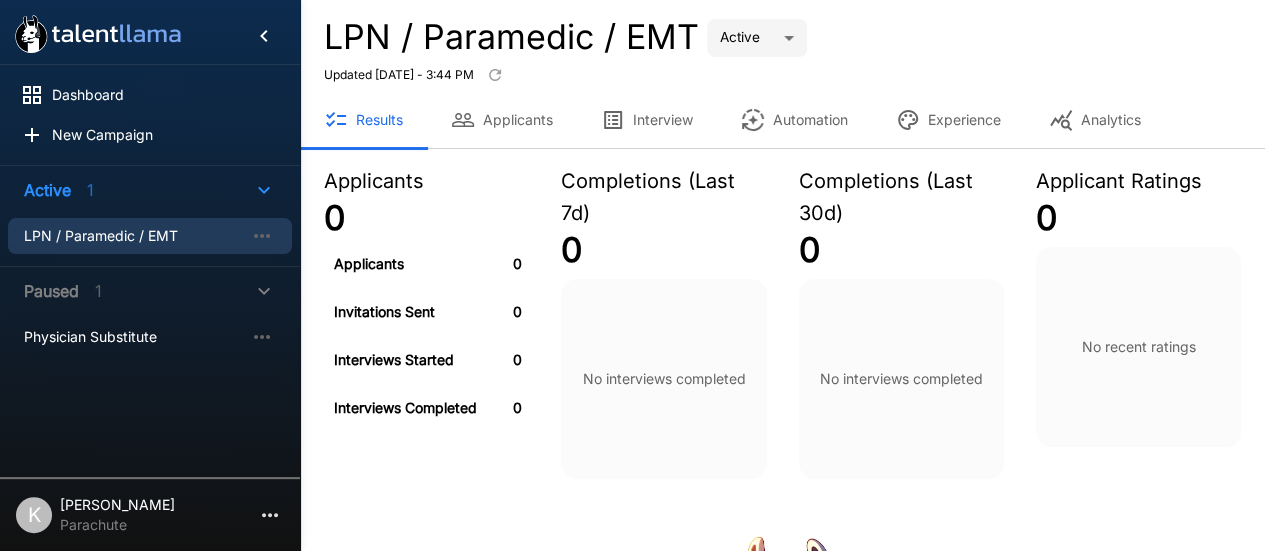 click 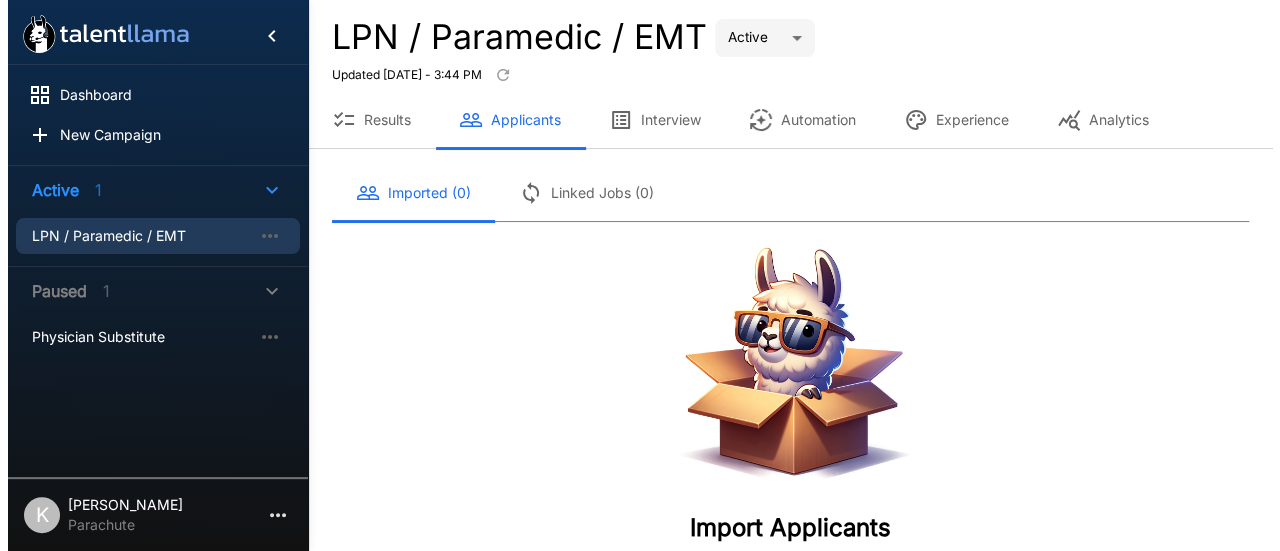 scroll, scrollTop: 180, scrollLeft: 0, axis: vertical 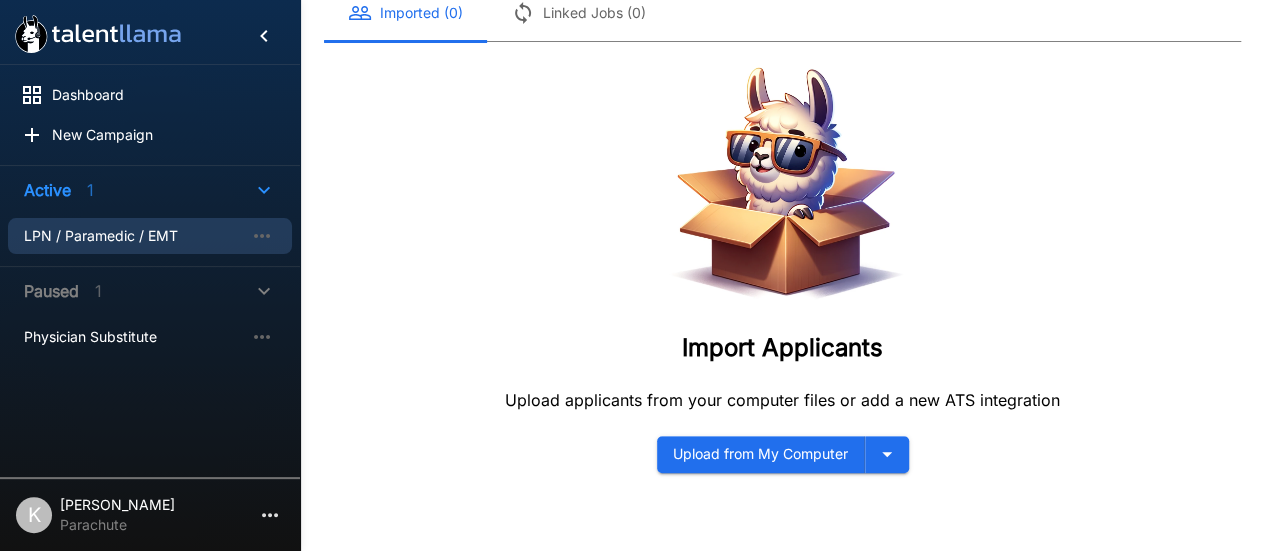 click on "Upload from My Computer" at bounding box center (761, 454) 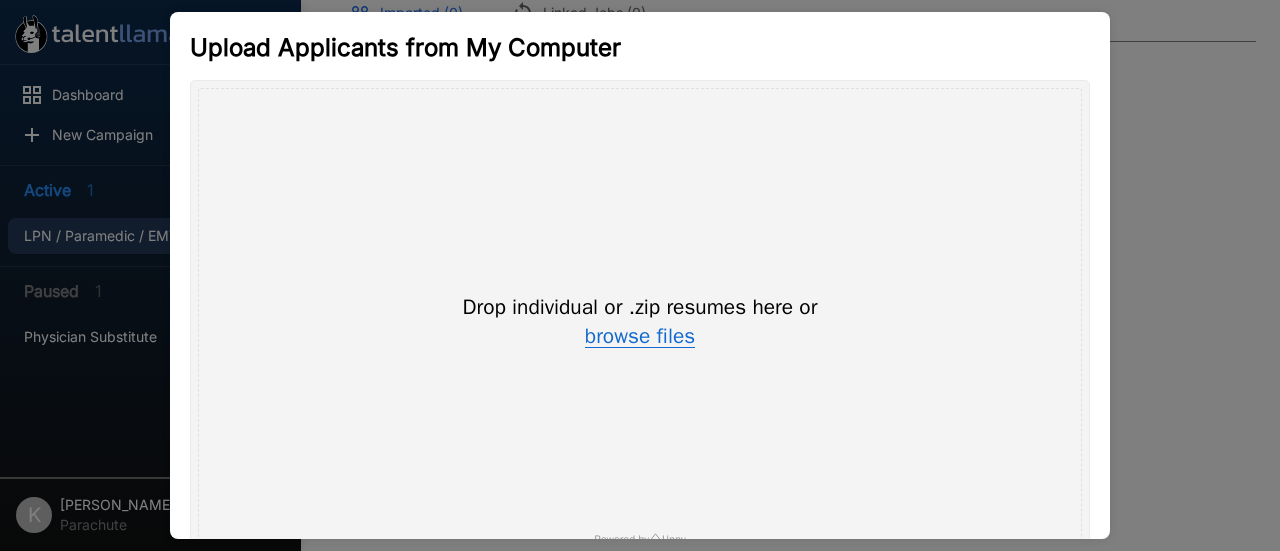 click on "browse files" at bounding box center [640, 337] 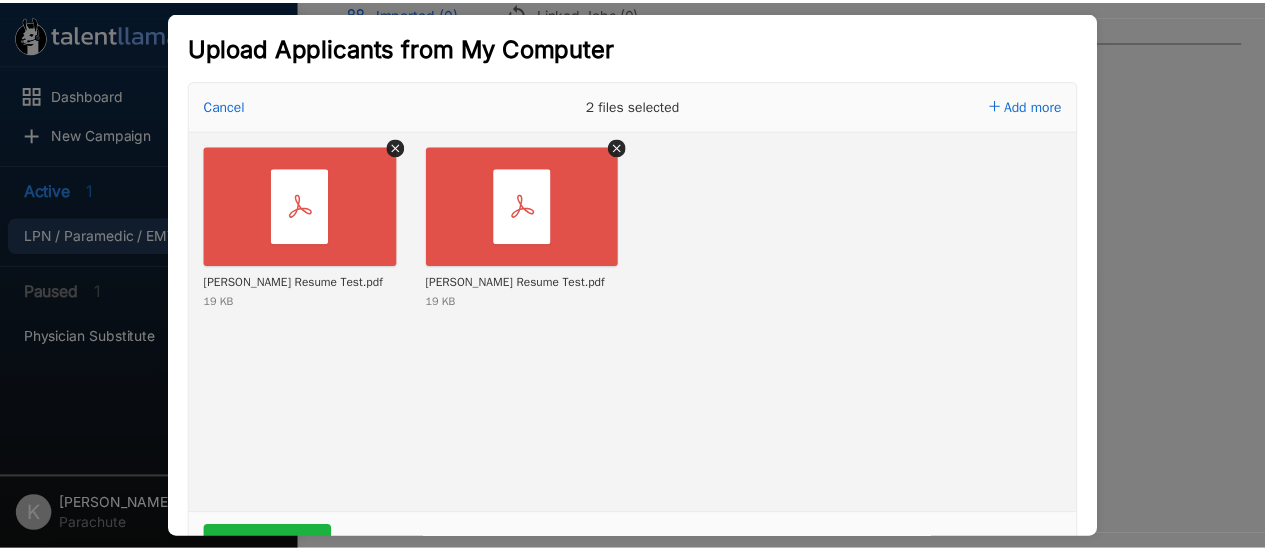 scroll, scrollTop: 113, scrollLeft: 0, axis: vertical 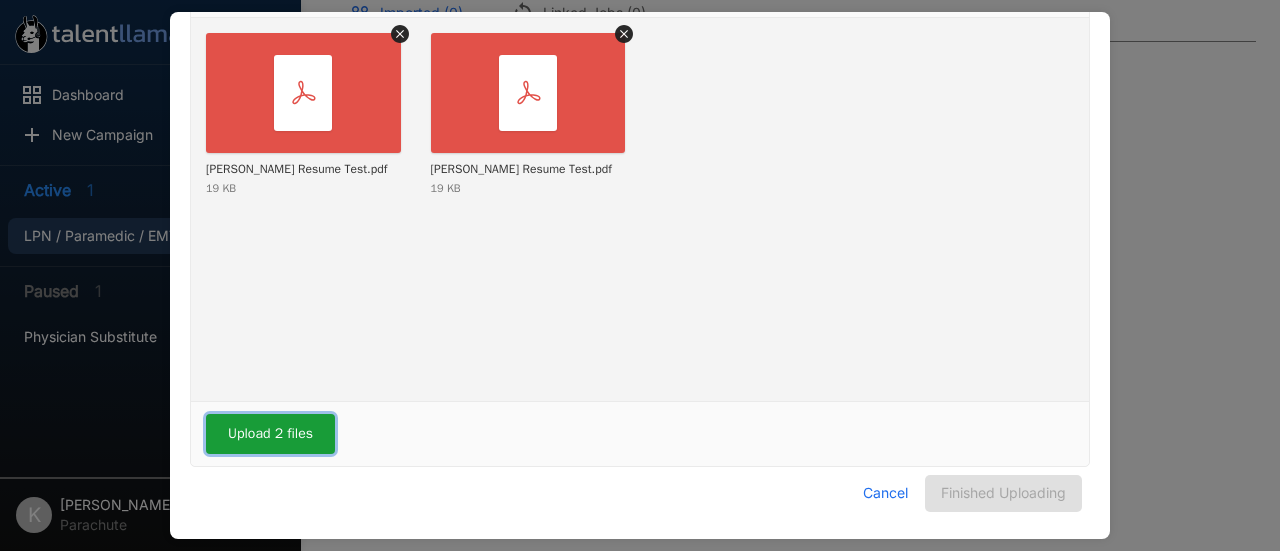 click on "Upload 2 files" at bounding box center (270, 434) 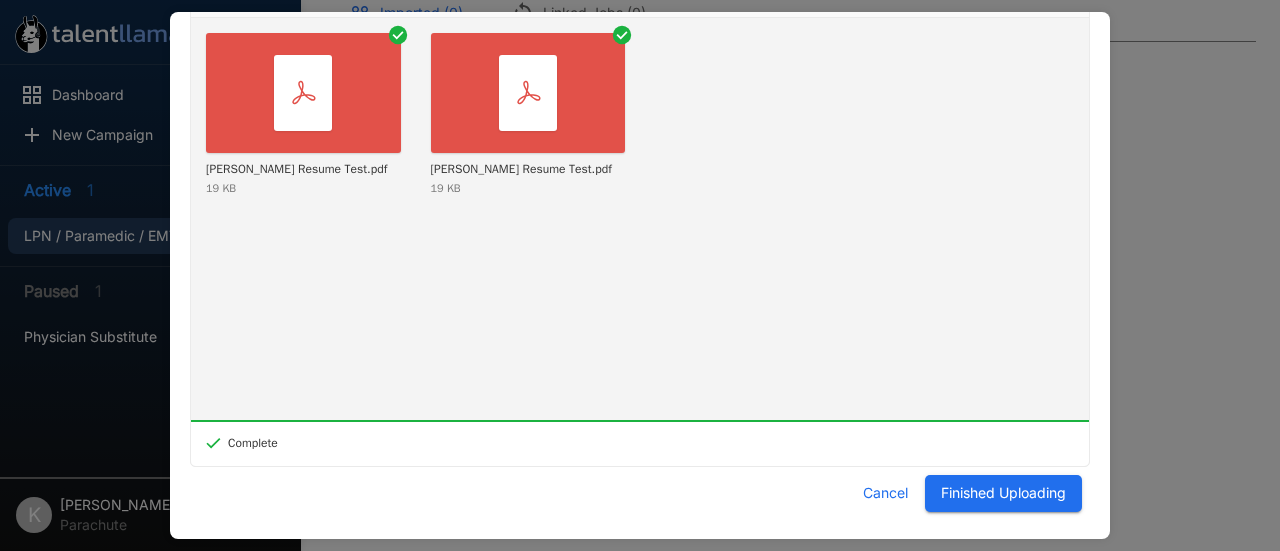 click on "Finished Uploading" at bounding box center (1003, 493) 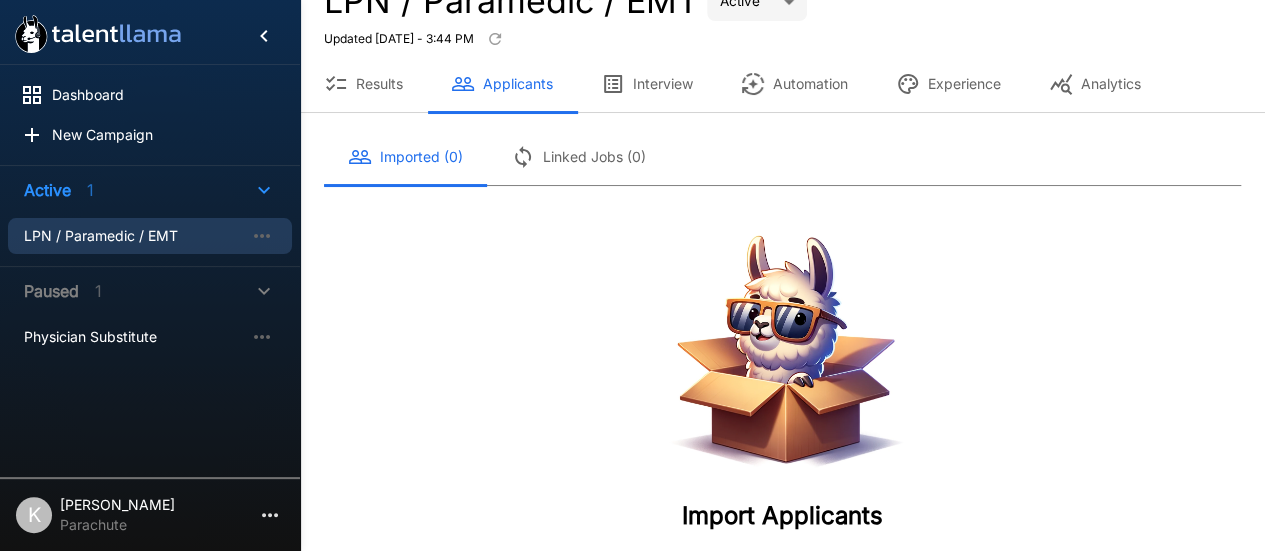 scroll, scrollTop: 0, scrollLeft: 0, axis: both 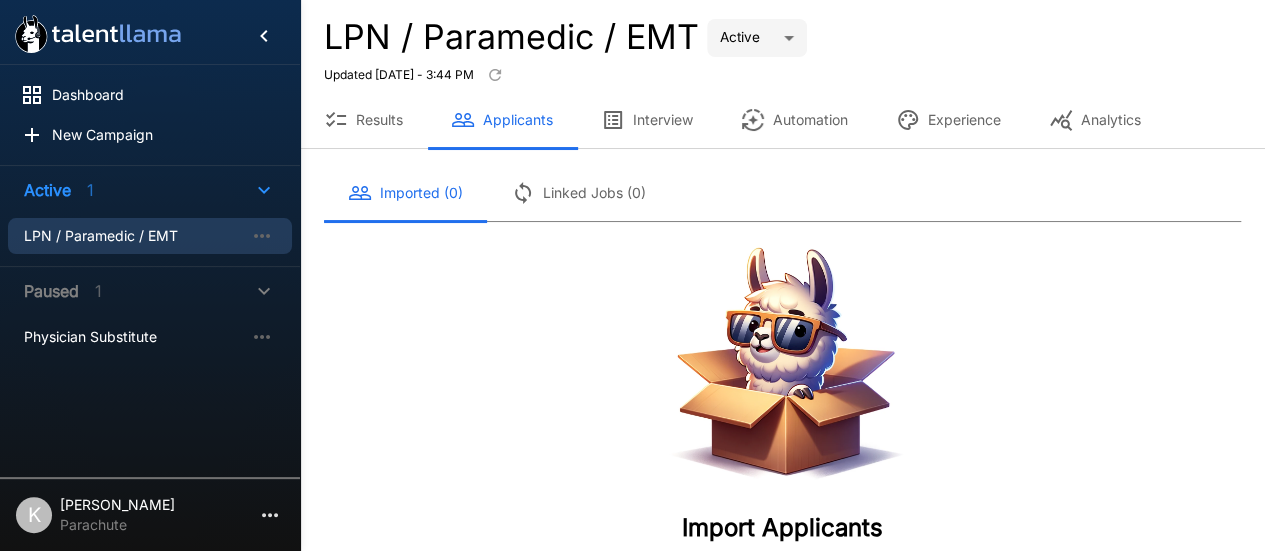 click on "Experience" at bounding box center (948, 120) 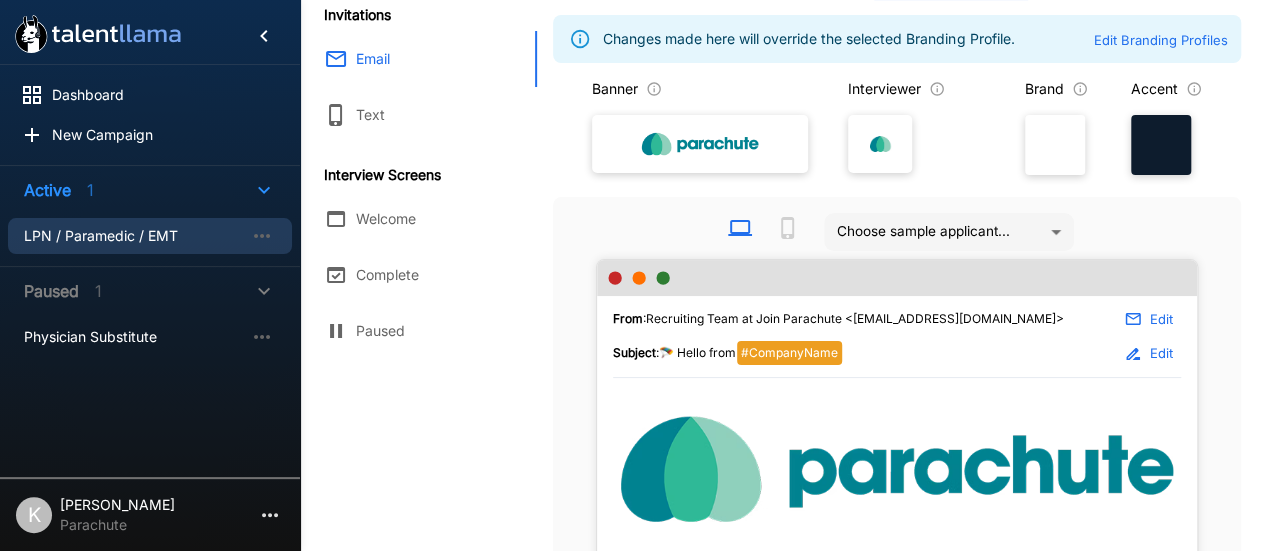 scroll, scrollTop: 0, scrollLeft: 0, axis: both 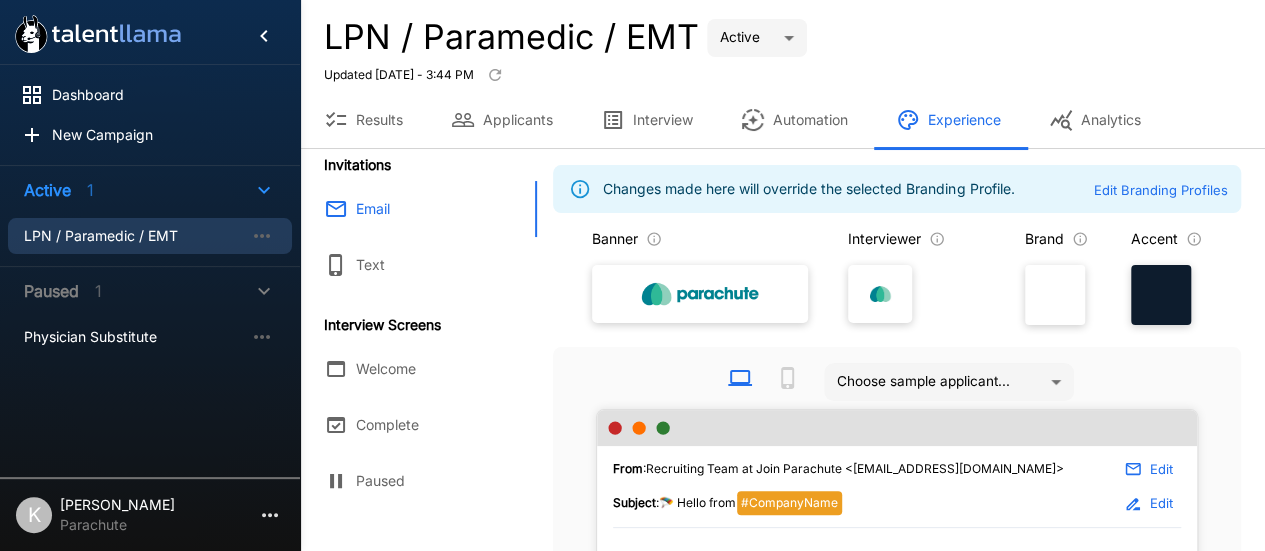 click on "Interview" at bounding box center [647, 120] 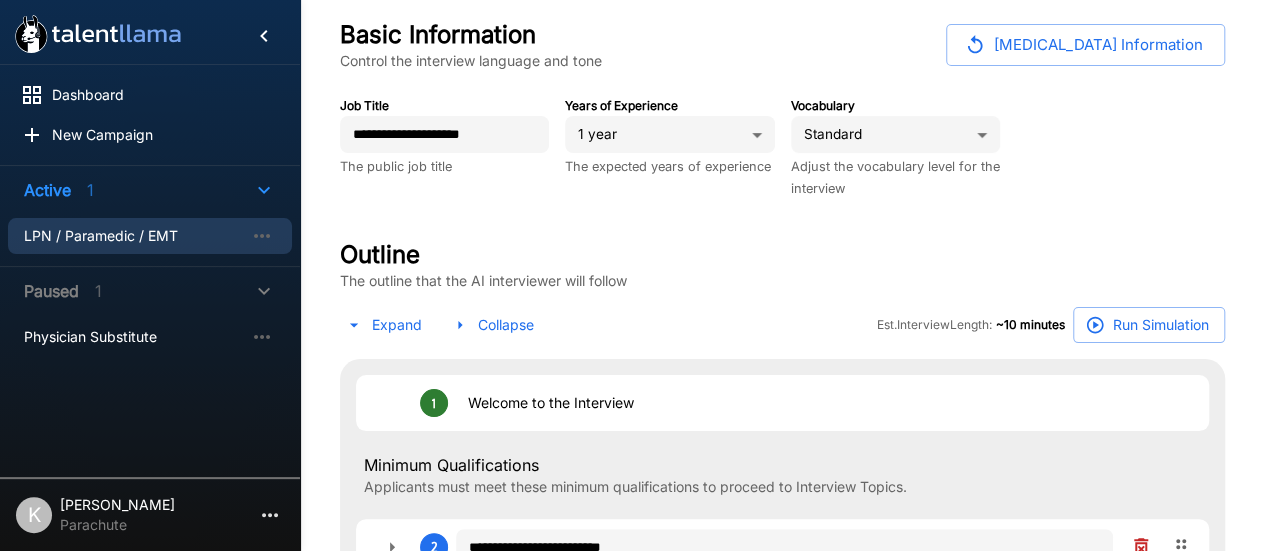scroll, scrollTop: 165, scrollLeft: 0, axis: vertical 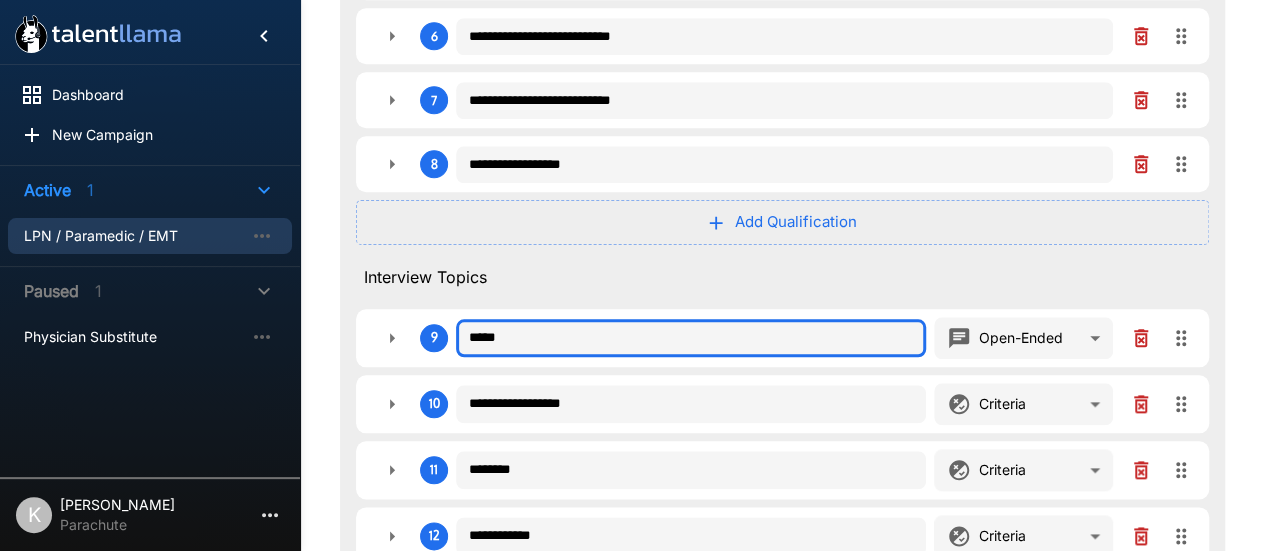 click on "*****" at bounding box center [691, 338] 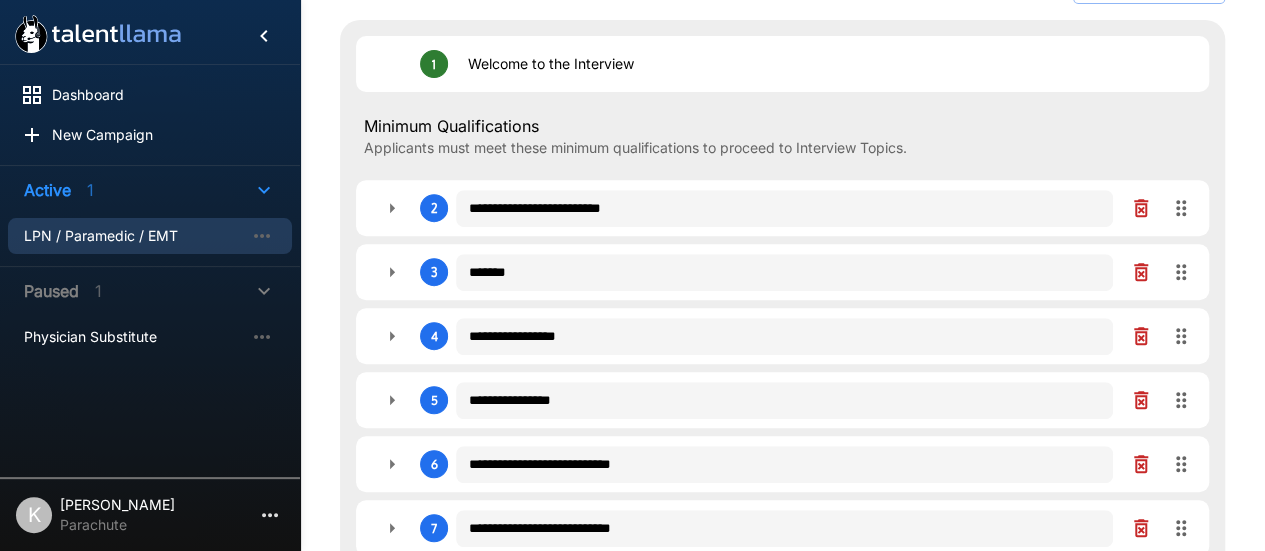 scroll, scrollTop: 0, scrollLeft: 0, axis: both 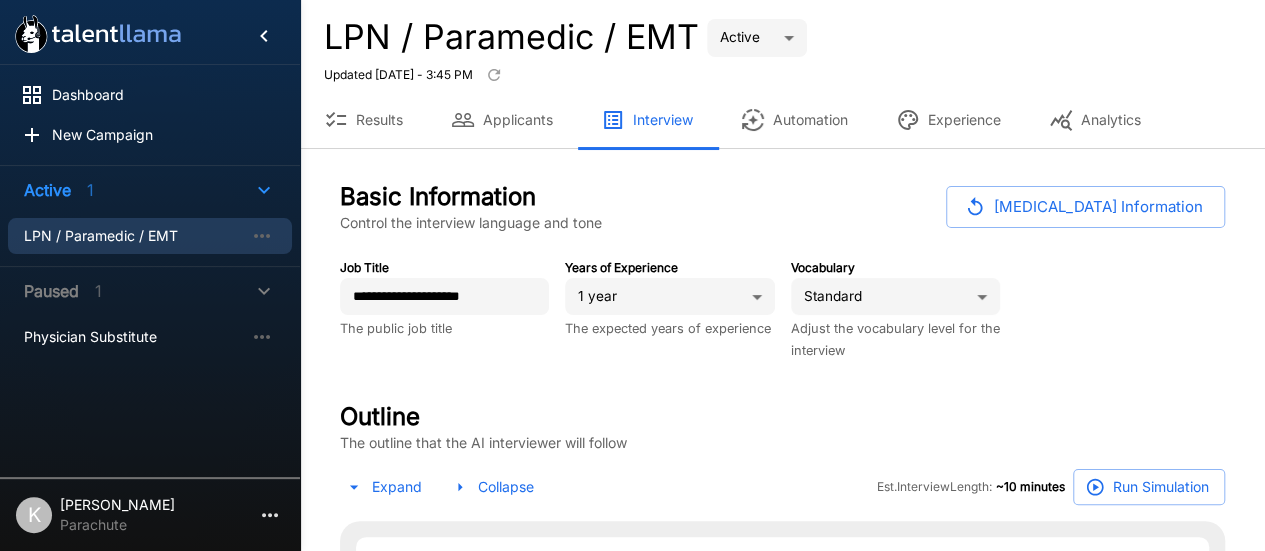 click on "Years of Experience 1 year * The expected years of experience" at bounding box center (661, 301) 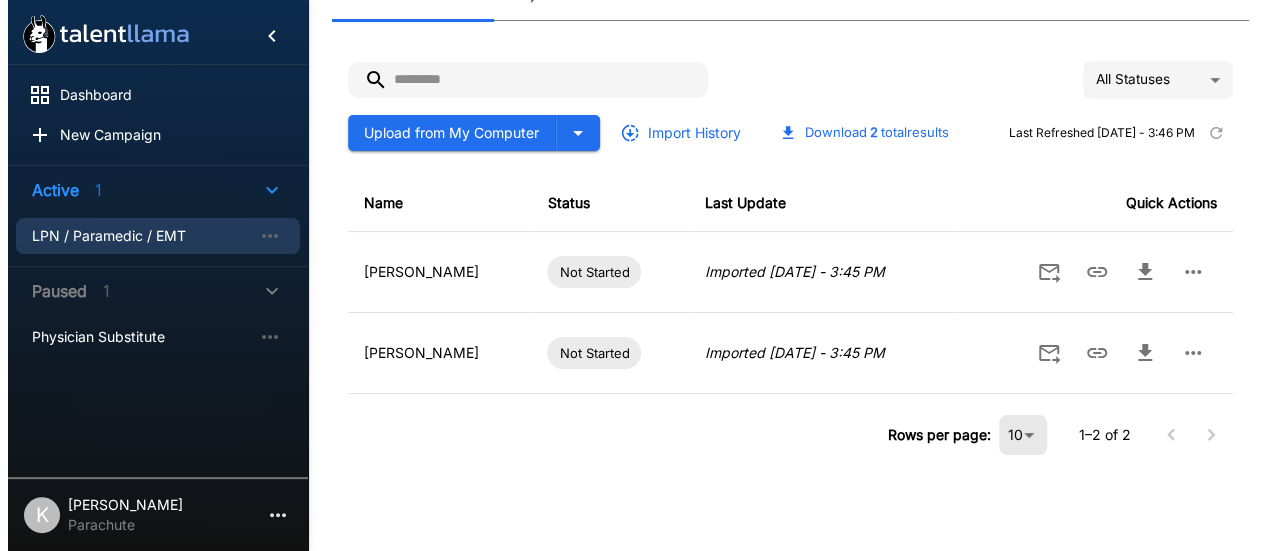 scroll, scrollTop: 204, scrollLeft: 0, axis: vertical 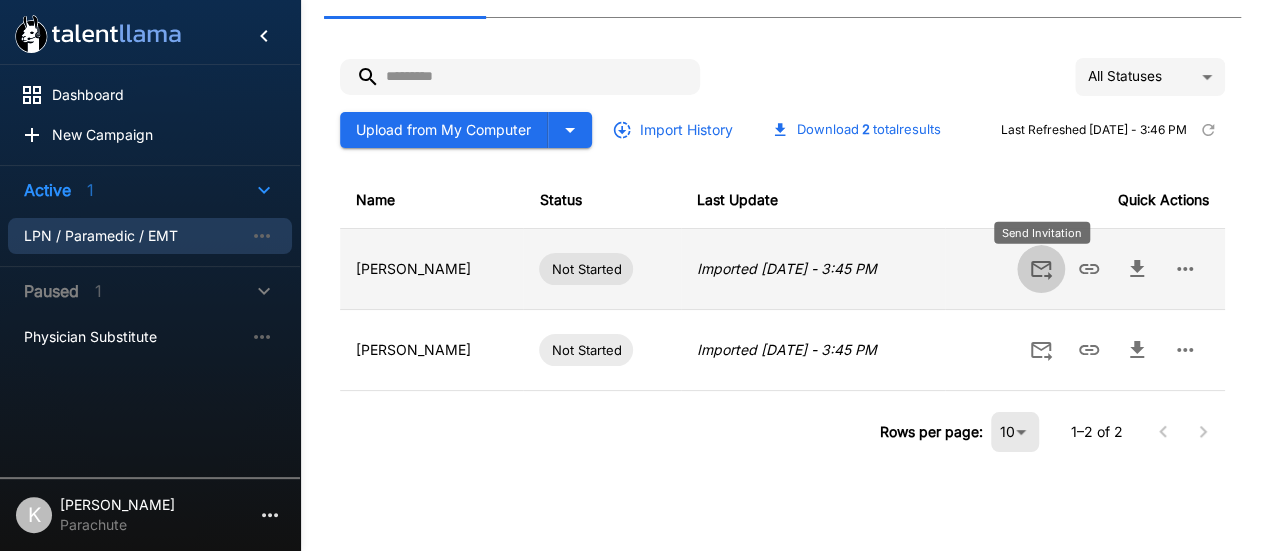 click 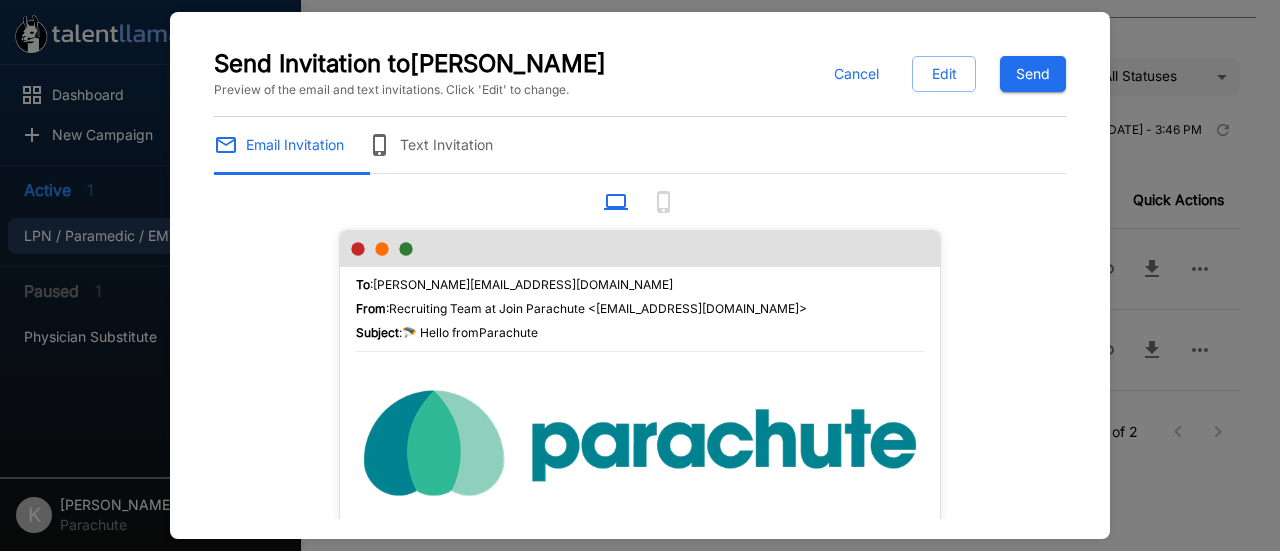 scroll, scrollTop: 418, scrollLeft: 0, axis: vertical 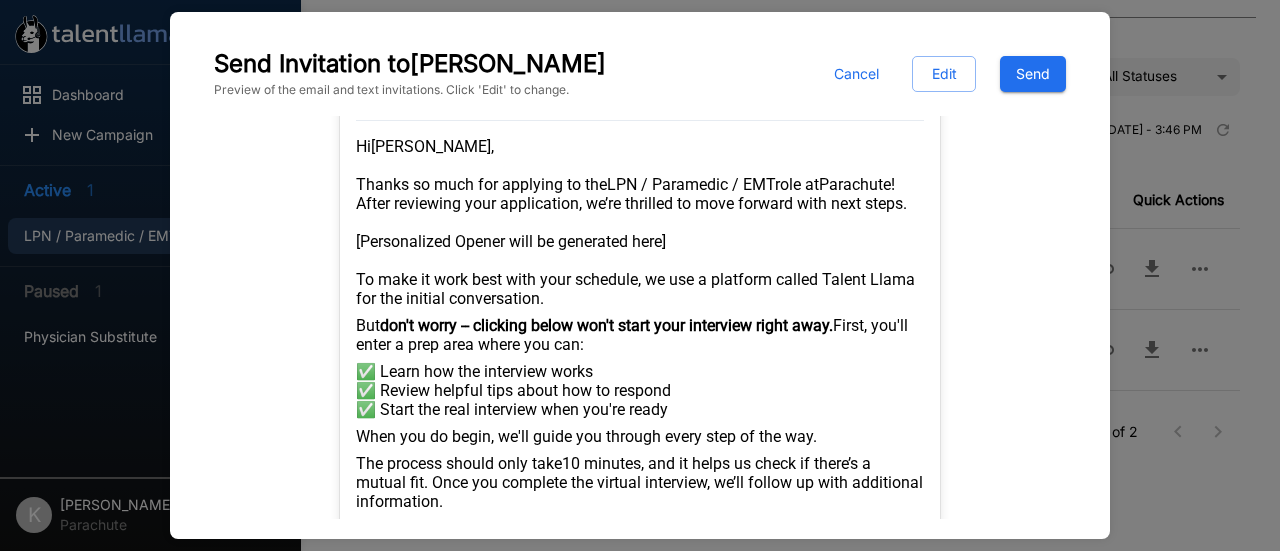 click on "Cancel Edit Send" at bounding box center [945, 74] 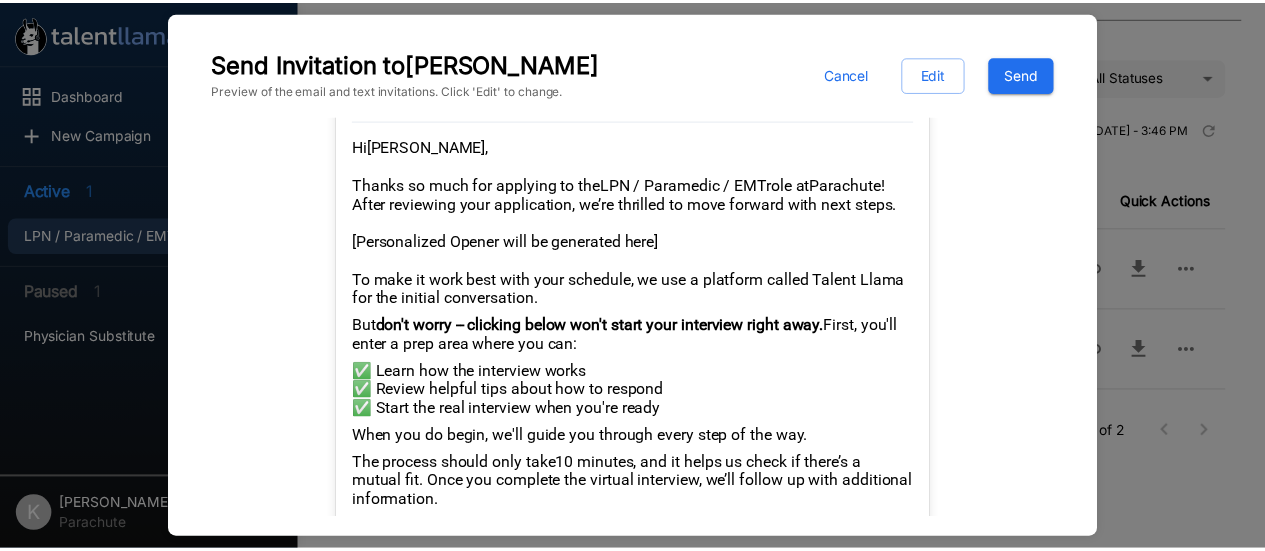 scroll, scrollTop: 337, scrollLeft: 0, axis: vertical 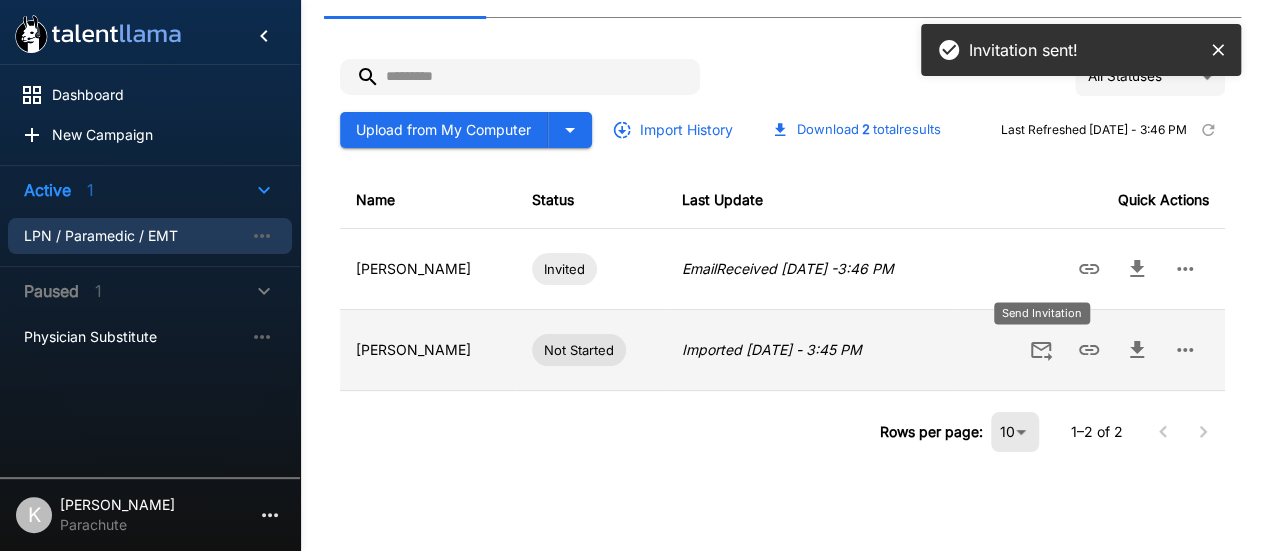 click 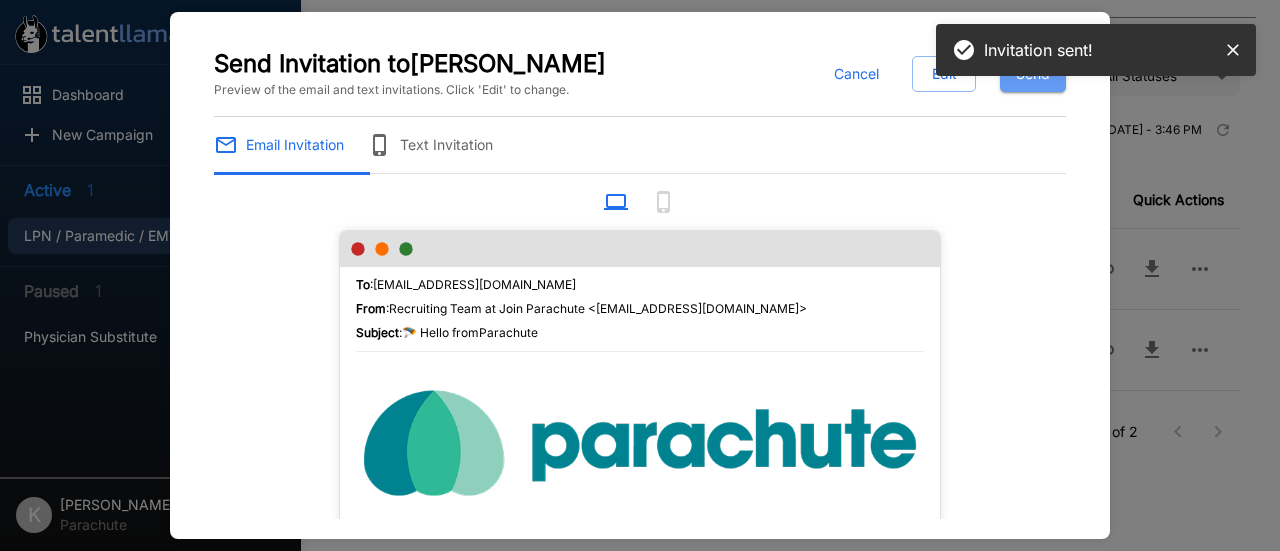 click on "Send" at bounding box center [1033, 74] 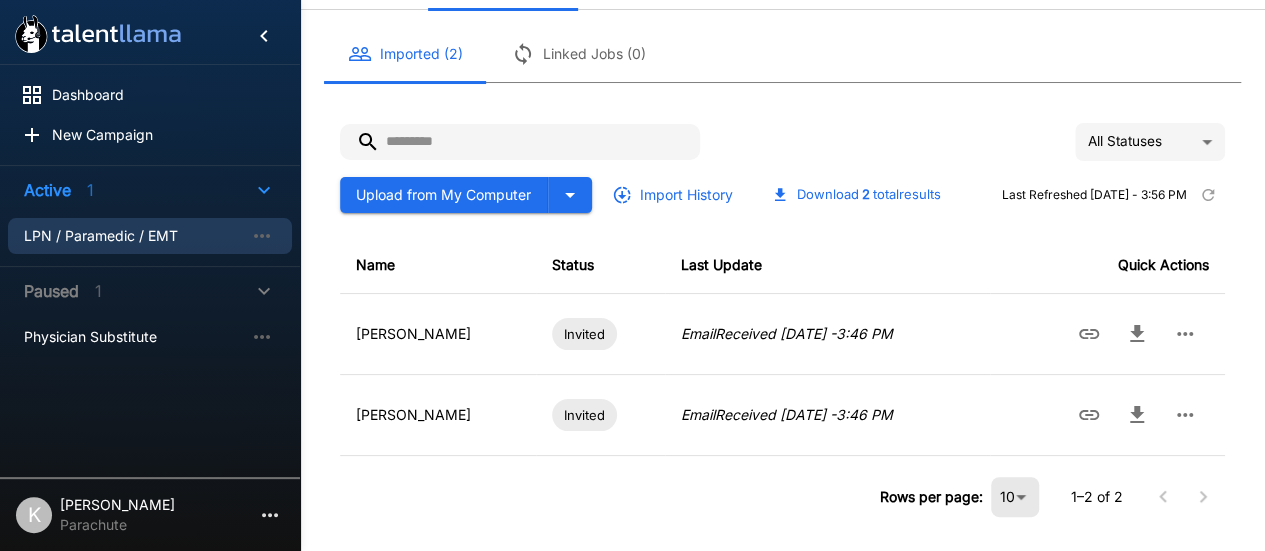 scroll, scrollTop: 140, scrollLeft: 0, axis: vertical 